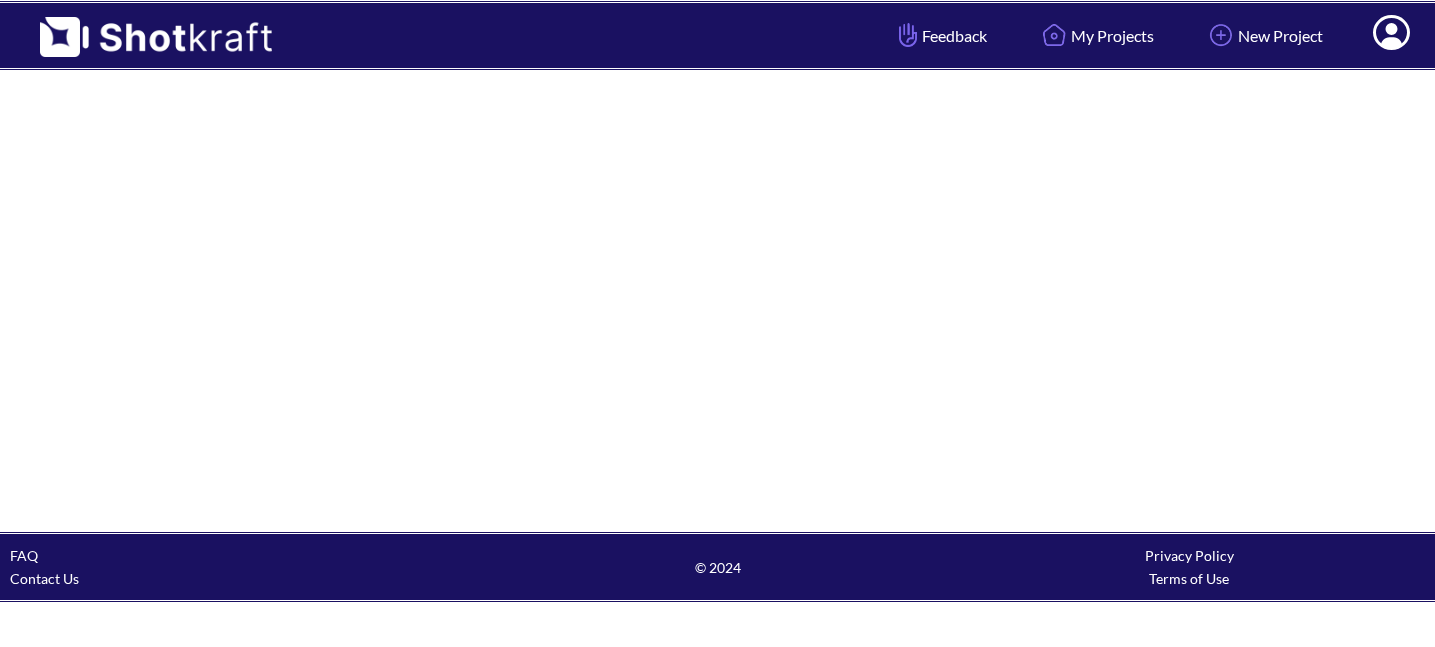 scroll, scrollTop: 0, scrollLeft: 0, axis: both 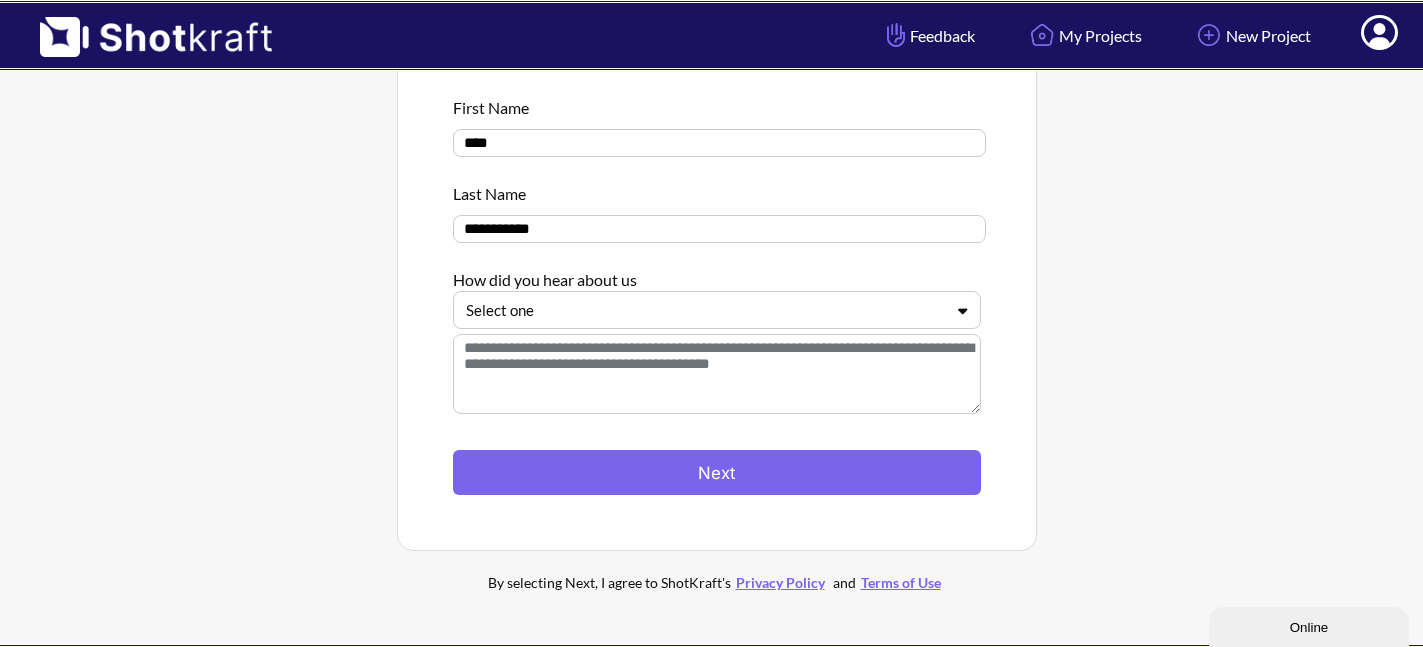 click at bounding box center [705, 310] 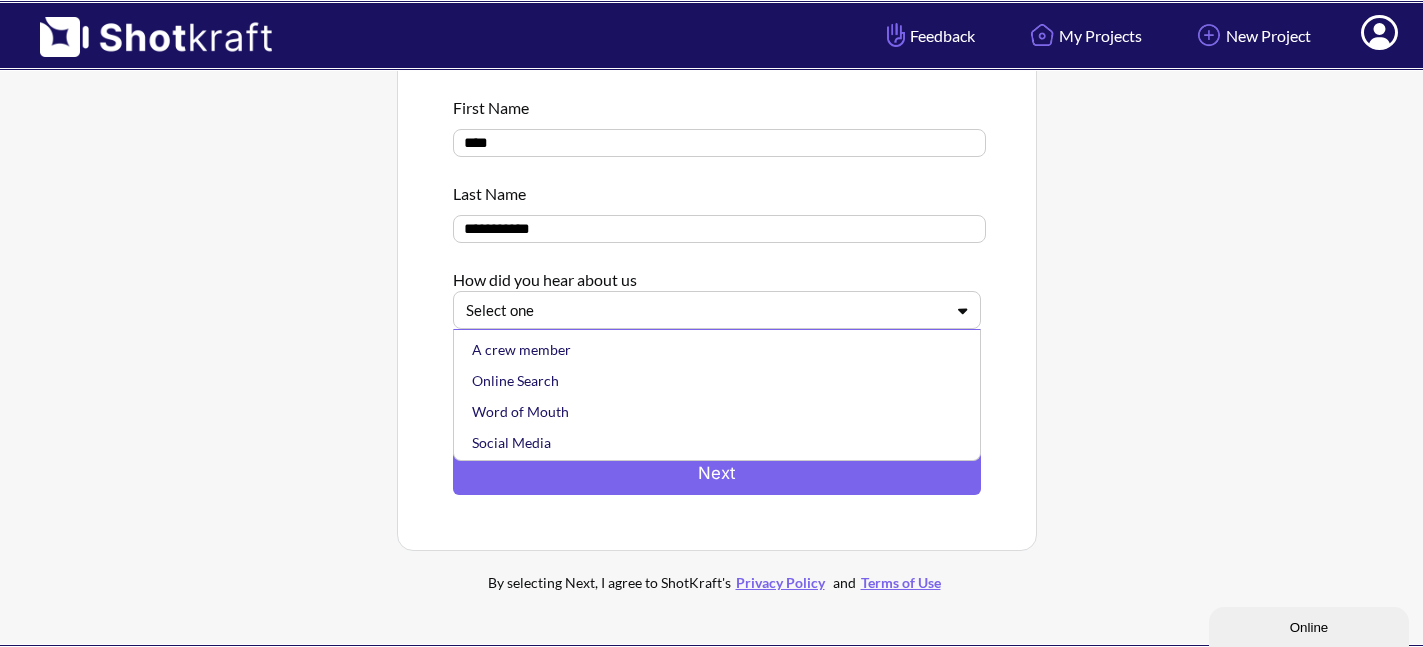 click on "Online Search" at bounding box center [722, 380] 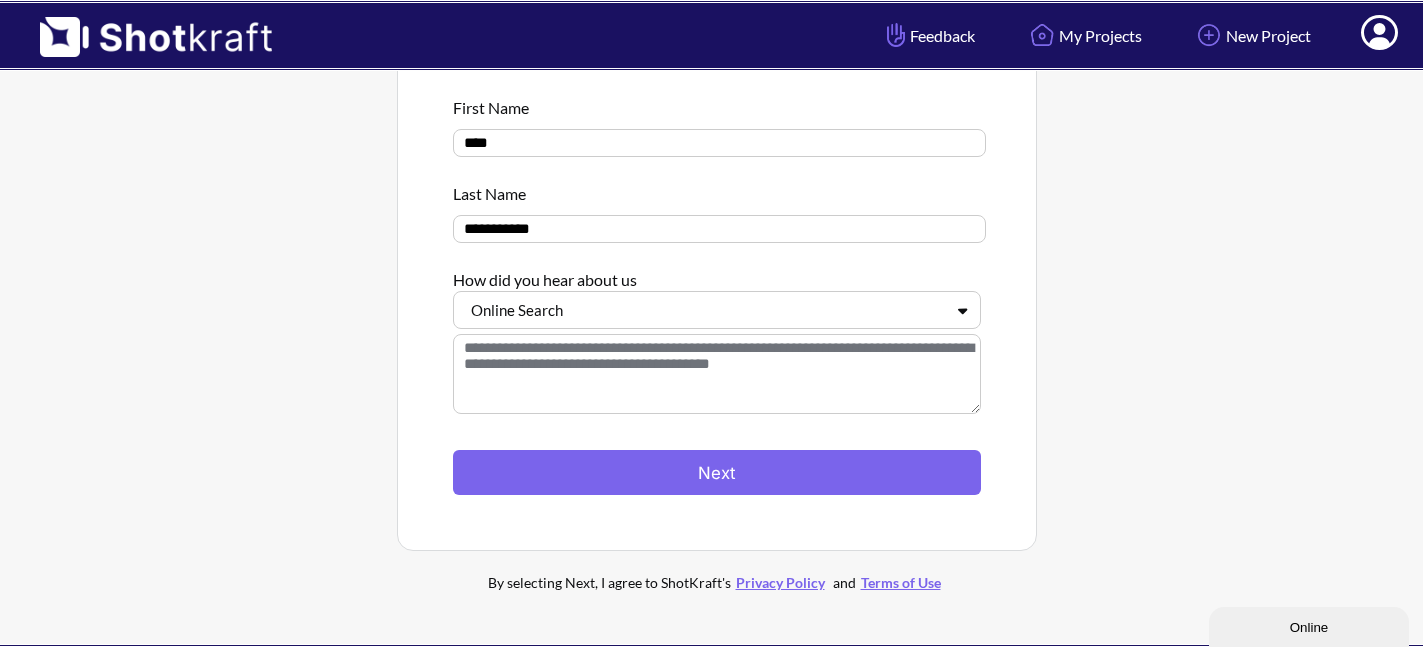 click at bounding box center (717, 374) 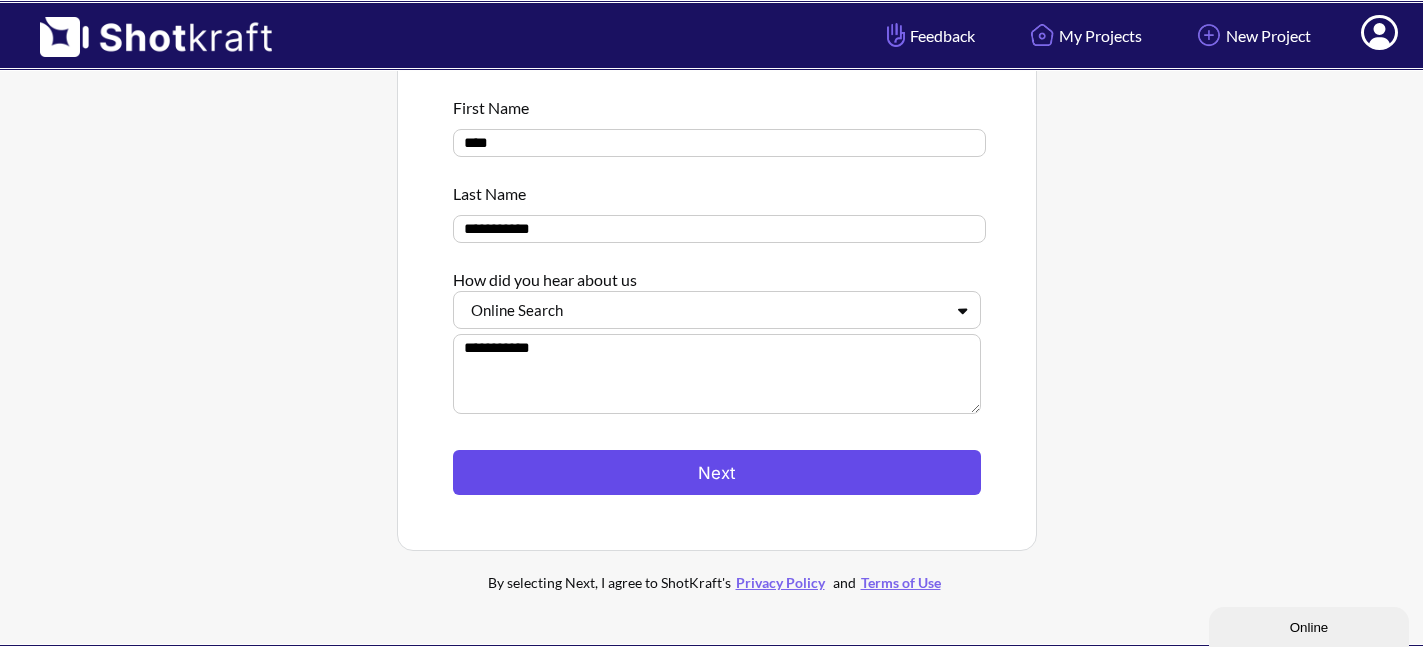 type on "**********" 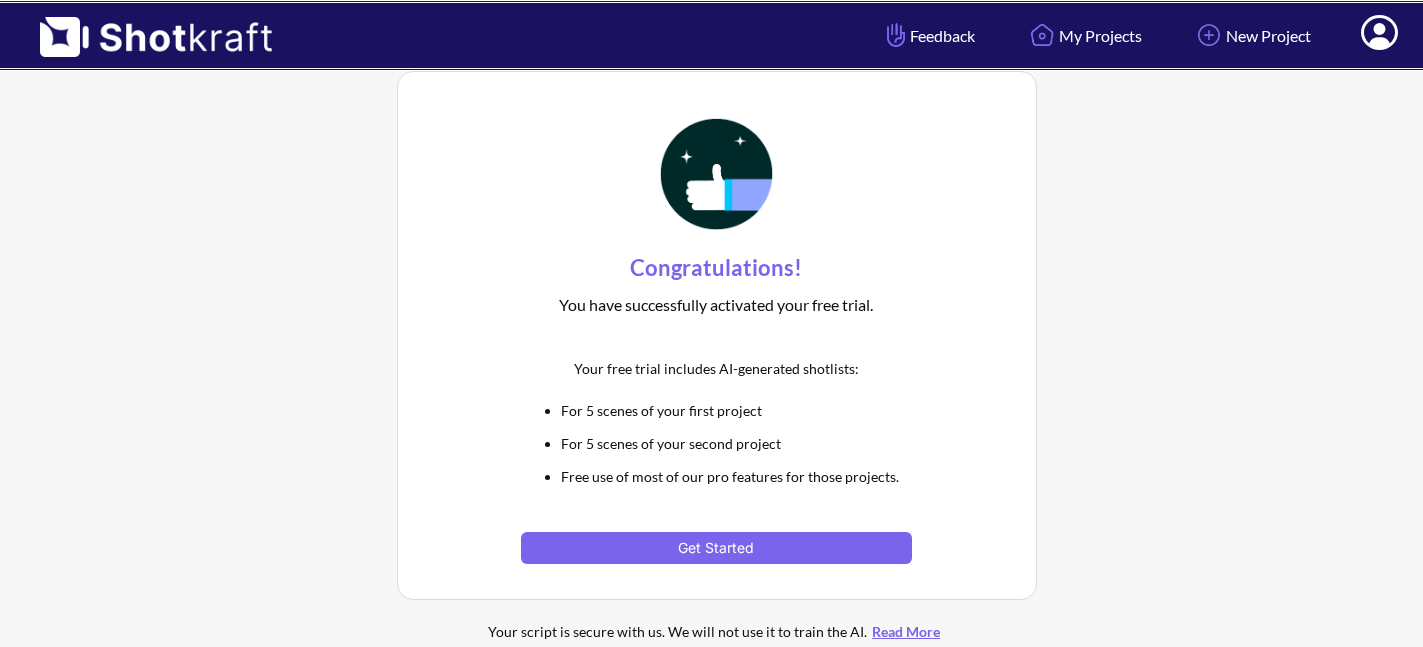 scroll, scrollTop: 0, scrollLeft: 0, axis: both 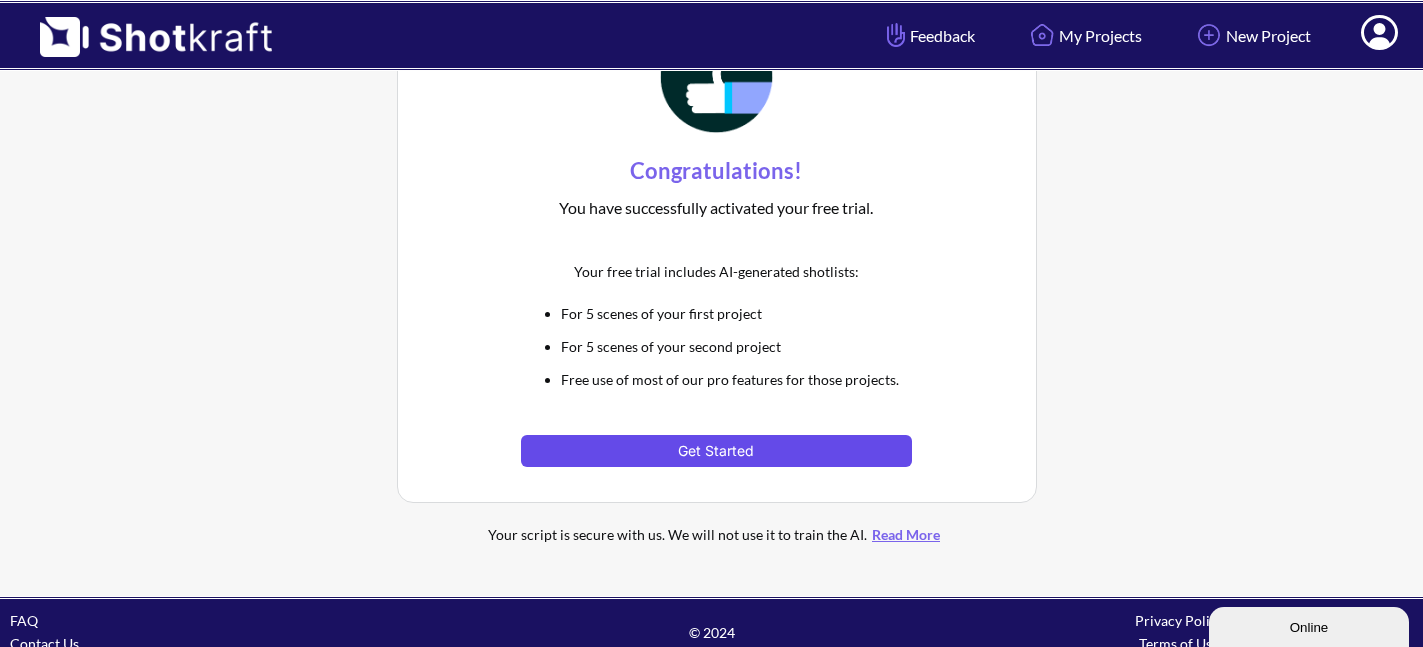 click on "Get Started" at bounding box center [716, 451] 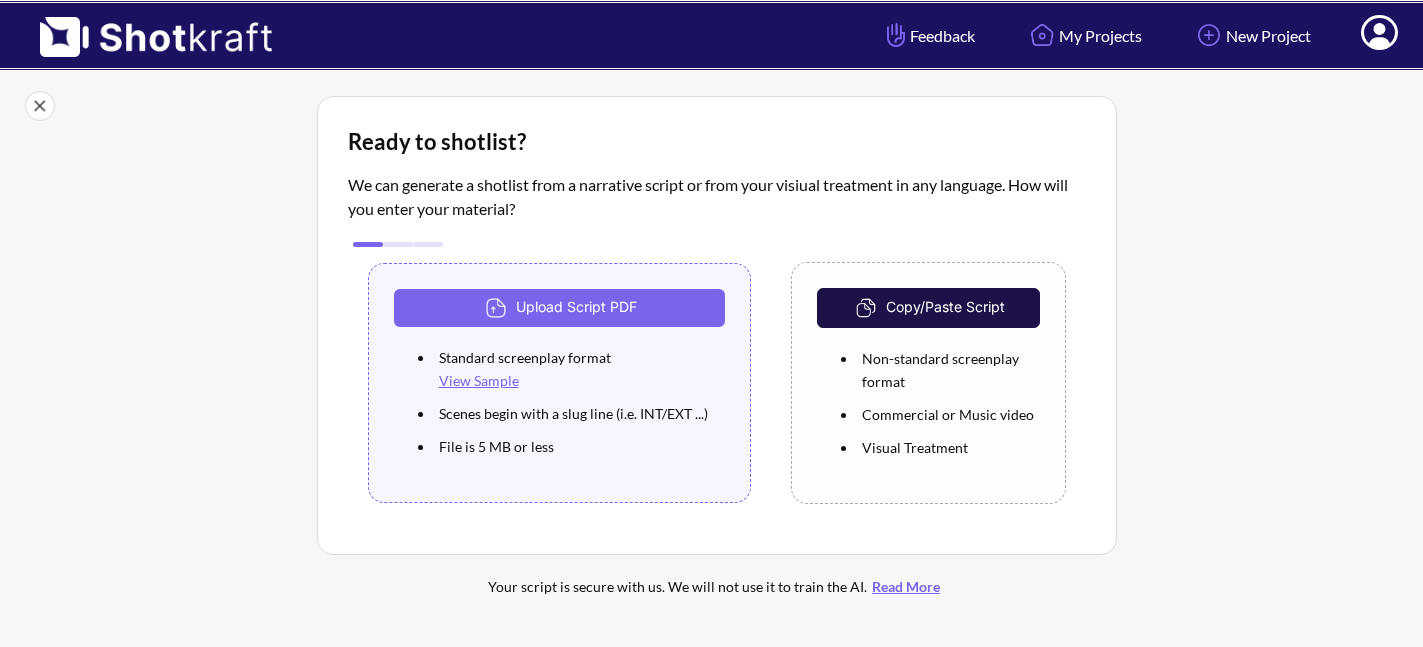 scroll, scrollTop: 0, scrollLeft: 0, axis: both 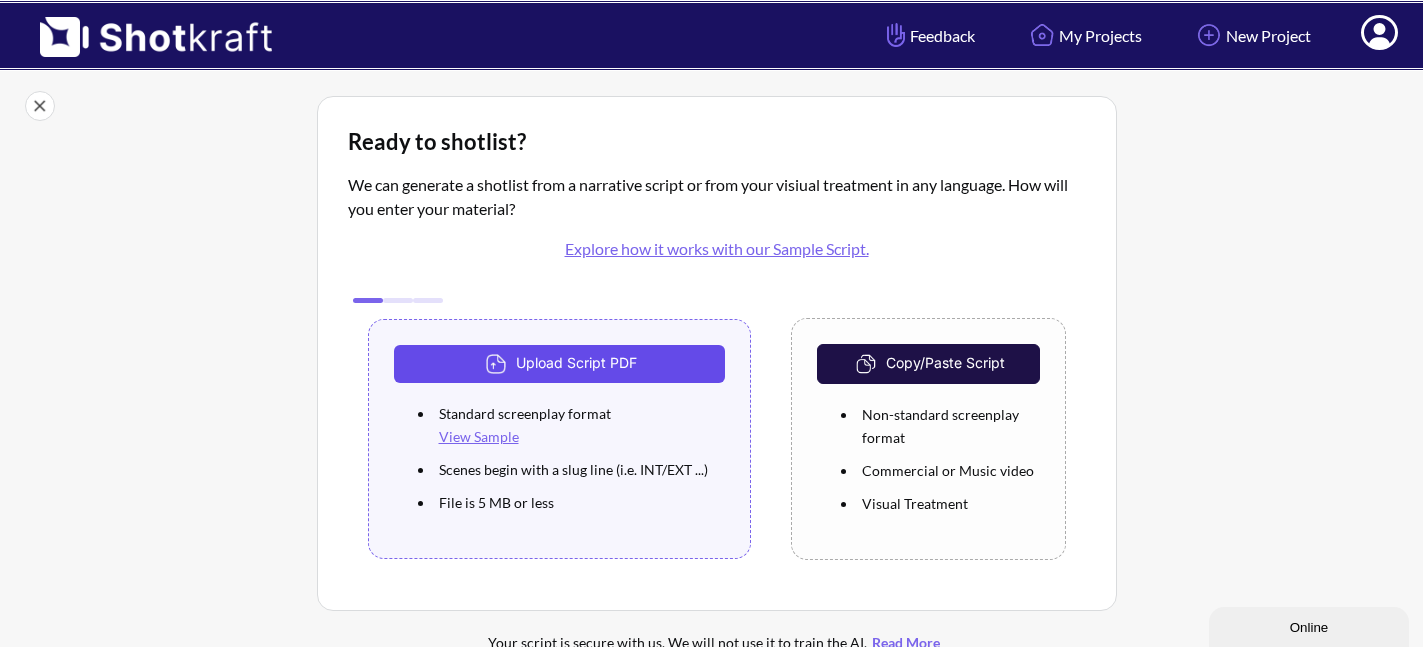 click on "Upload Script PDF" at bounding box center [560, 364] 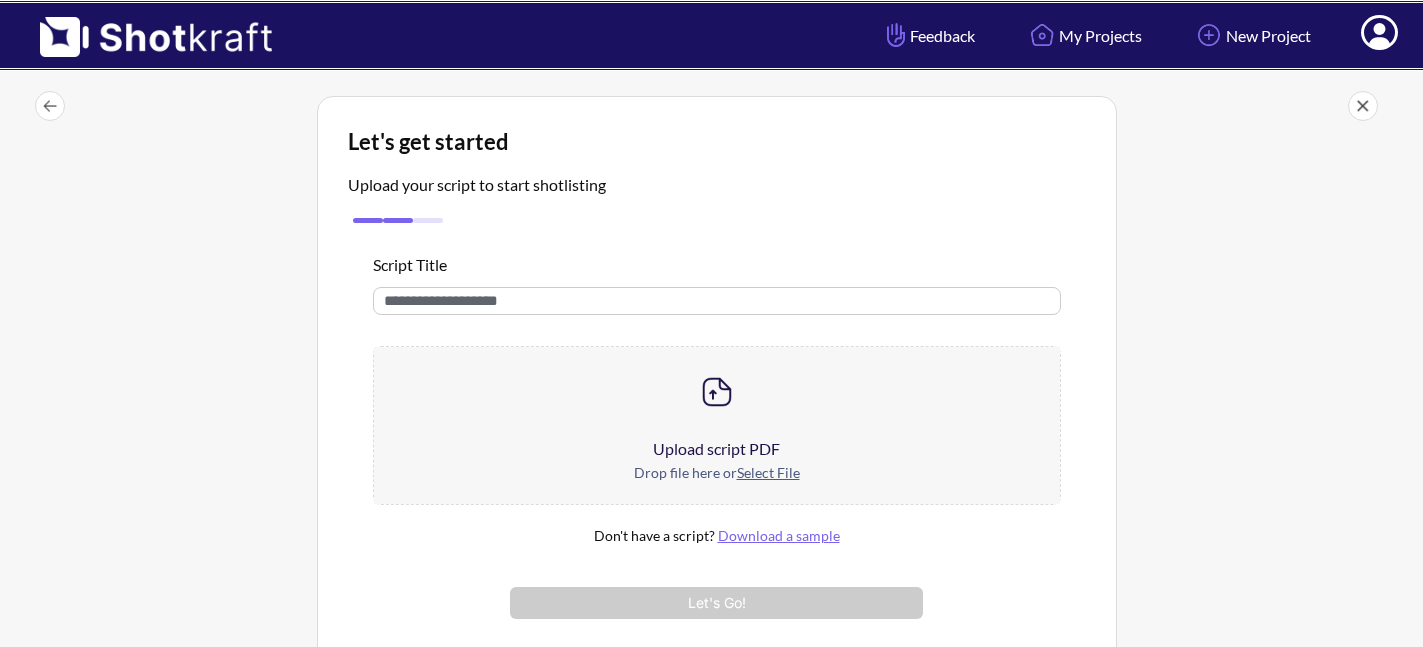 scroll, scrollTop: 0, scrollLeft: 0, axis: both 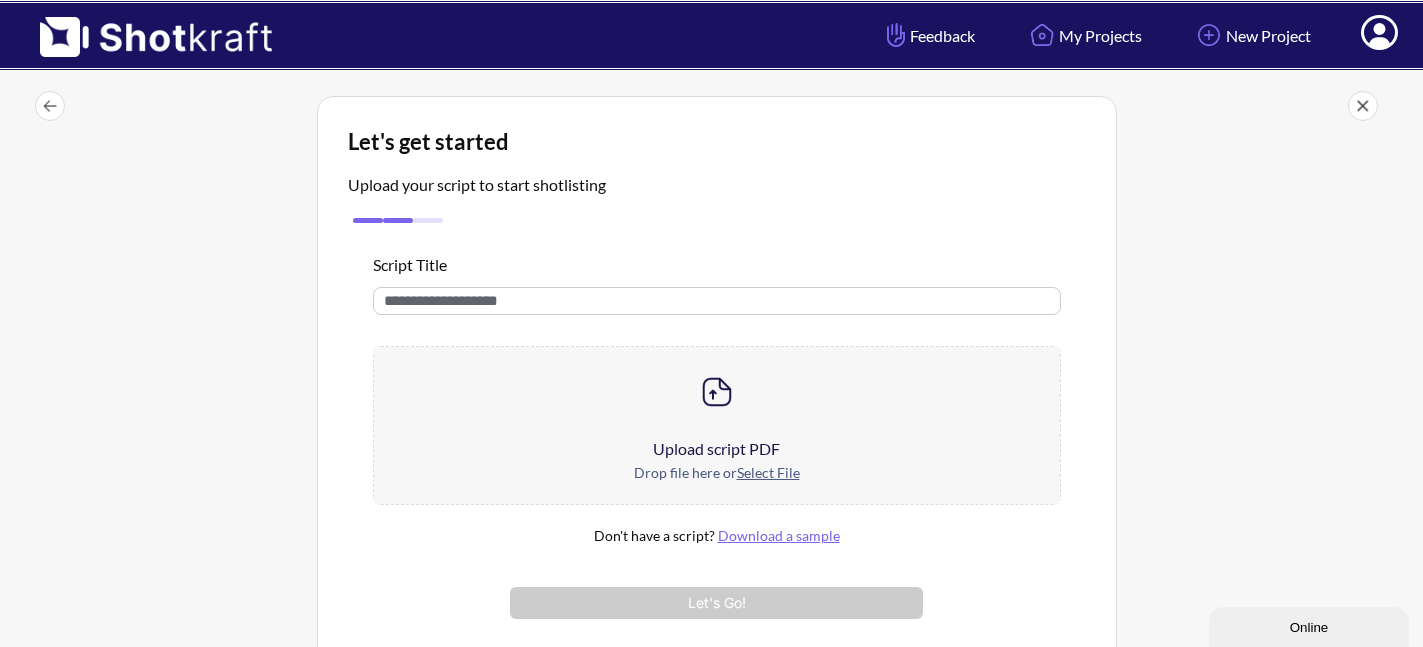click on "Select File" at bounding box center [768, 472] 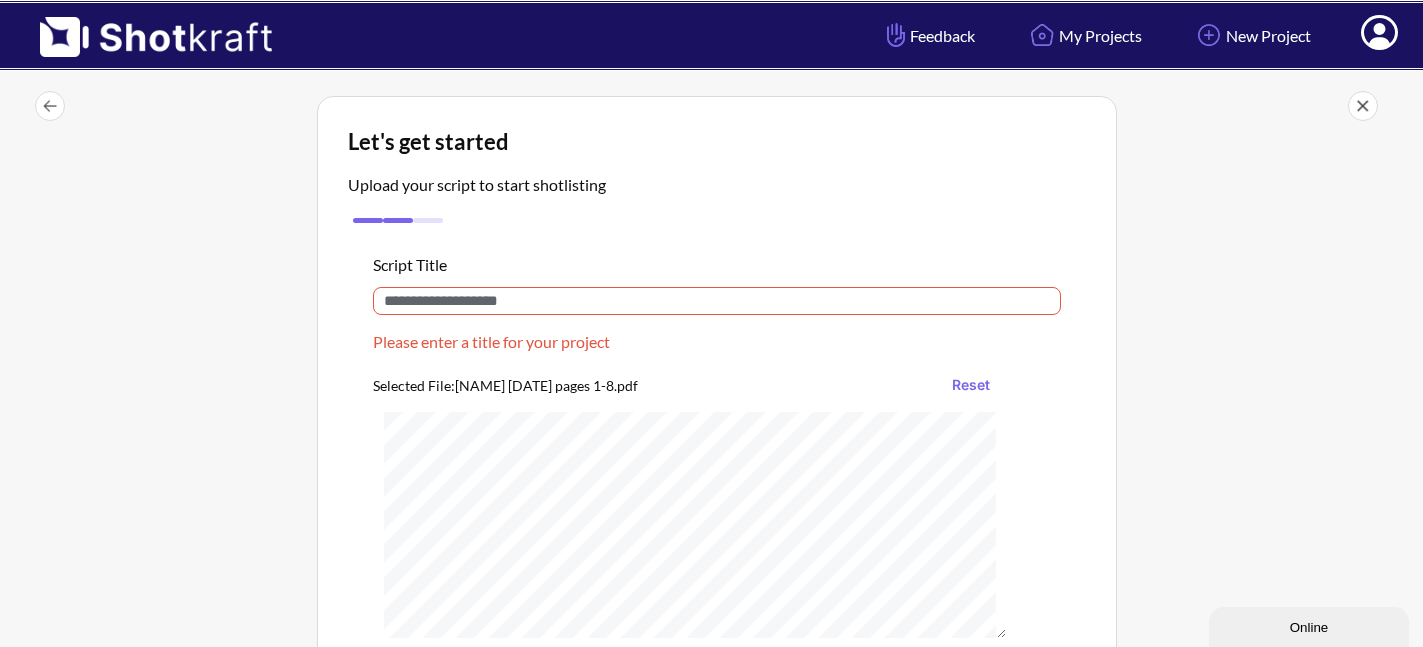 click at bounding box center [717, 301] 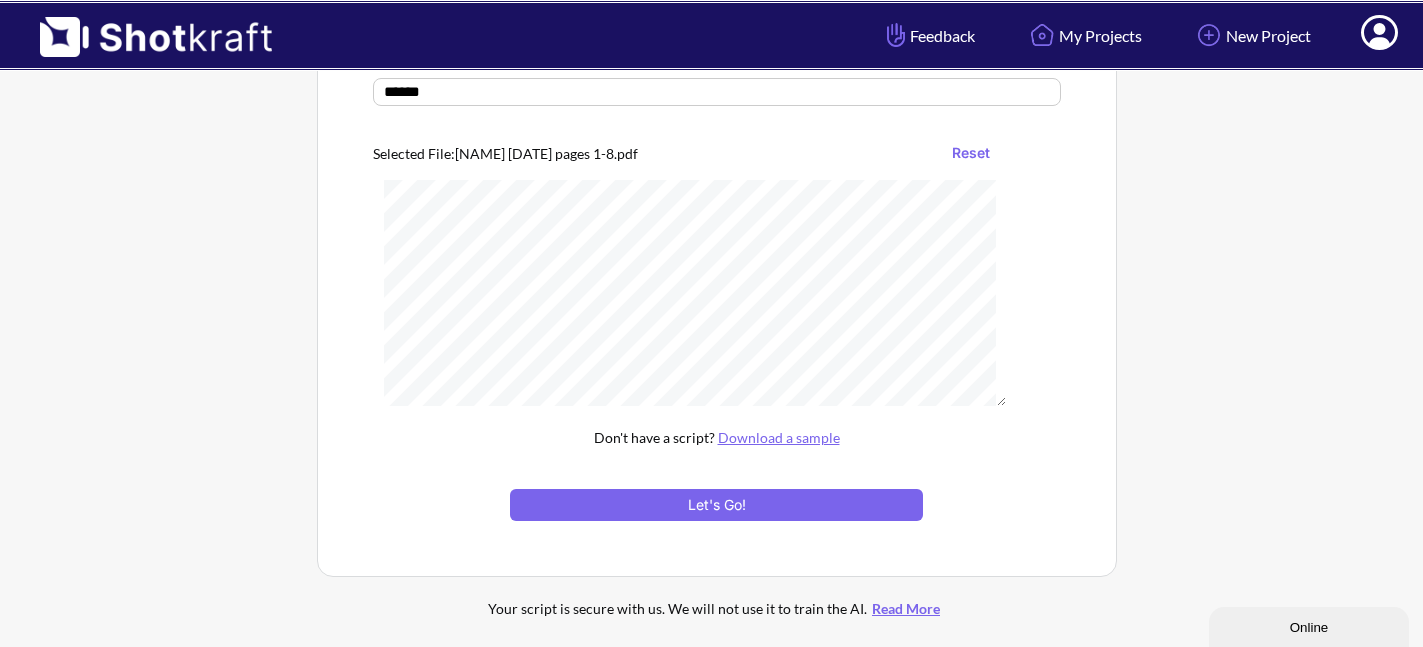 scroll, scrollTop: 218, scrollLeft: 0, axis: vertical 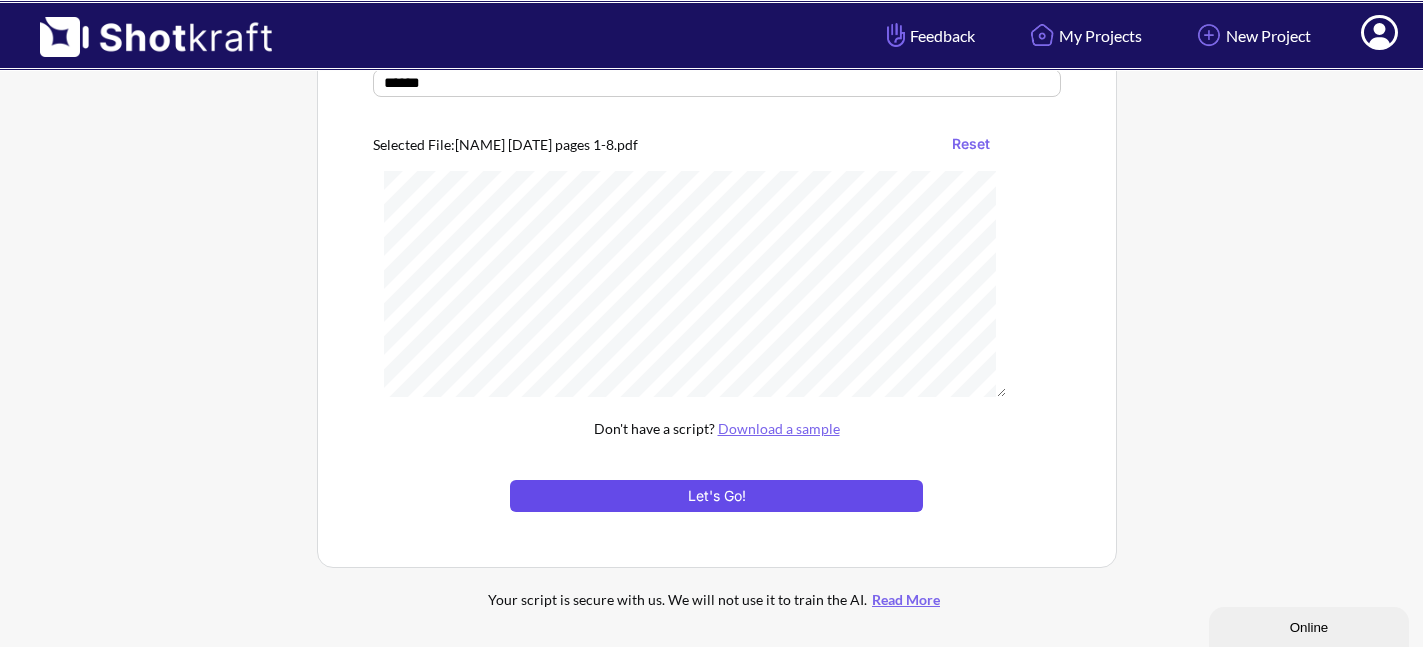 type on "******" 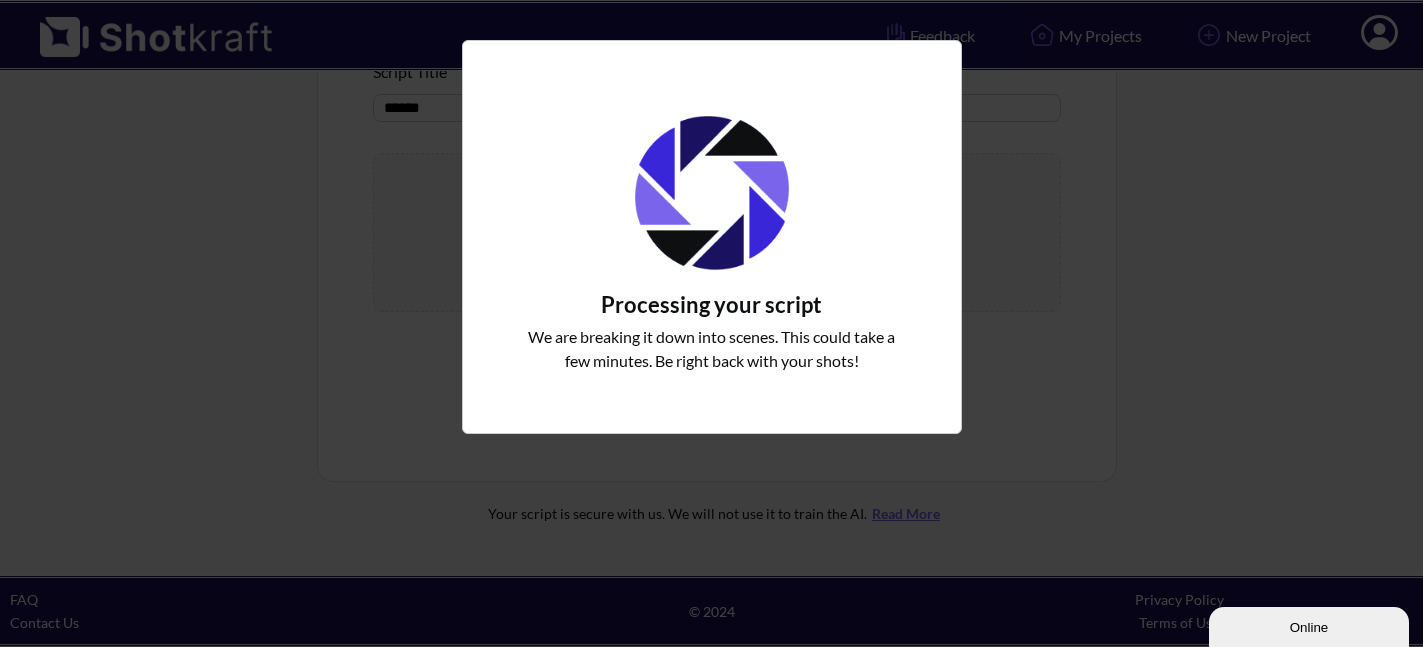 scroll, scrollTop: 195, scrollLeft: 0, axis: vertical 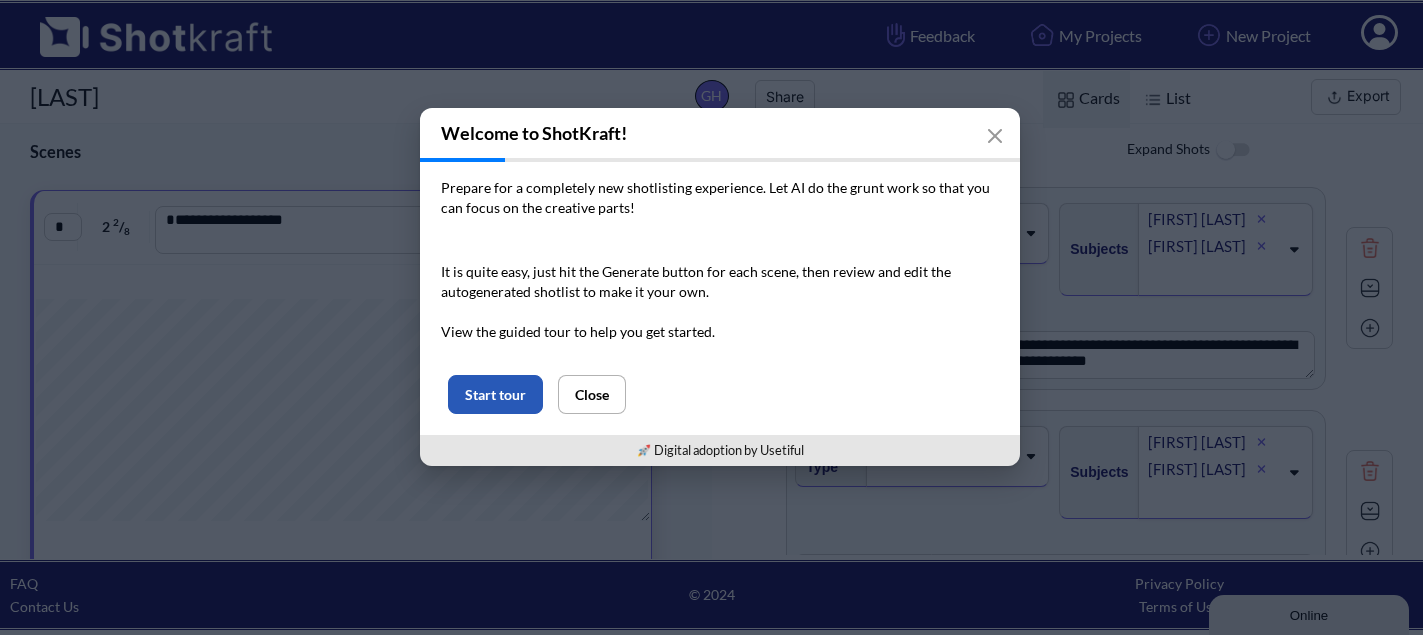 click on "Start tour" at bounding box center [495, 394] 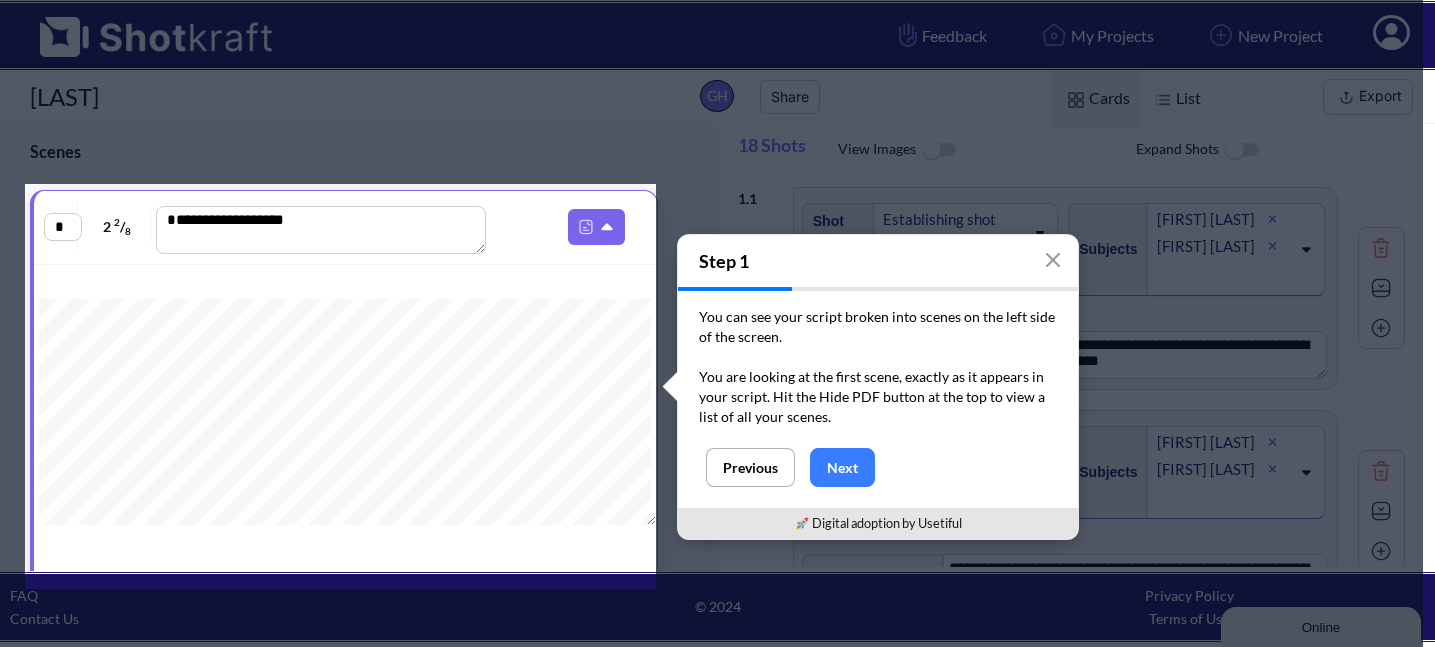 scroll, scrollTop: 13, scrollLeft: 0, axis: vertical 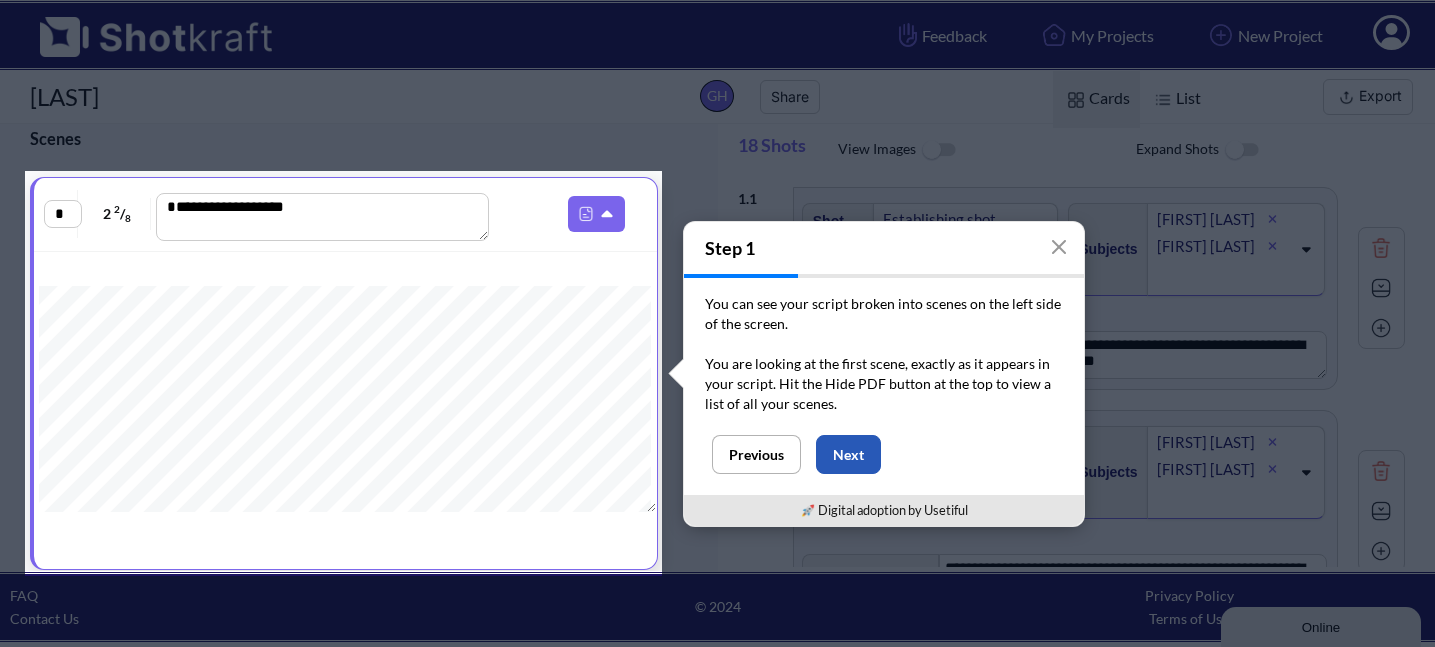 click on "Next" at bounding box center [848, 454] 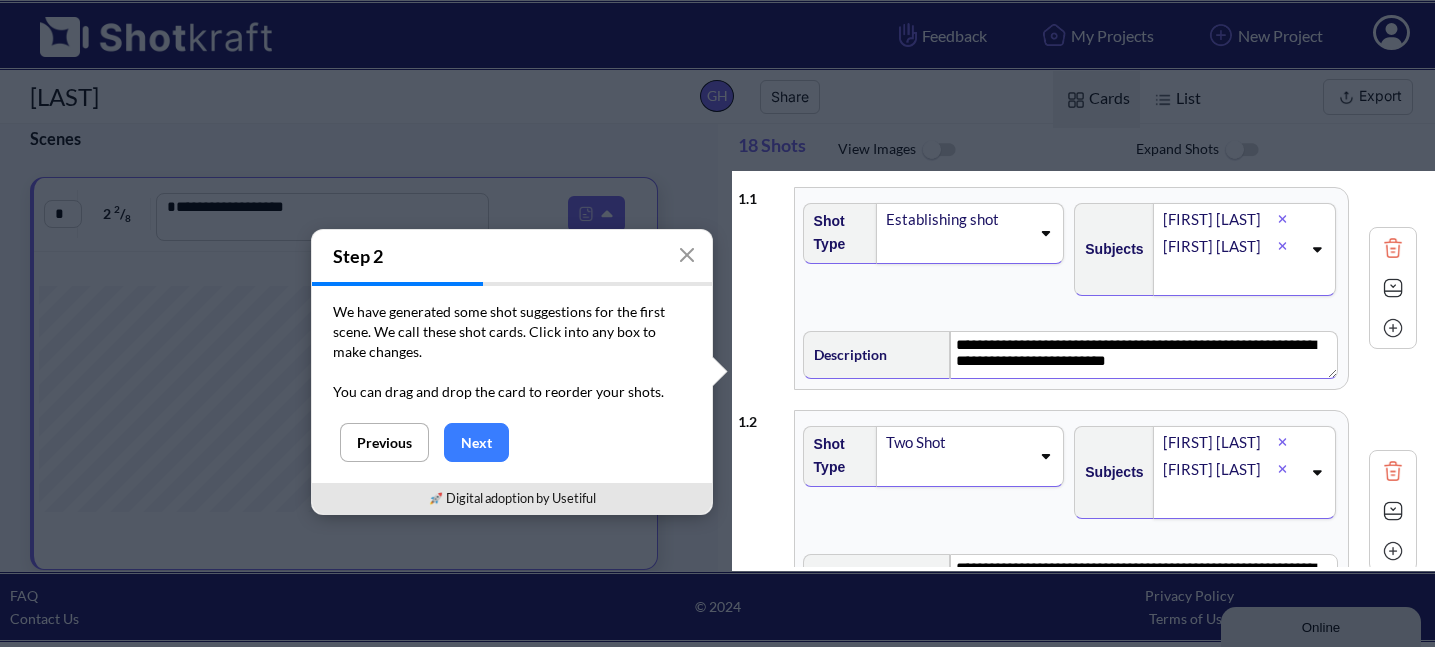 click on "**********" at bounding box center [1144, 355] 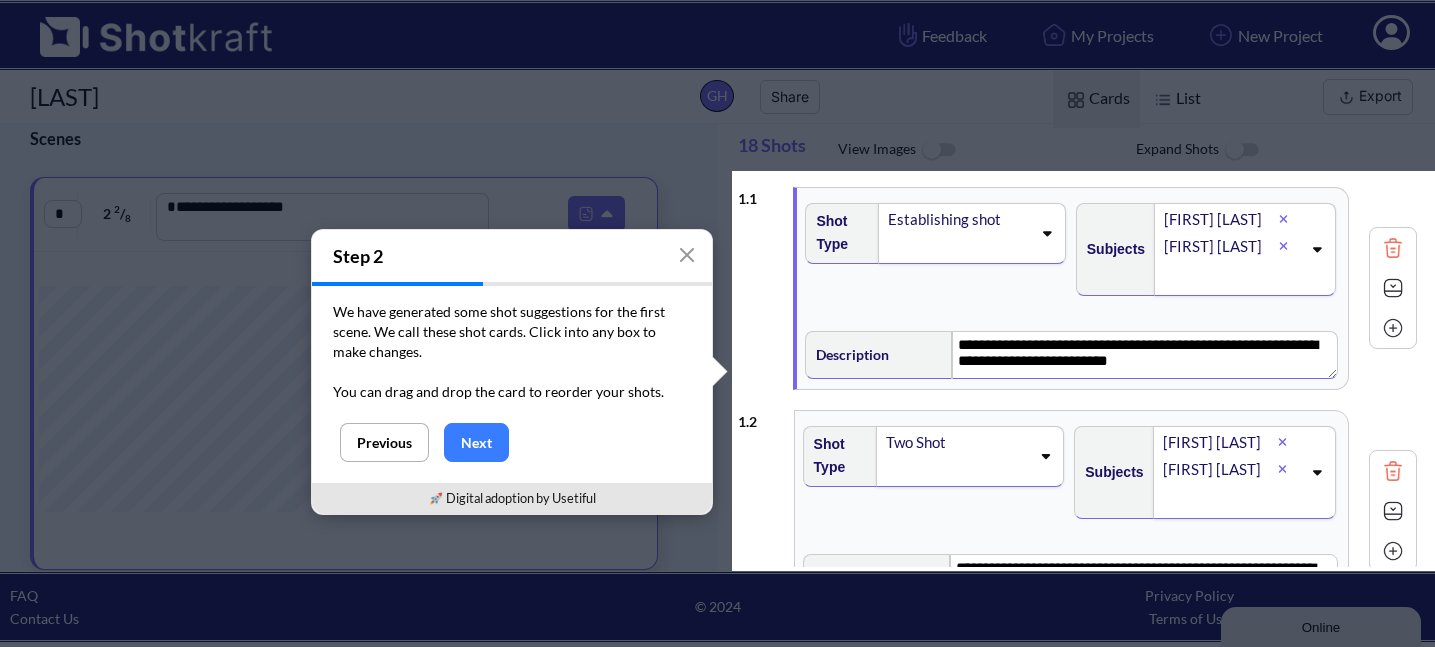 click 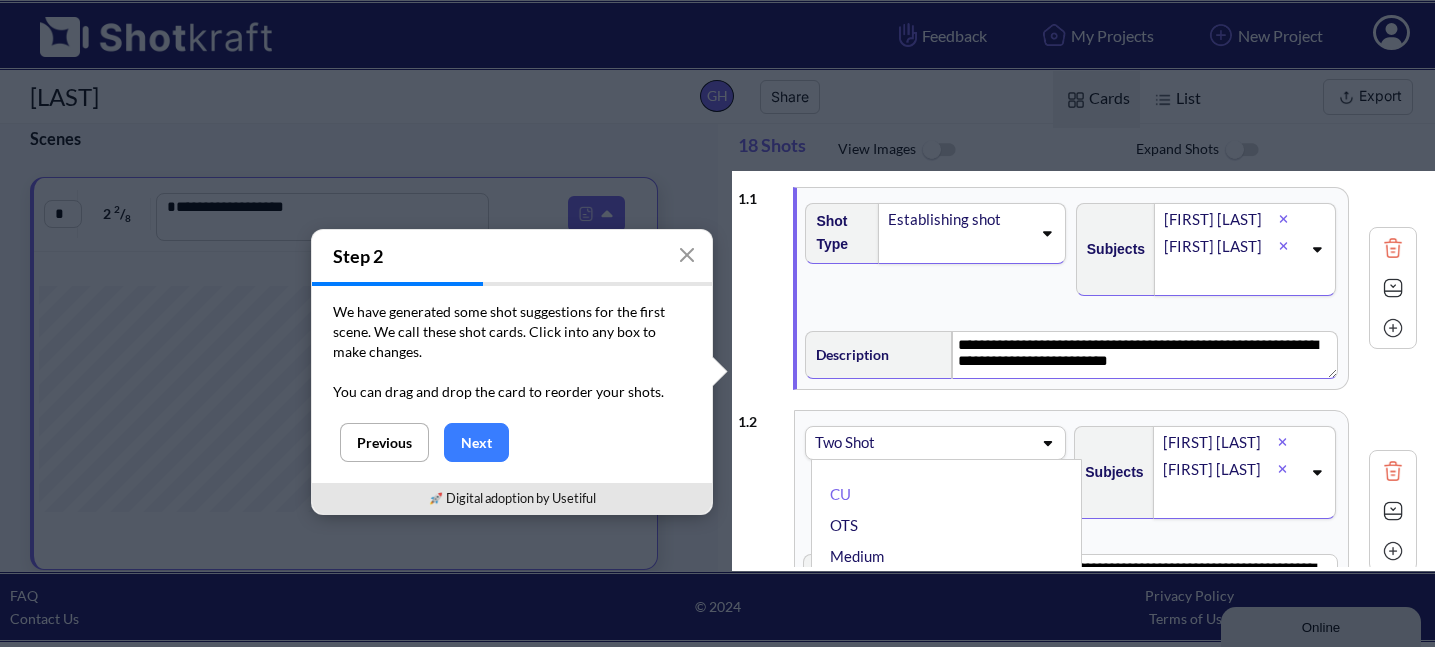 scroll, scrollTop: 0, scrollLeft: 0, axis: both 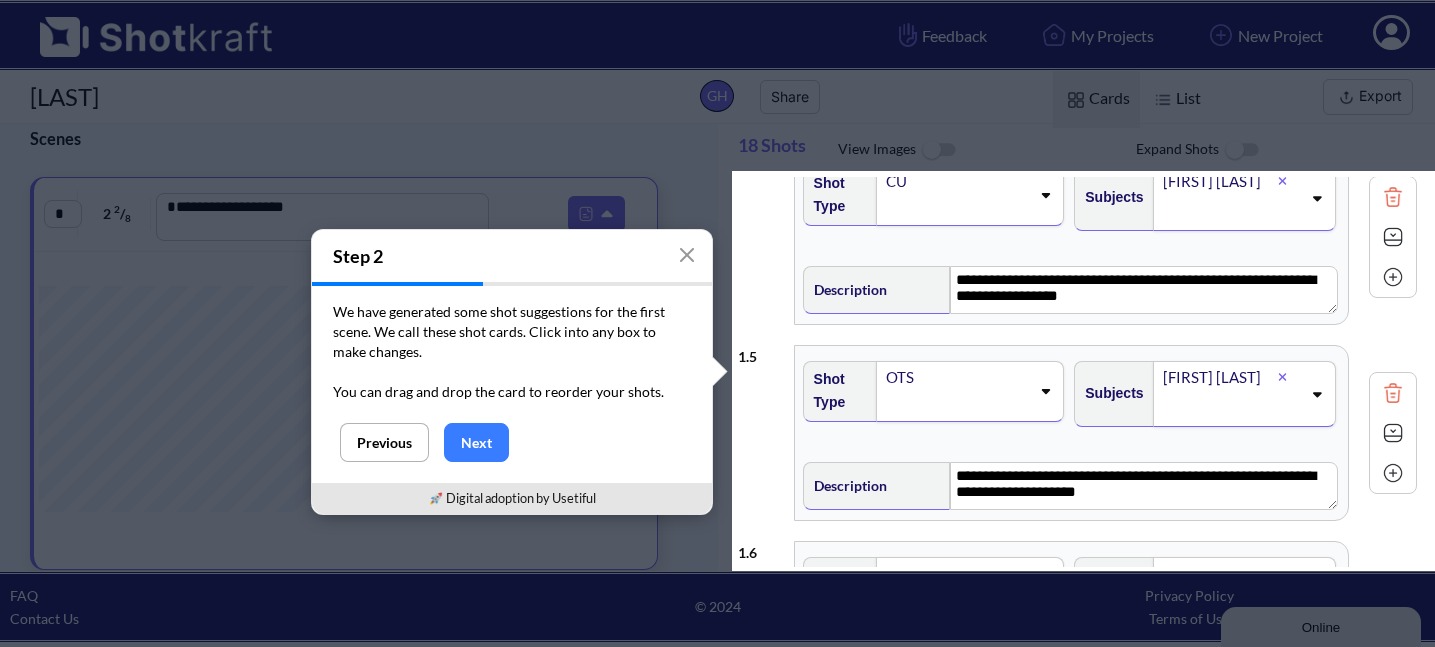 click 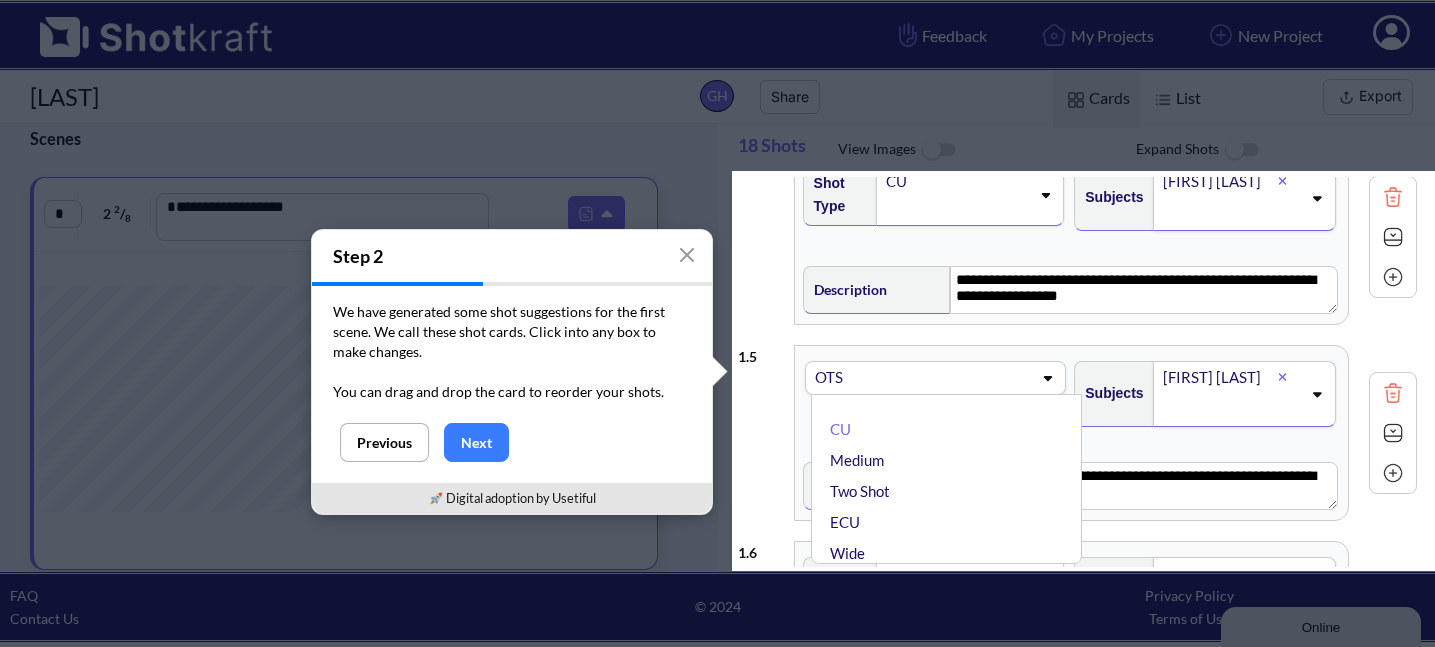 click 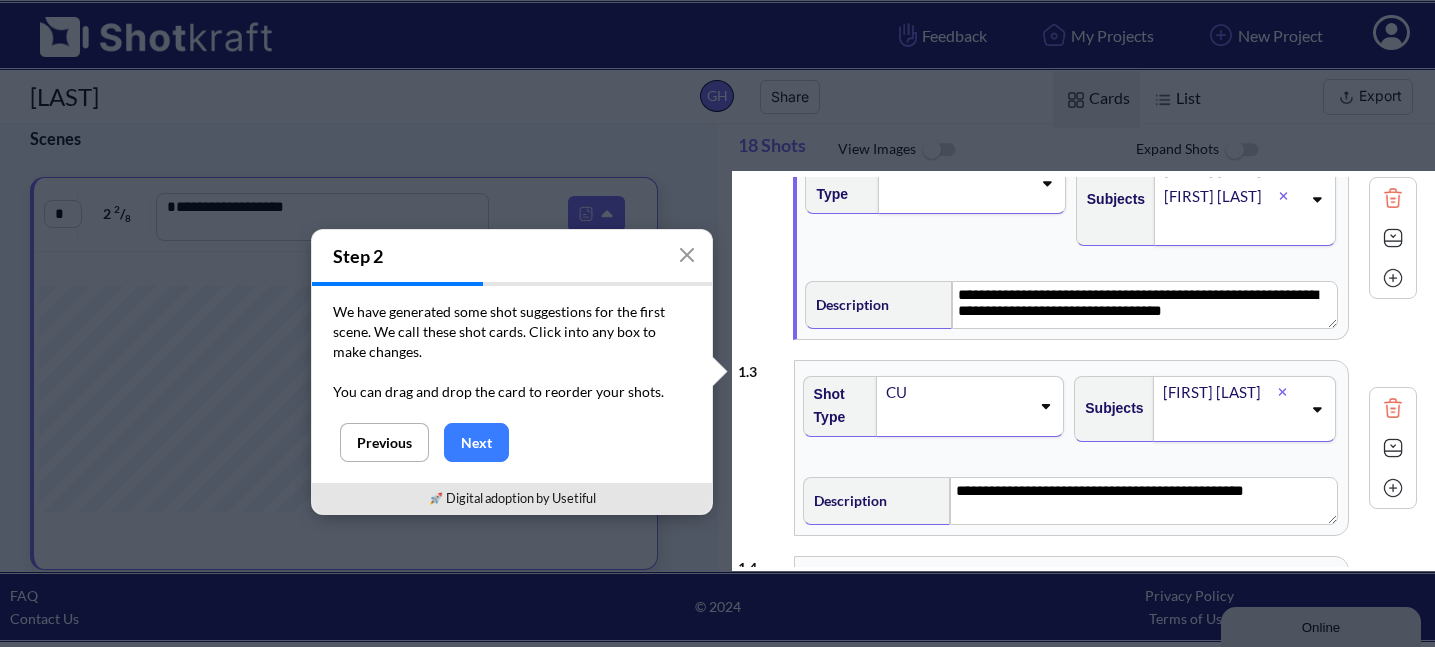 scroll, scrollTop: 0, scrollLeft: 0, axis: both 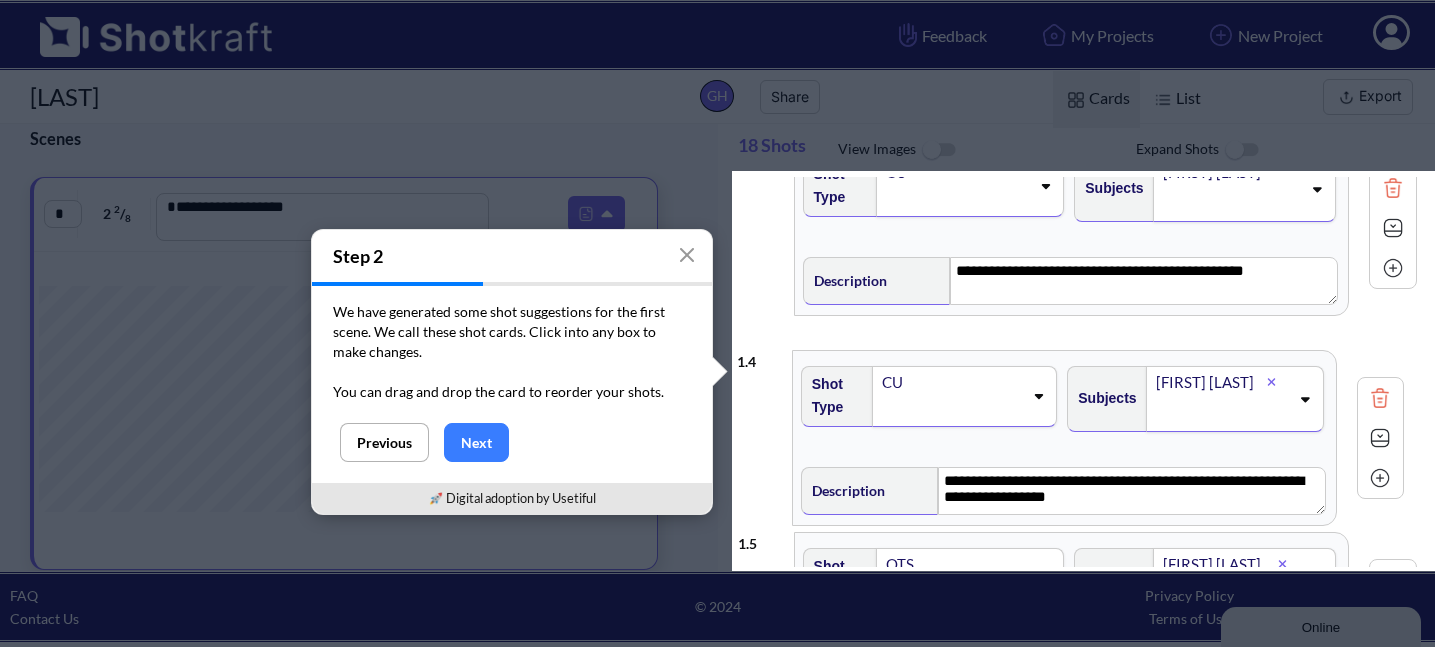 drag, startPoint x: 797, startPoint y: 346, endPoint x: 790, endPoint y: 359, distance: 14.764823 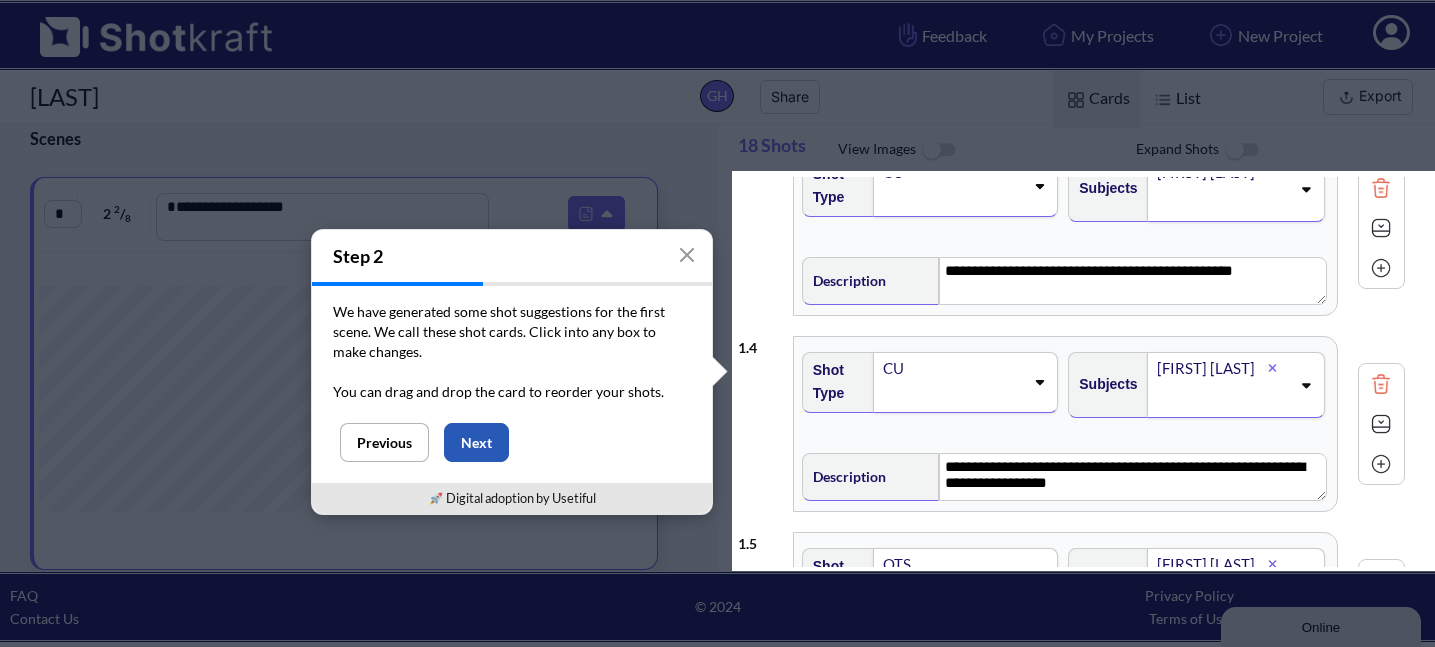 click on "Next" at bounding box center (476, 442) 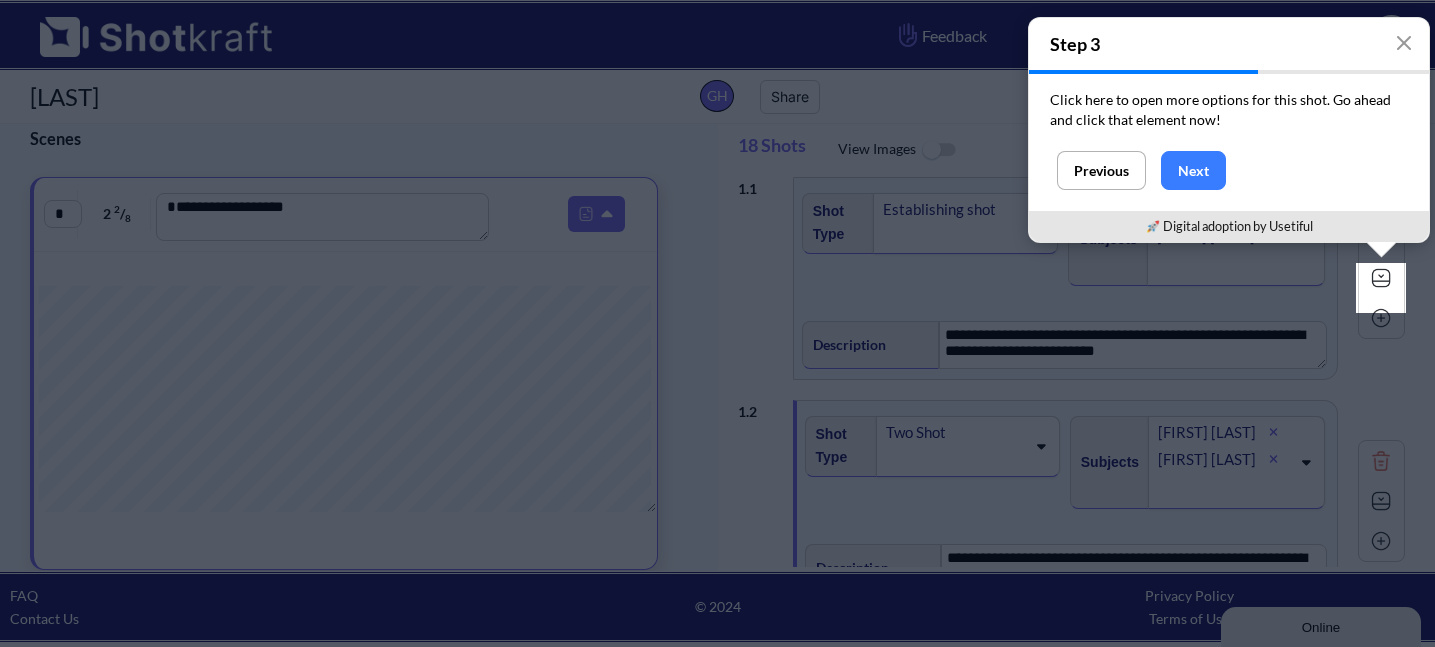 scroll, scrollTop: 0, scrollLeft: 0, axis: both 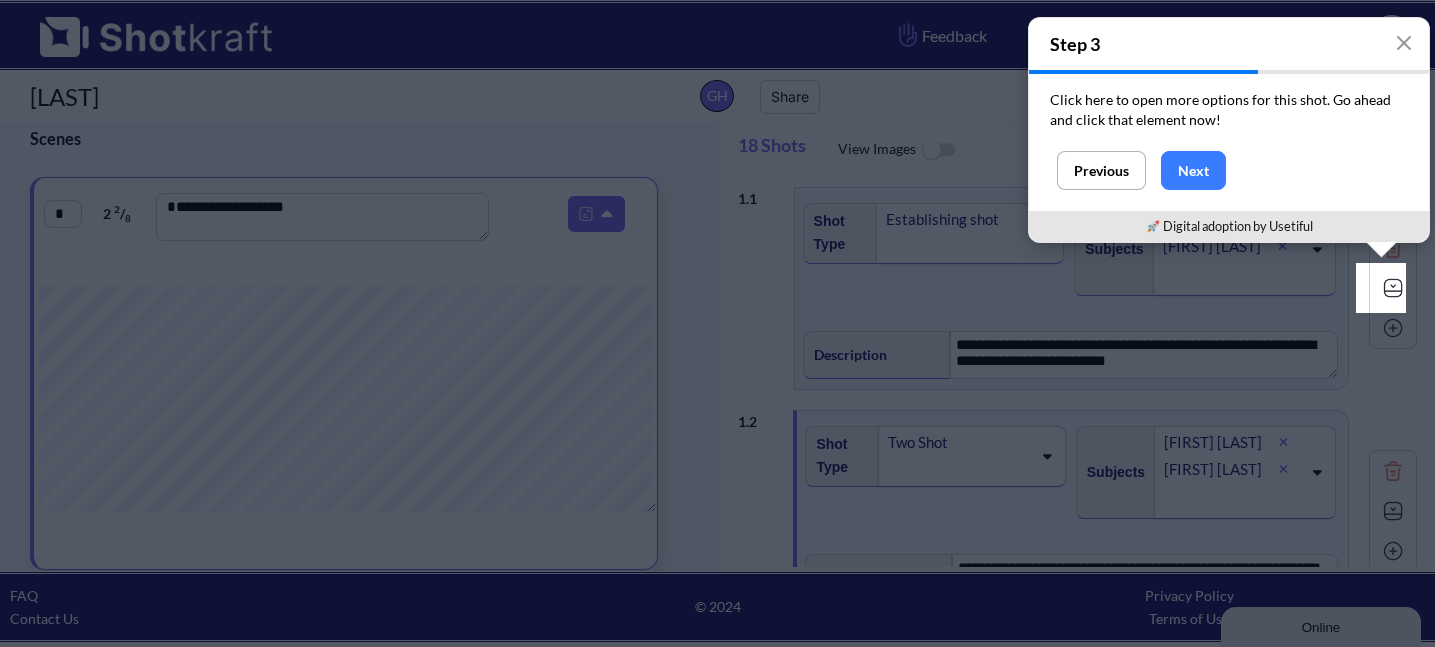 click at bounding box center (1393, 288) 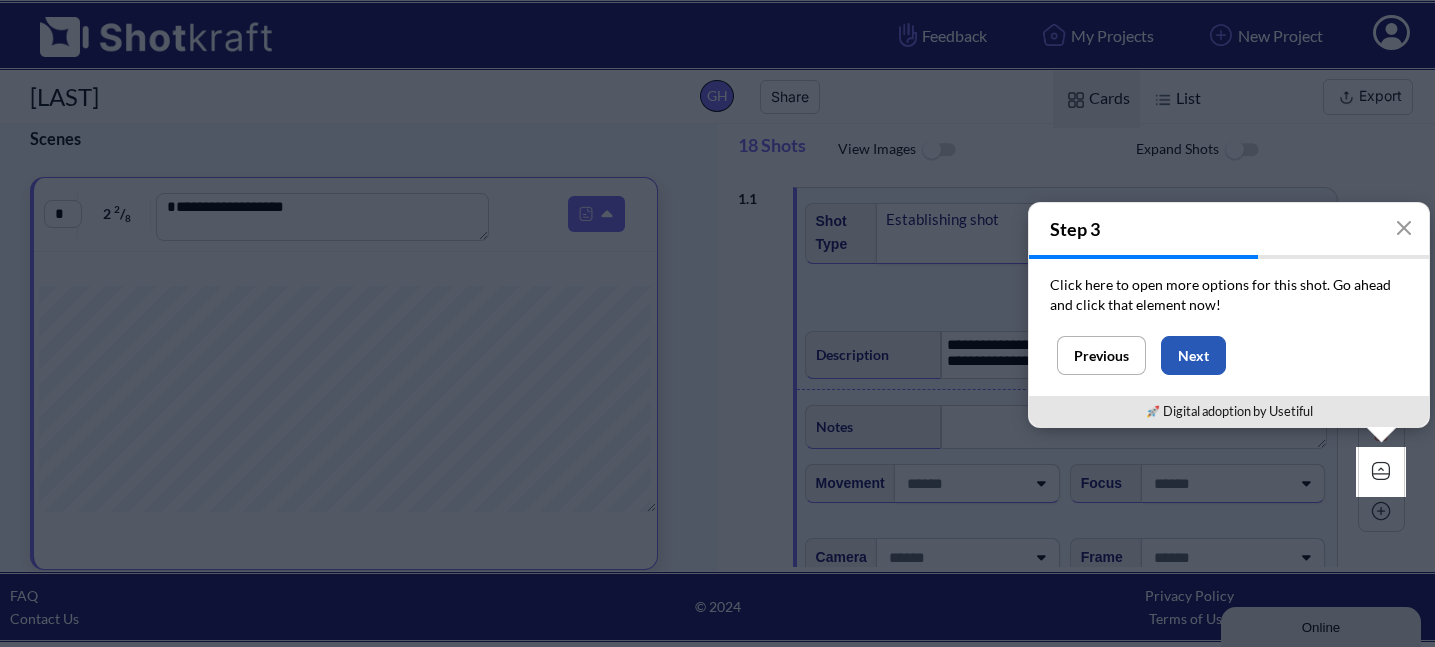 click on "Next" at bounding box center (1193, 355) 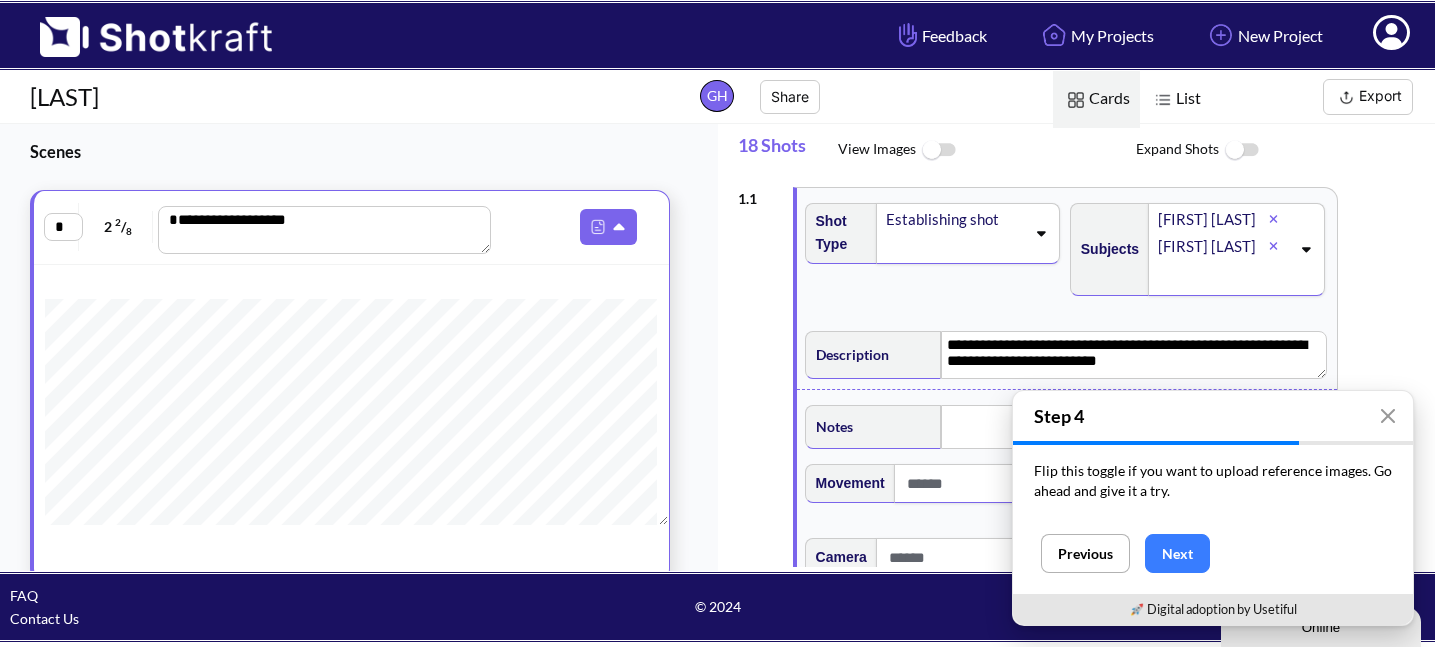 scroll, scrollTop: 0, scrollLeft: 0, axis: both 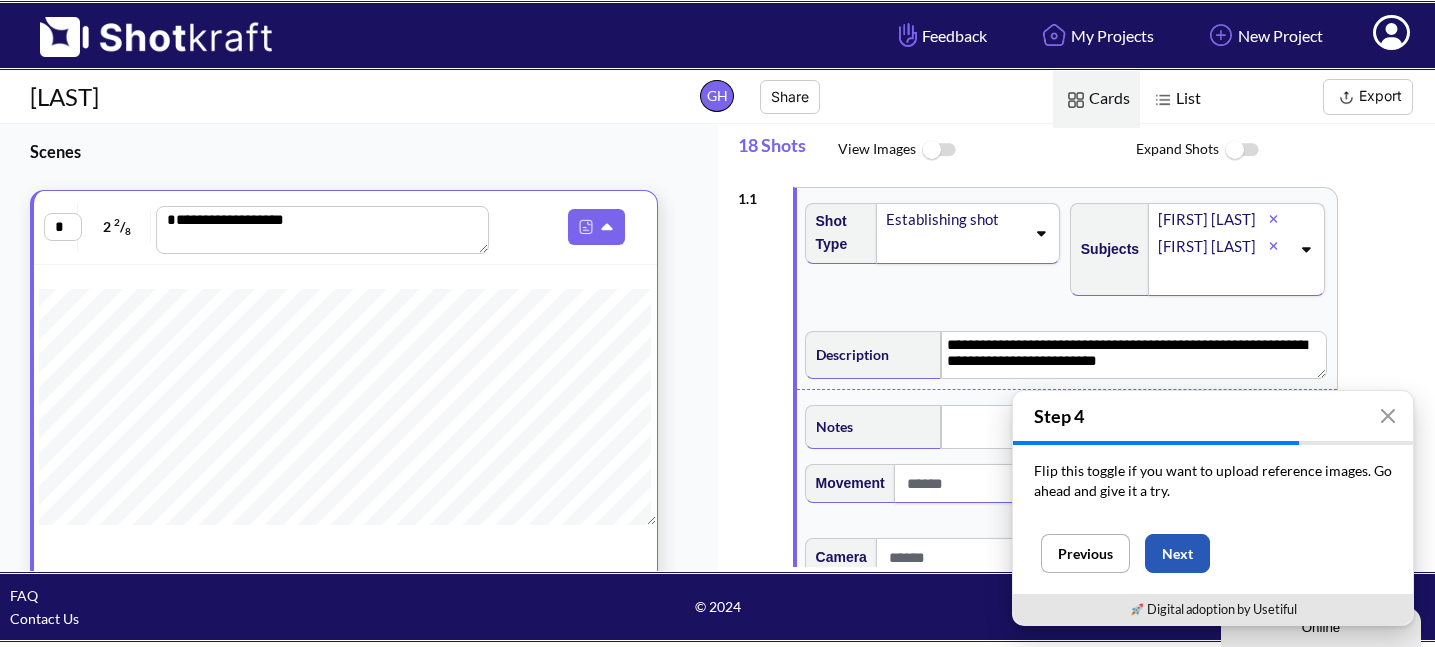 click on "Next" at bounding box center (1177, 553) 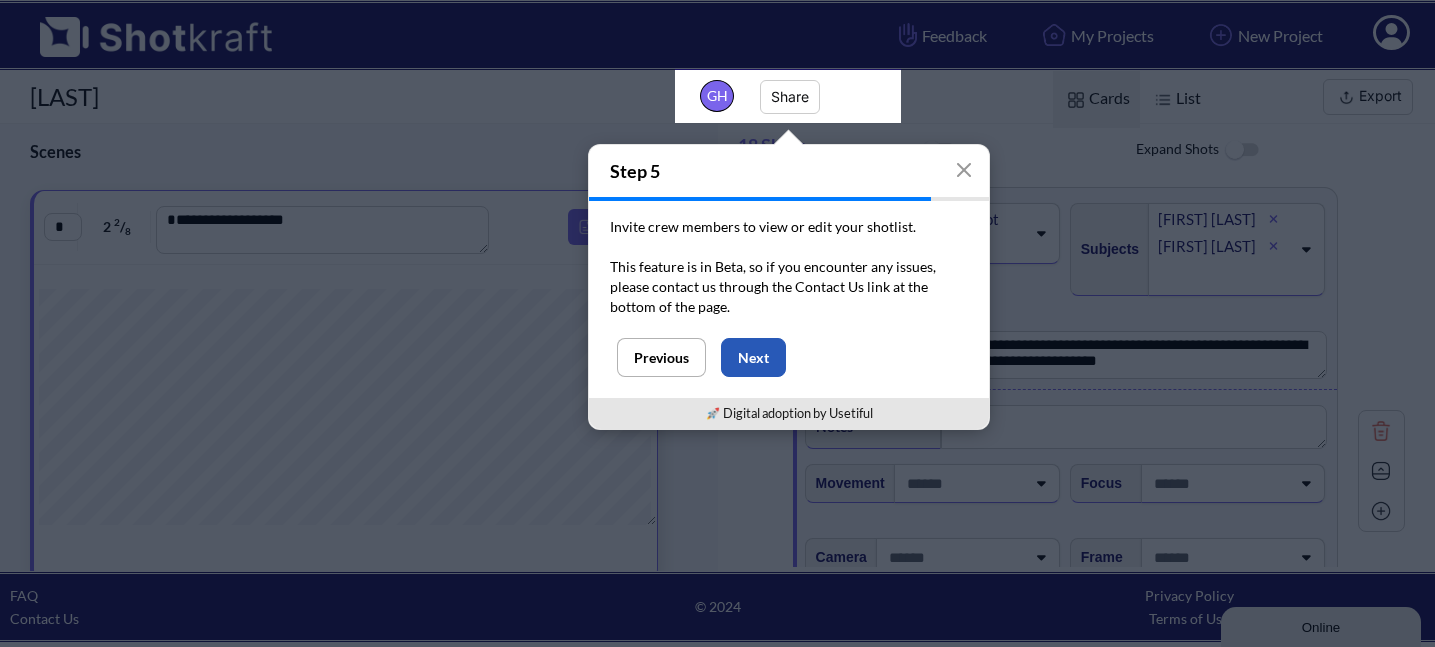 click on "Next" at bounding box center [753, 357] 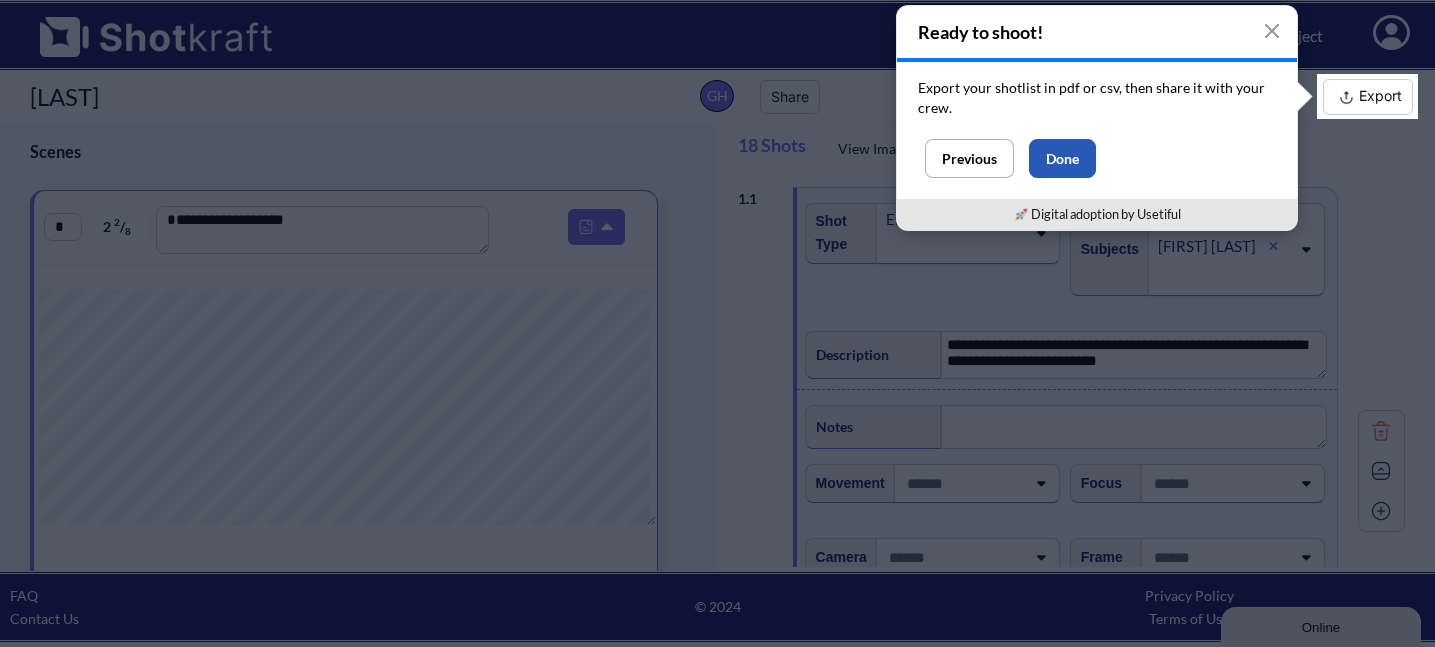 click on "Done" at bounding box center (1062, 158) 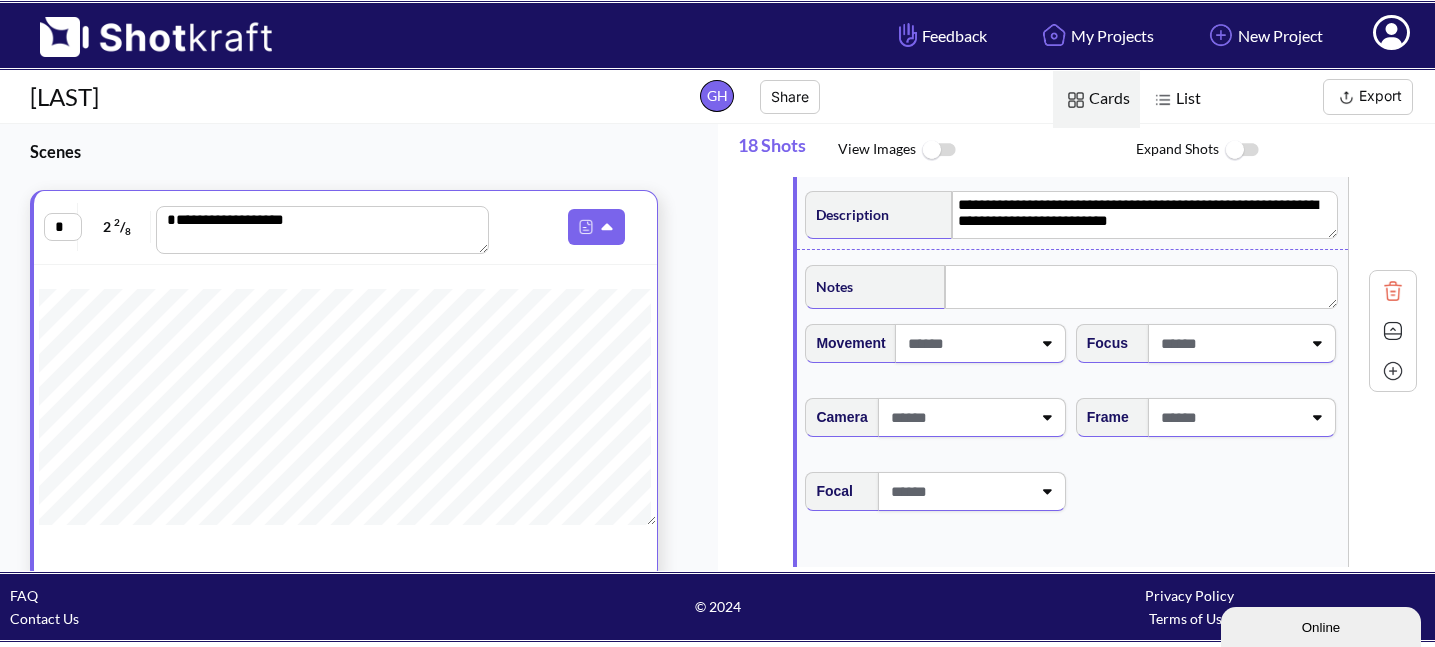 scroll, scrollTop: 141, scrollLeft: 0, axis: vertical 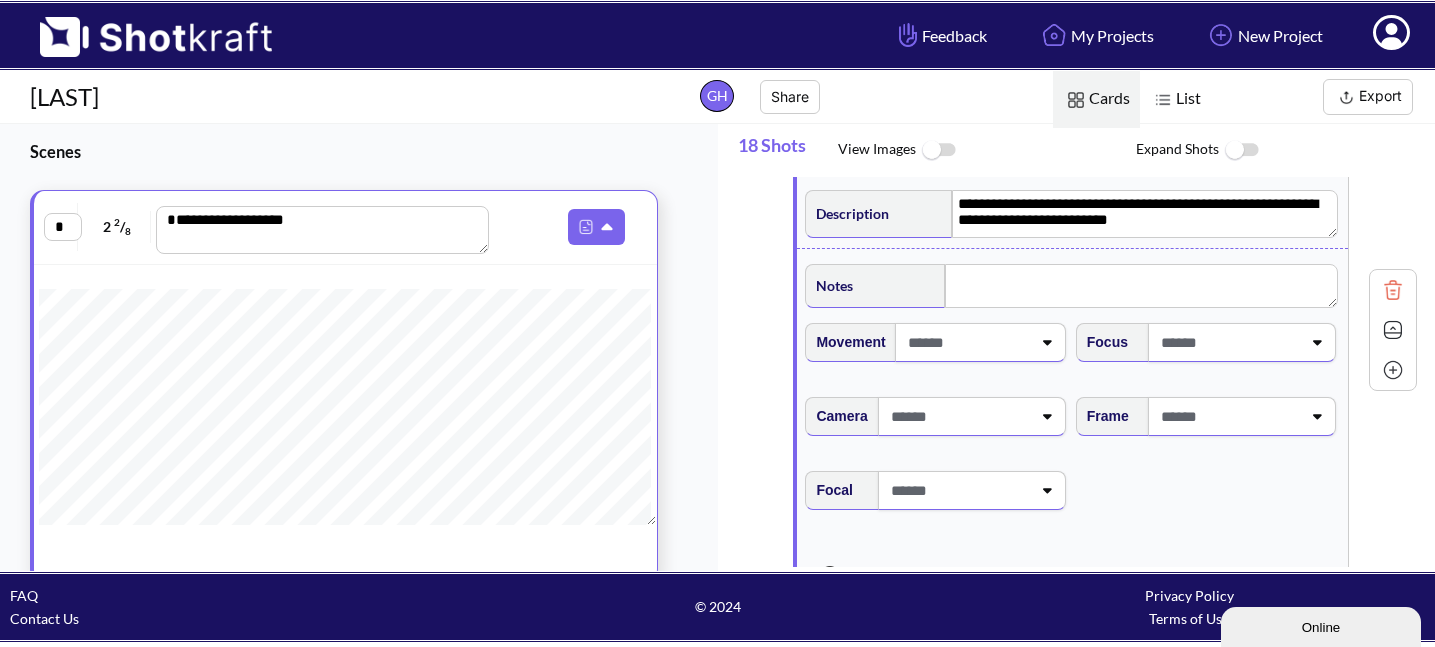 click 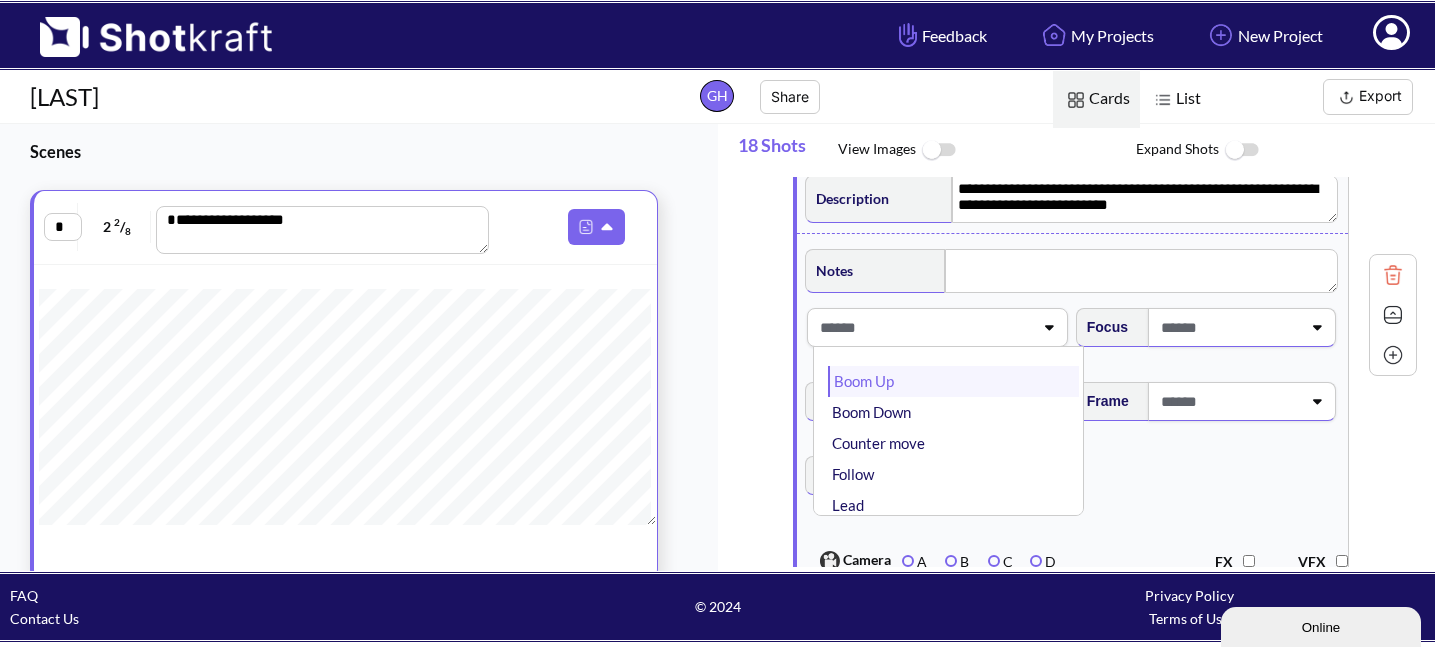 scroll, scrollTop: 140, scrollLeft: 0, axis: vertical 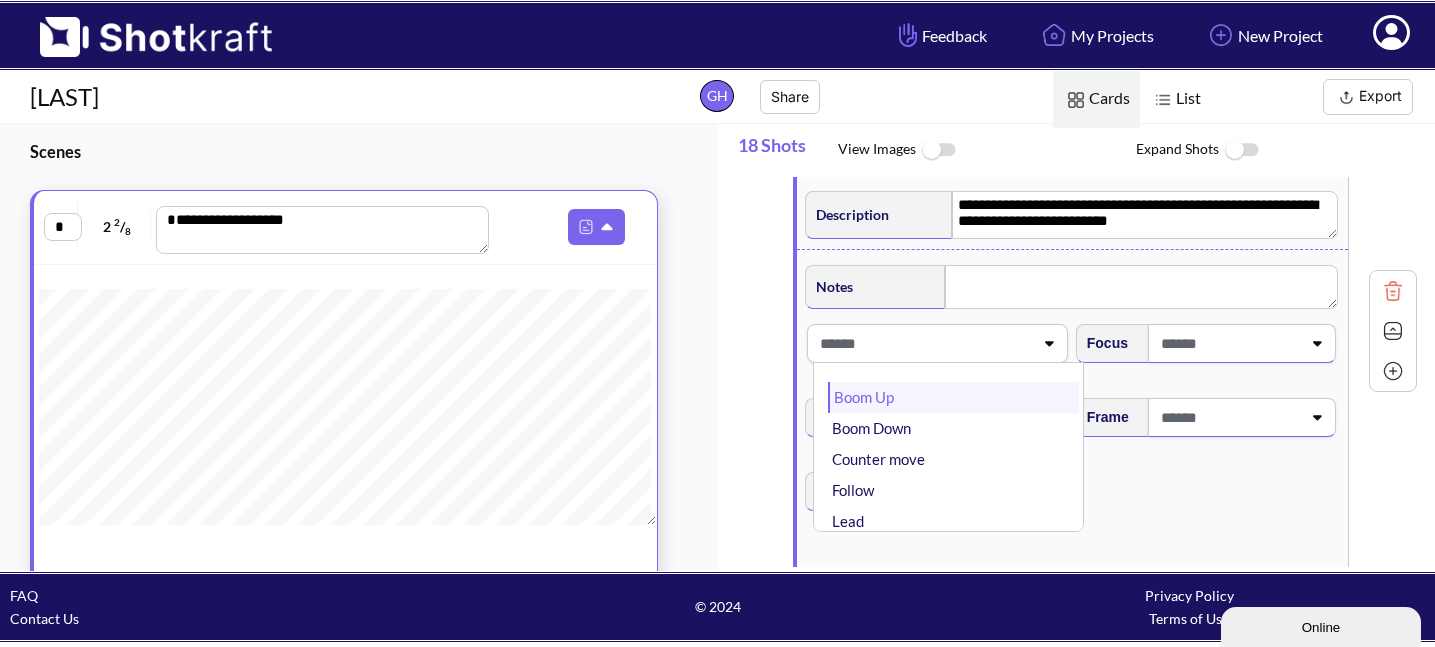 click on "Boom Up" at bounding box center [953, 397] 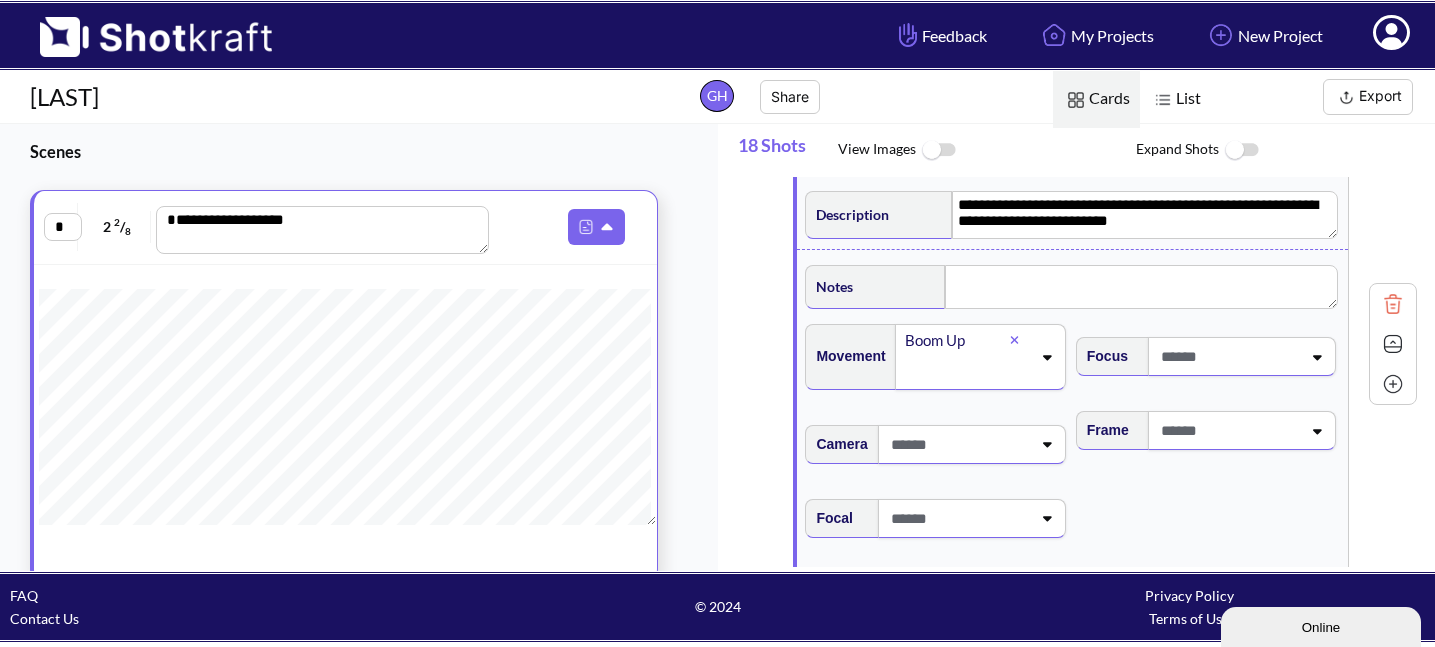 scroll, scrollTop: 157, scrollLeft: 0, axis: vertical 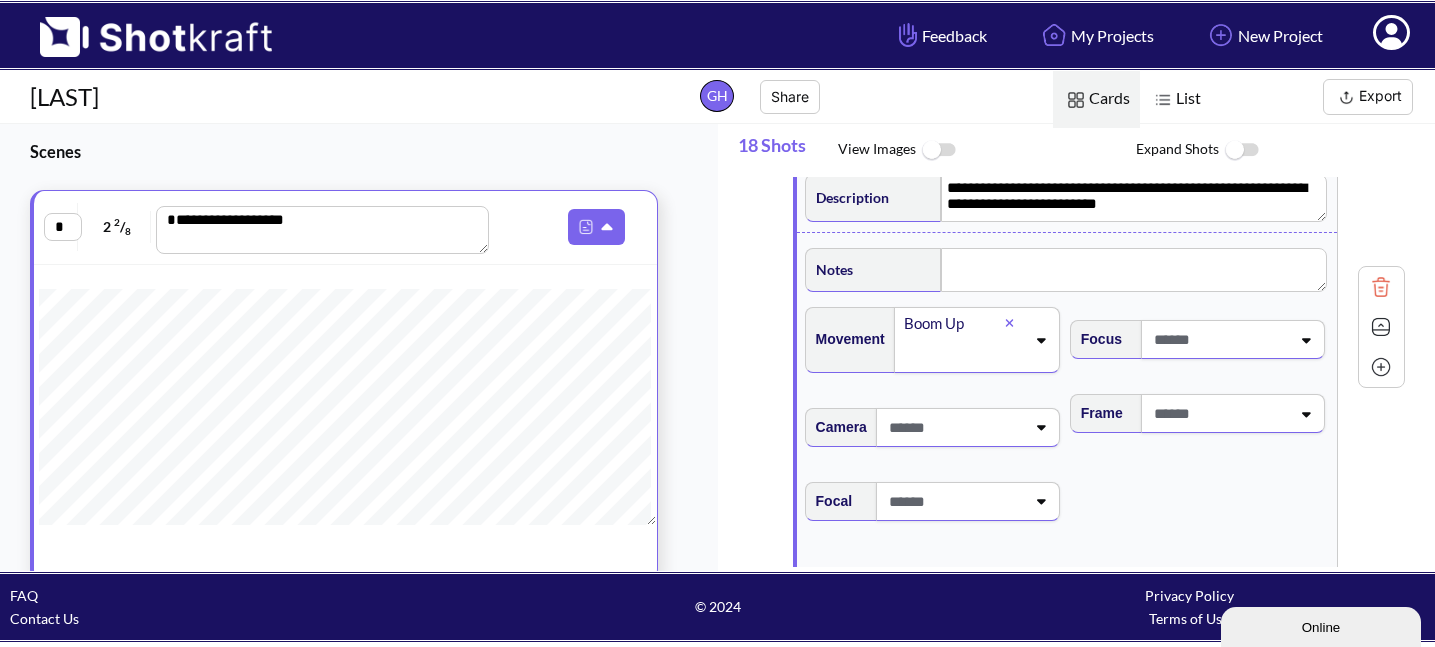 click at bounding box center (1219, 339) 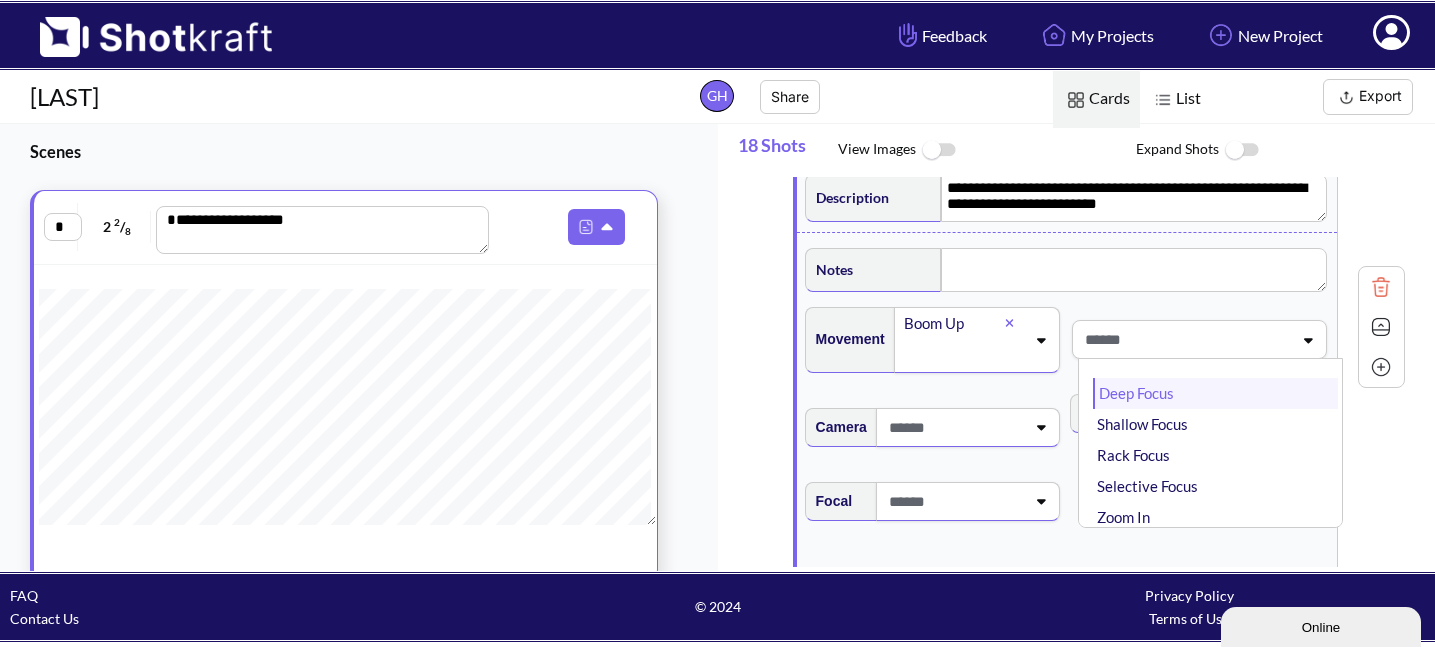 click on "Deep Focus" at bounding box center [1215, 393] 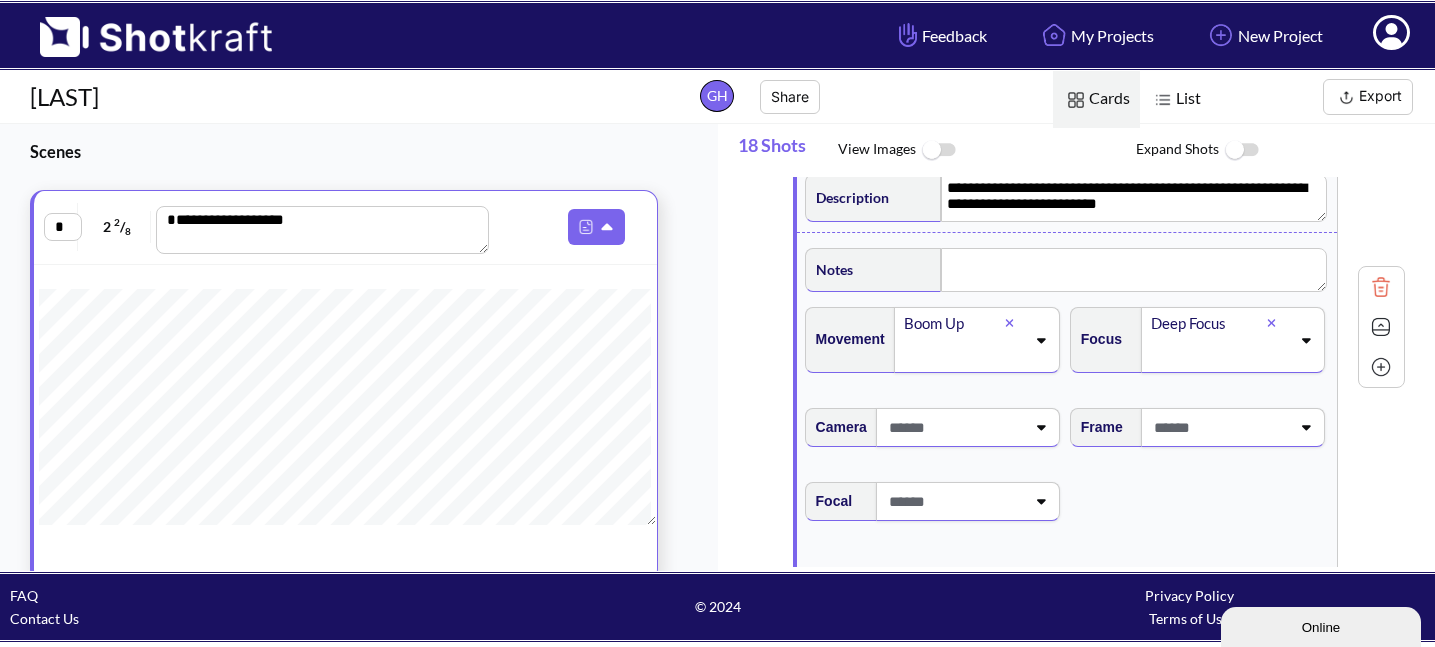 click 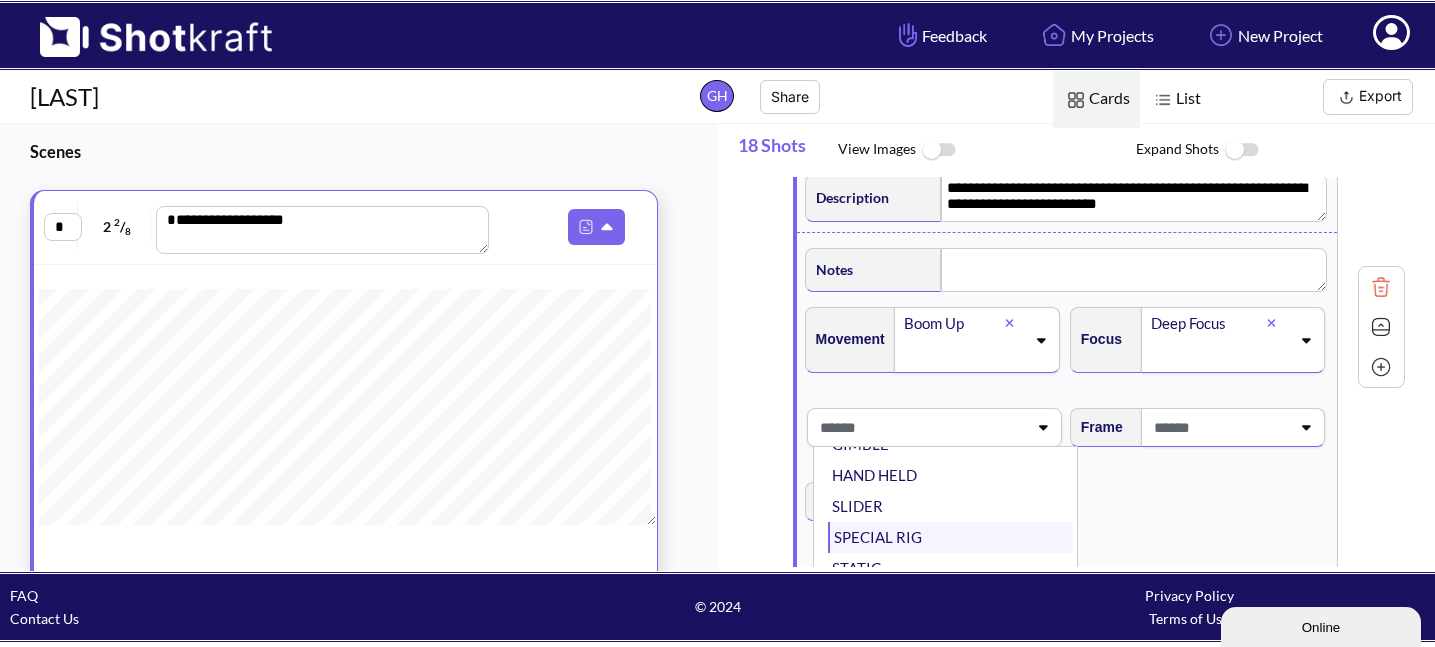 scroll, scrollTop: 161, scrollLeft: 0, axis: vertical 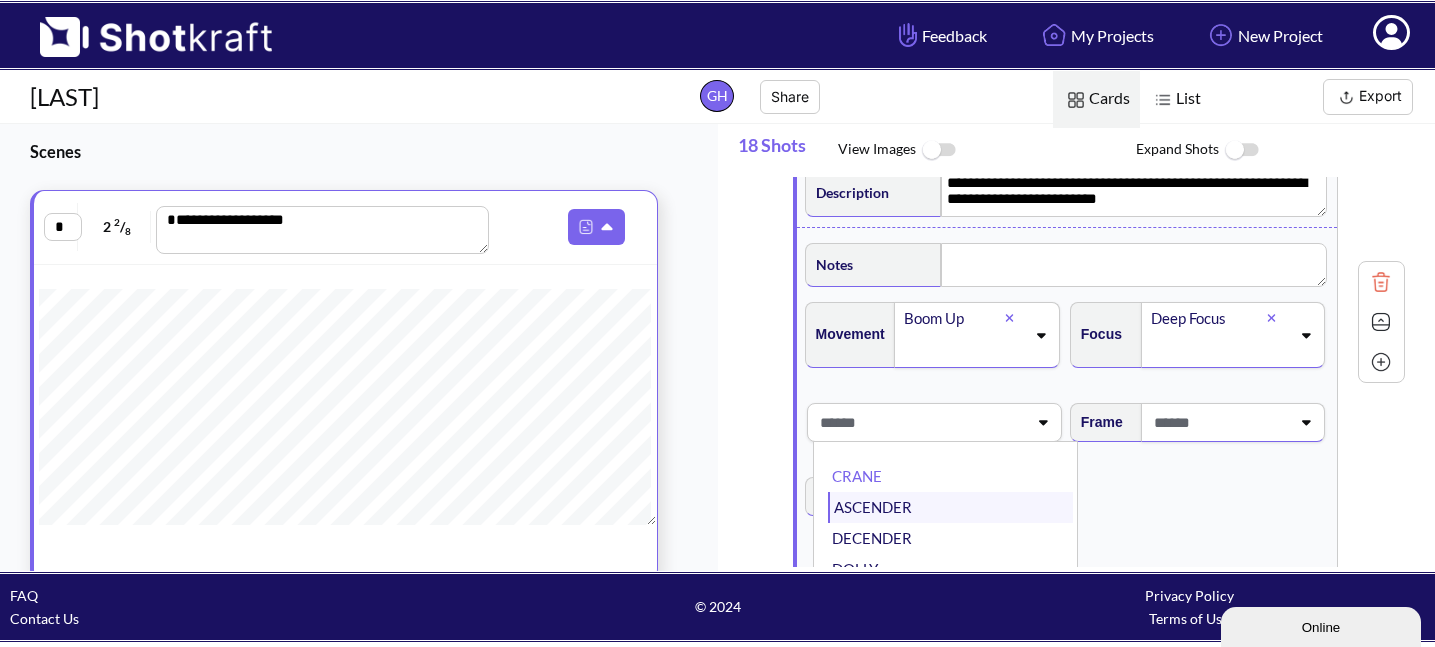 click on "ASCENDER" at bounding box center [950, 507] 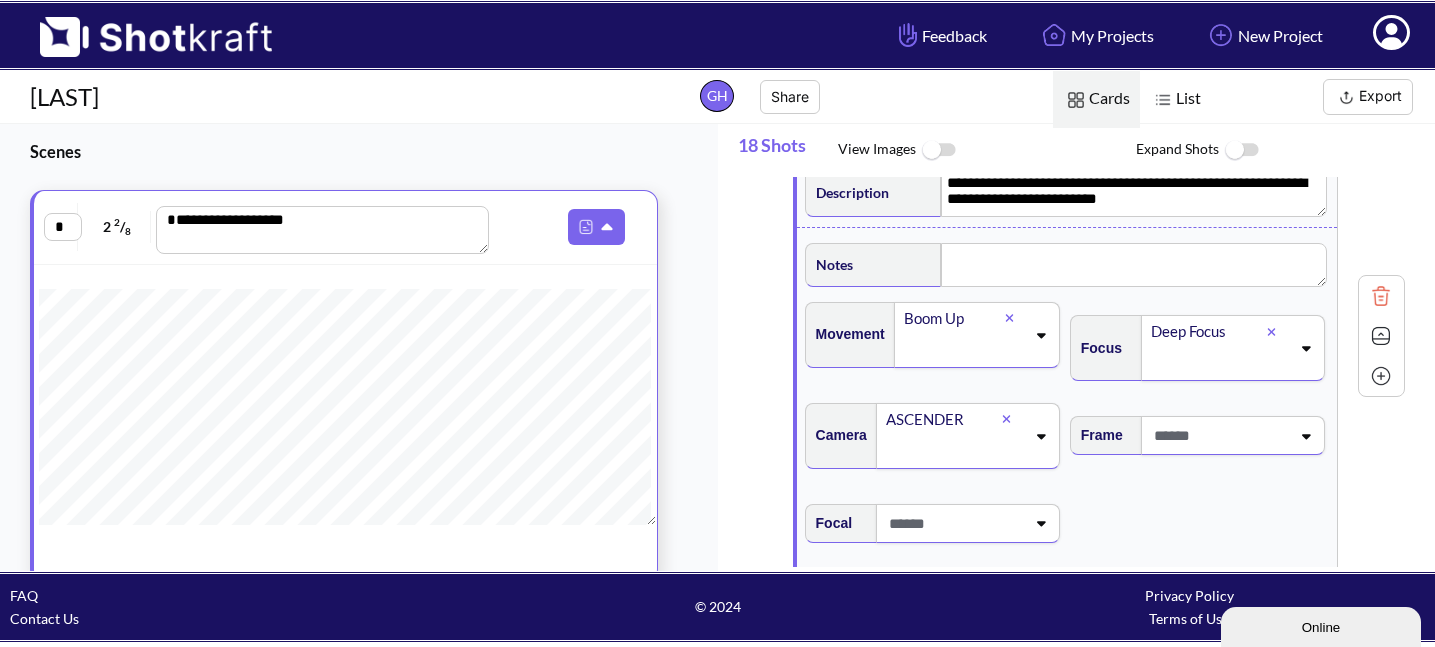 click 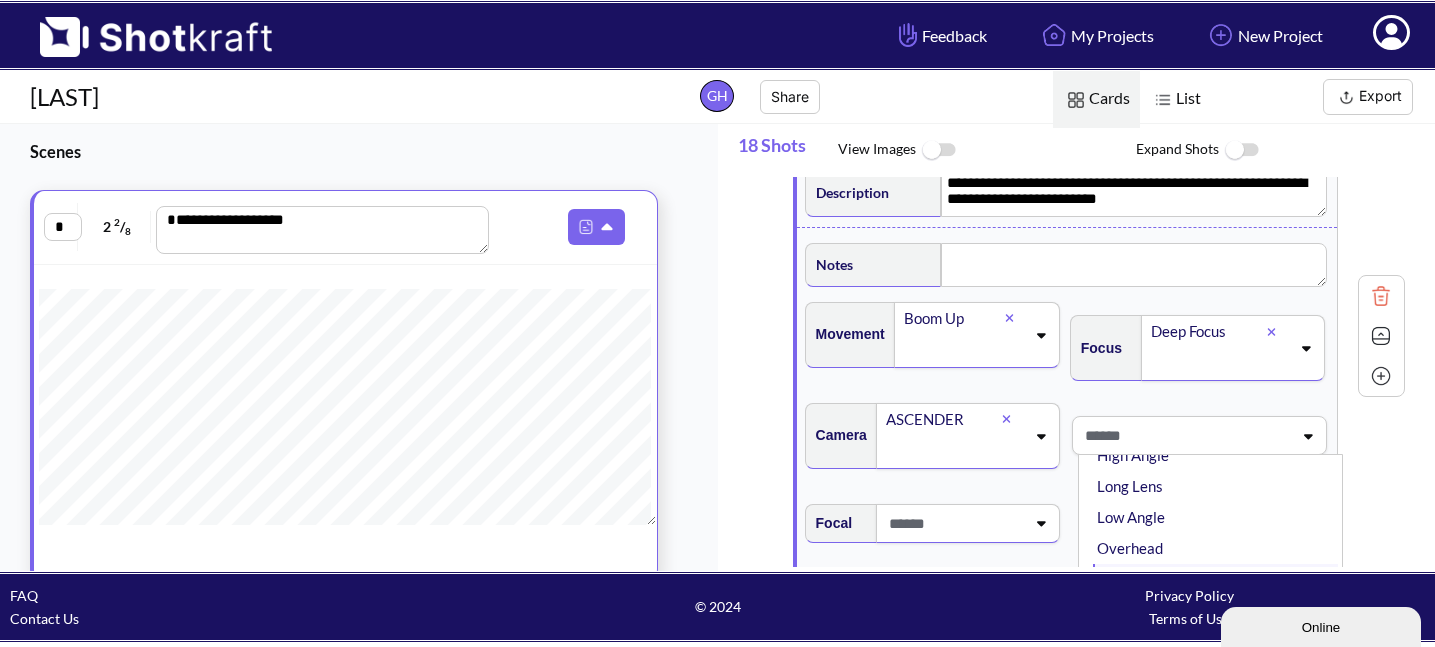 scroll, scrollTop: 168, scrollLeft: 0, axis: vertical 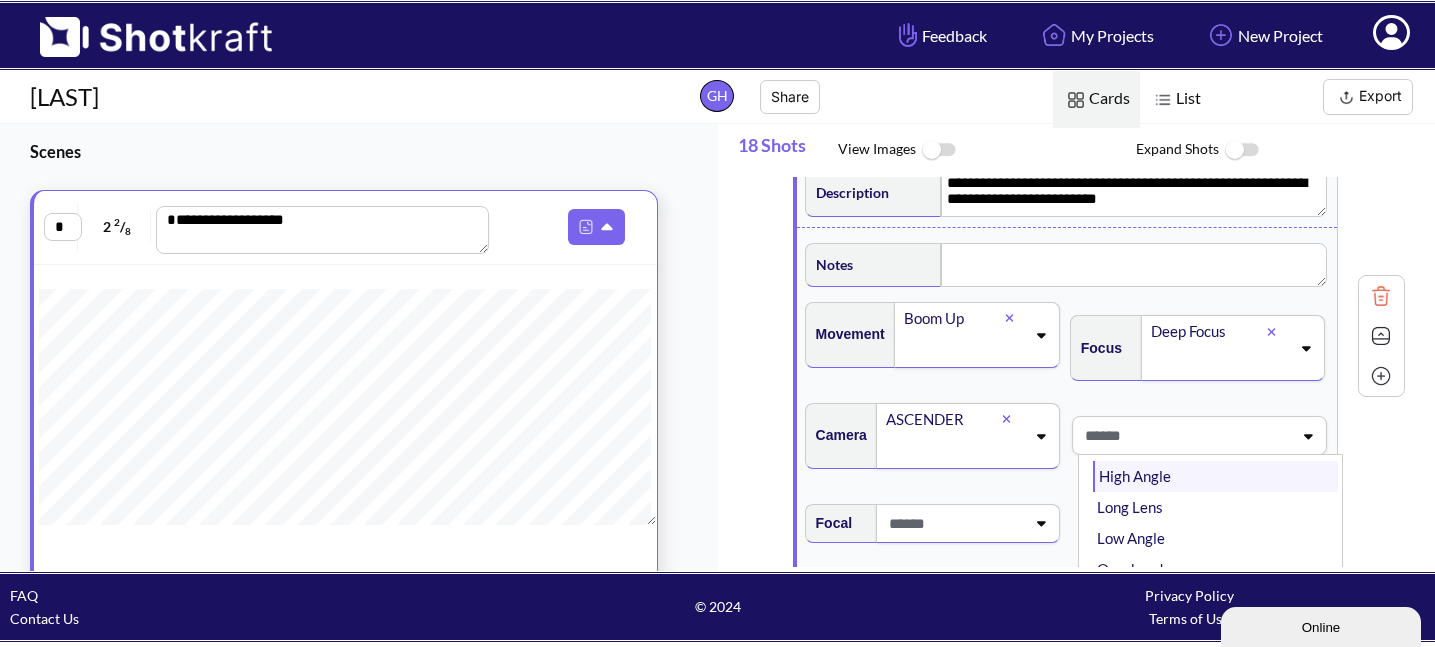 click on "High Angle" at bounding box center (1215, 476) 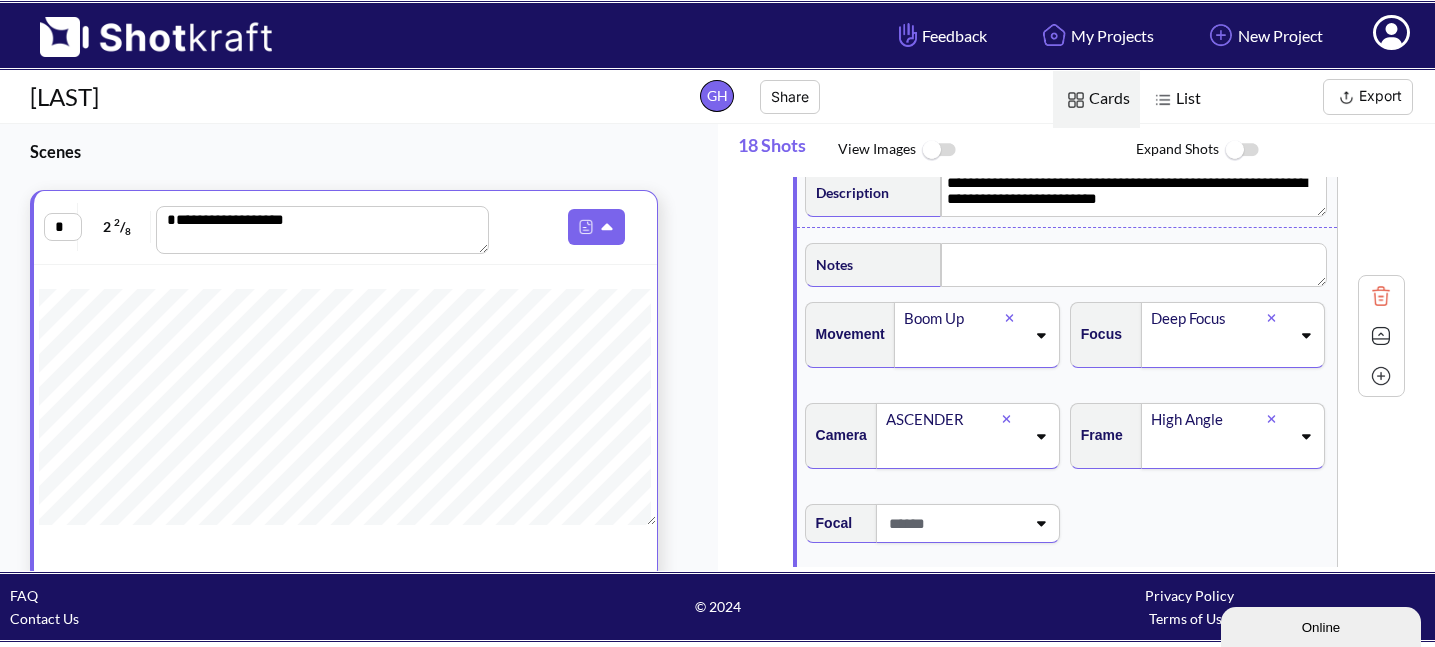 click 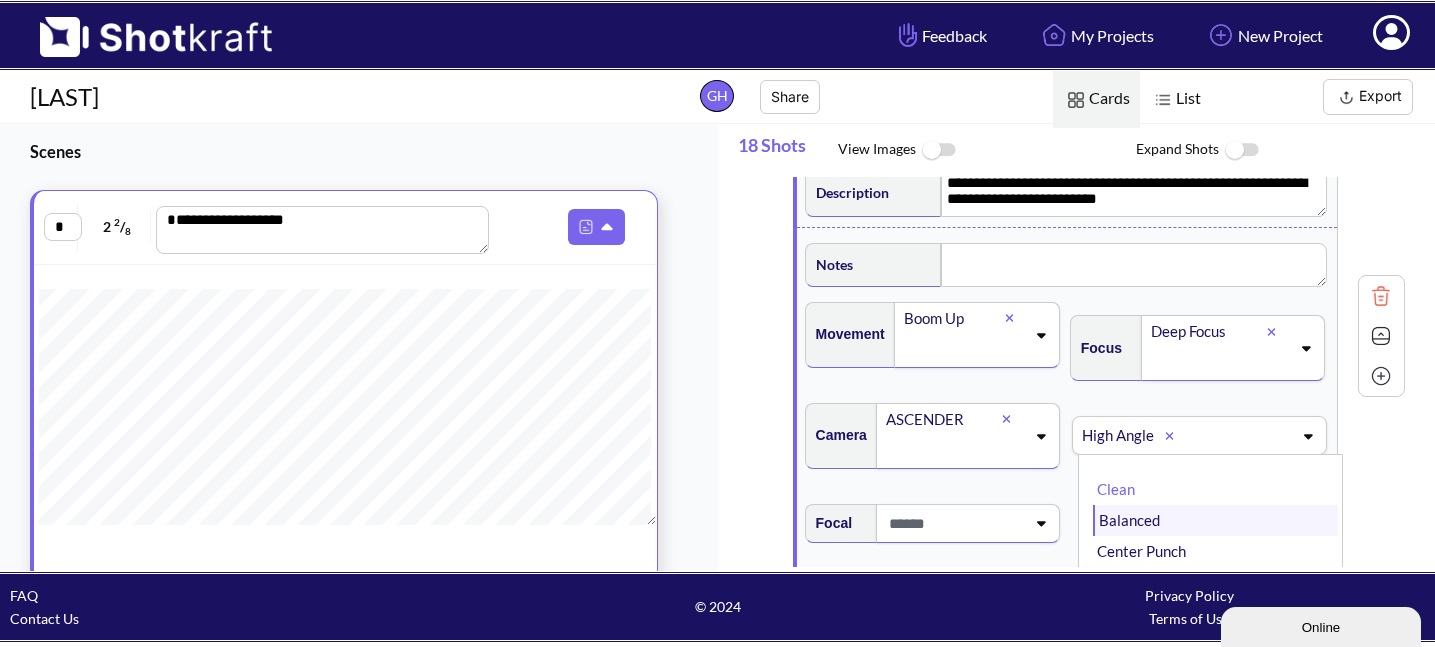 scroll, scrollTop: 0, scrollLeft: 0, axis: both 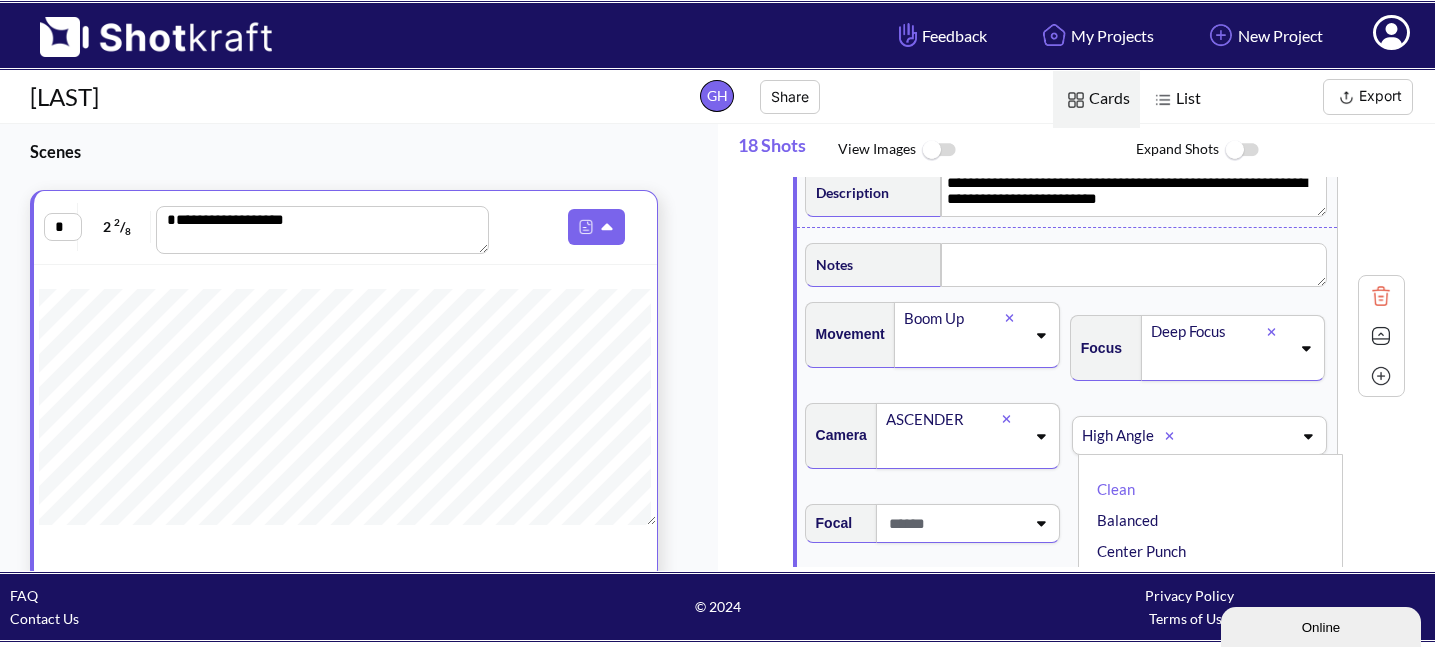 click on "Focus Deep Focus Frame High Angle Clean Balanced Center Punch Dirty Dutch Angle High Angle ✔ Long Lens Low Angle Overhead Profile Short Side Short Siding Stacked Talk Space Unbalanced Wide Lens" at bounding box center [1199, 392] 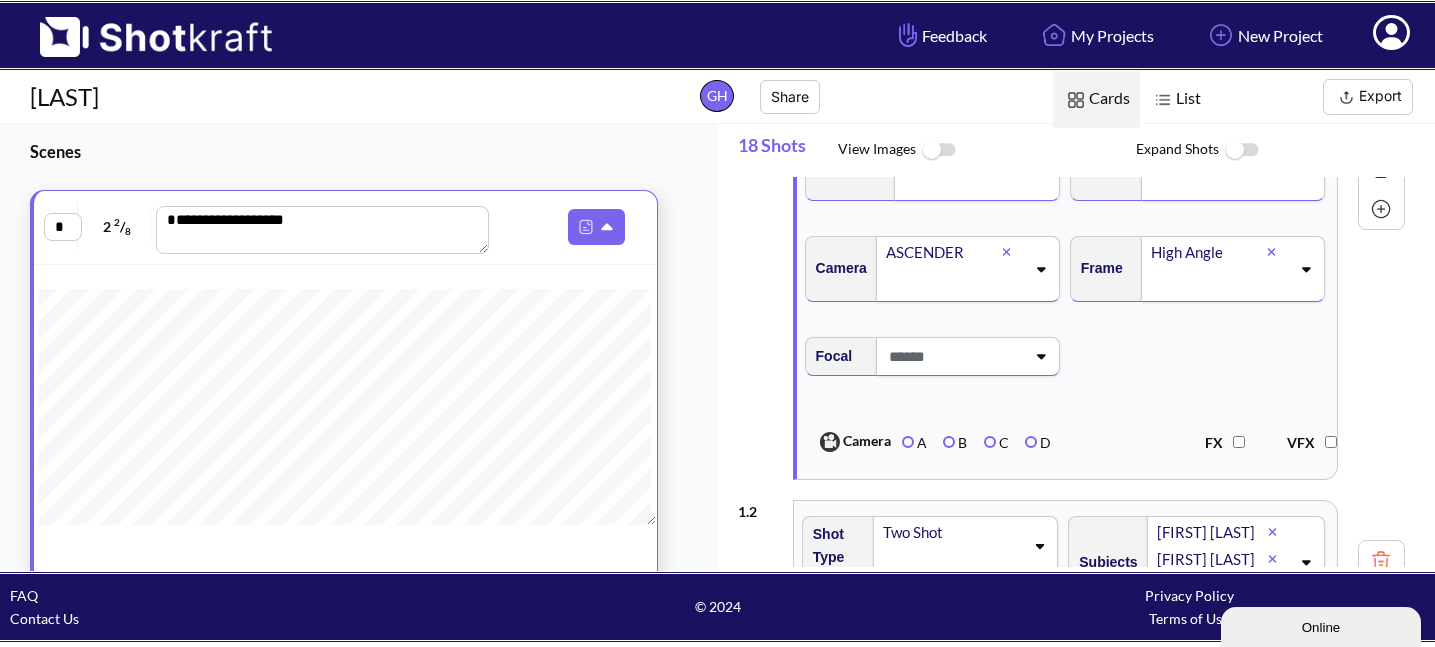 scroll, scrollTop: 333, scrollLeft: 0, axis: vertical 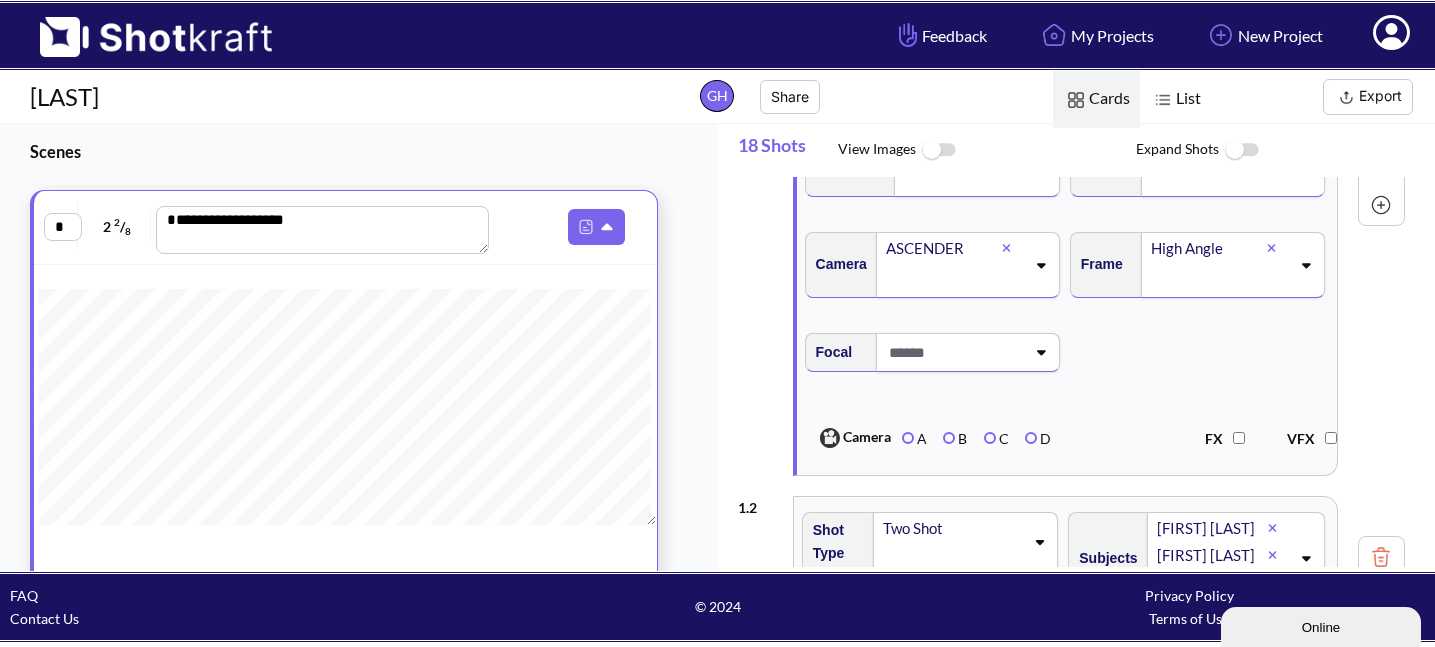 click 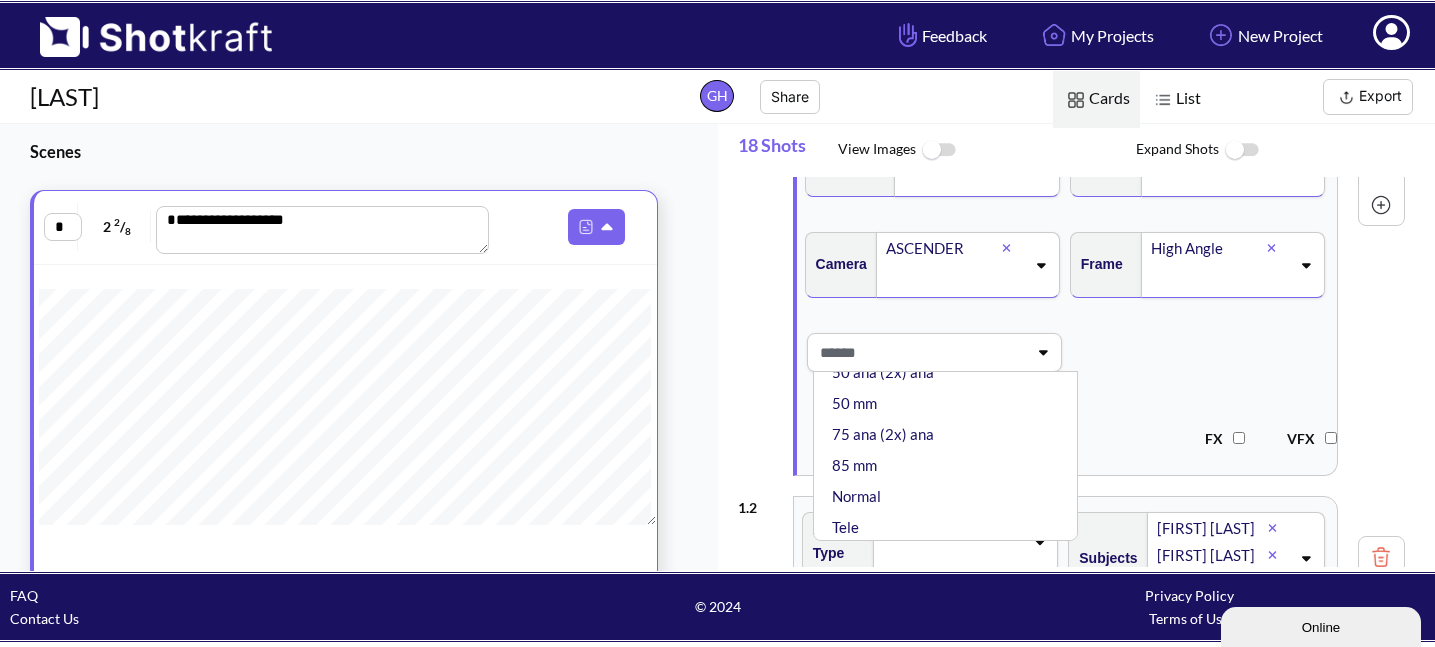 scroll, scrollTop: 316, scrollLeft: 0, axis: vertical 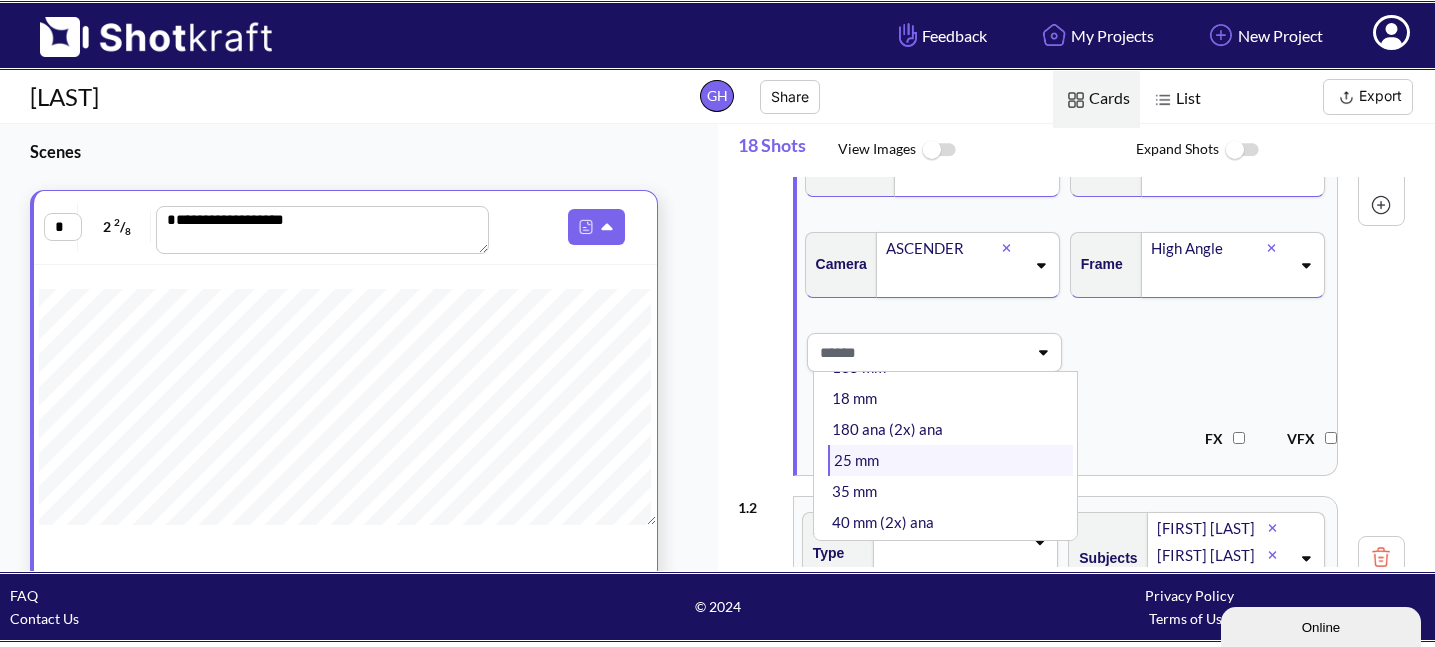 click on "25 mm" at bounding box center (950, 460) 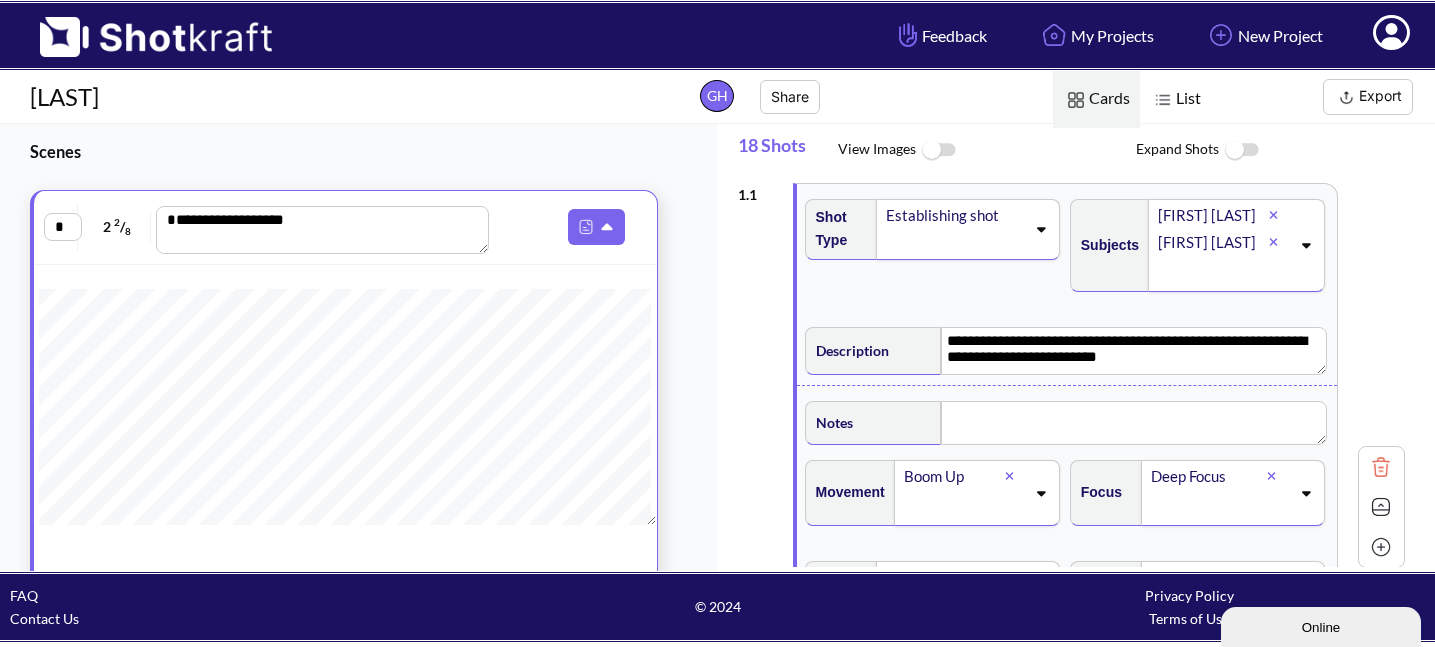 scroll, scrollTop: 0, scrollLeft: 0, axis: both 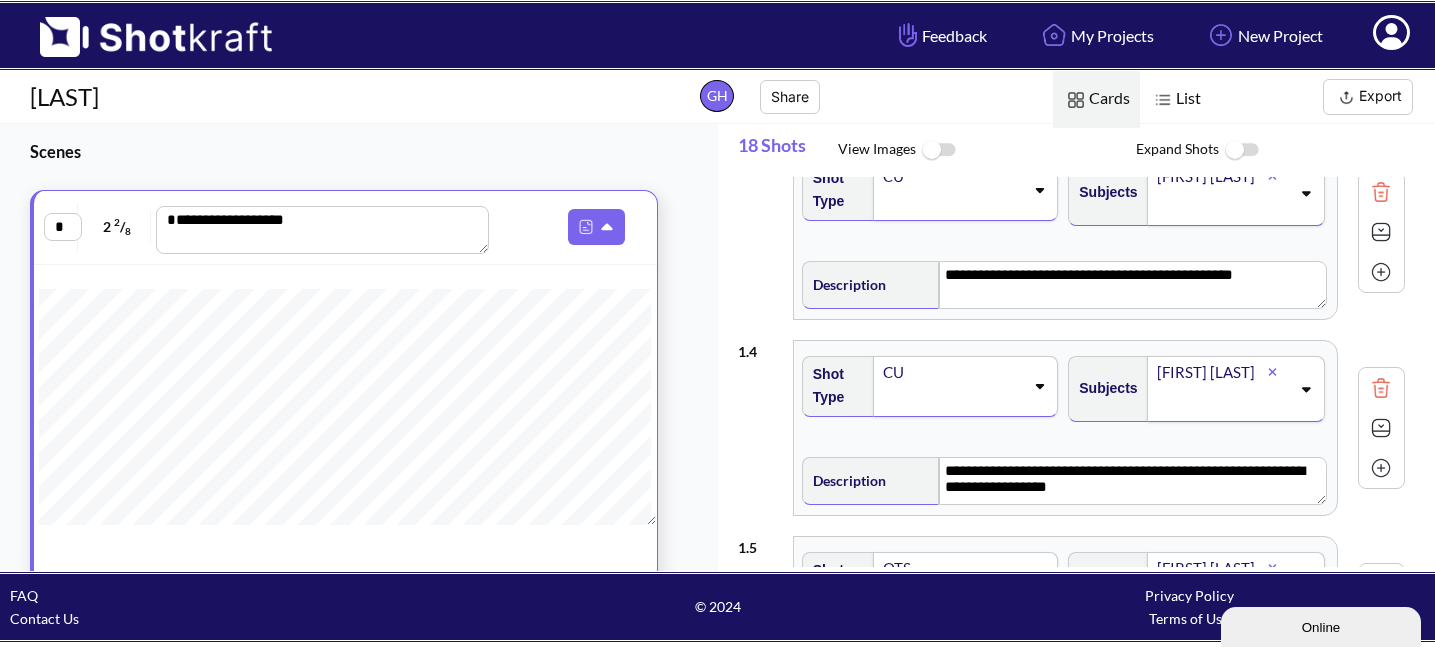 click 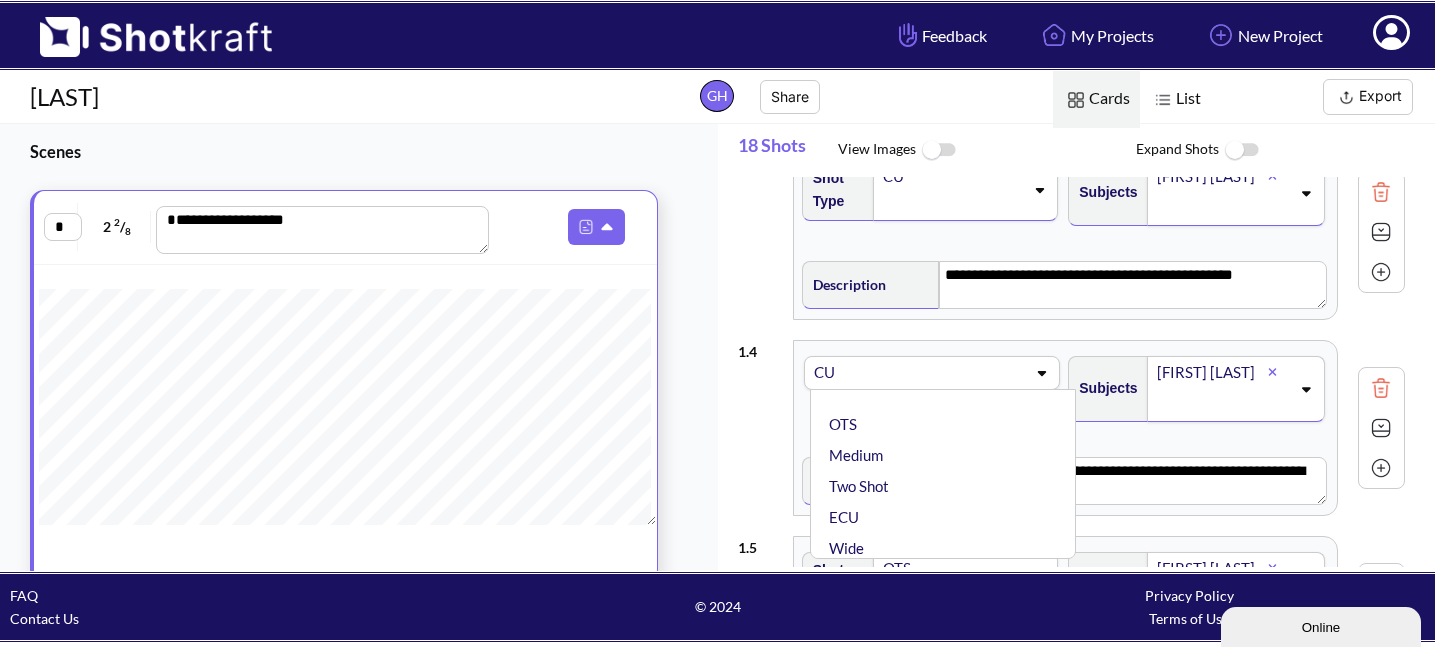 click 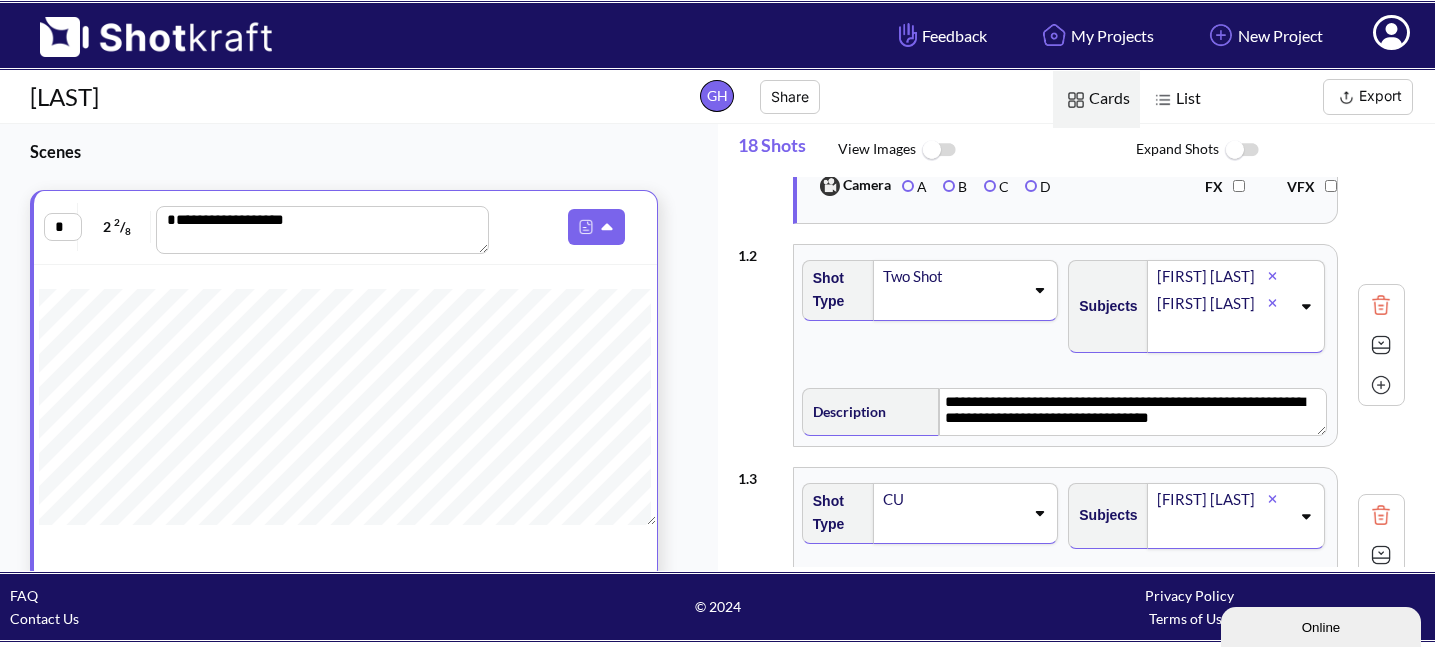 scroll, scrollTop: 615, scrollLeft: 0, axis: vertical 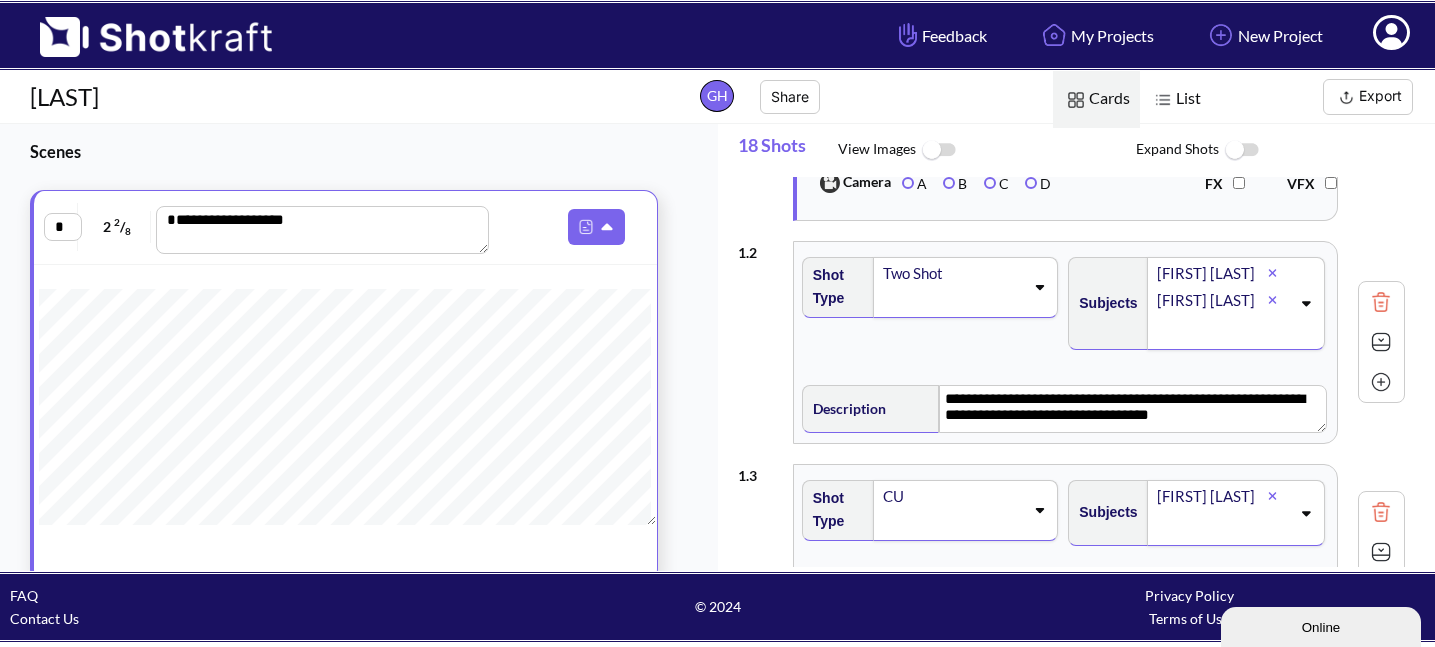 click at bounding box center (1381, 342) 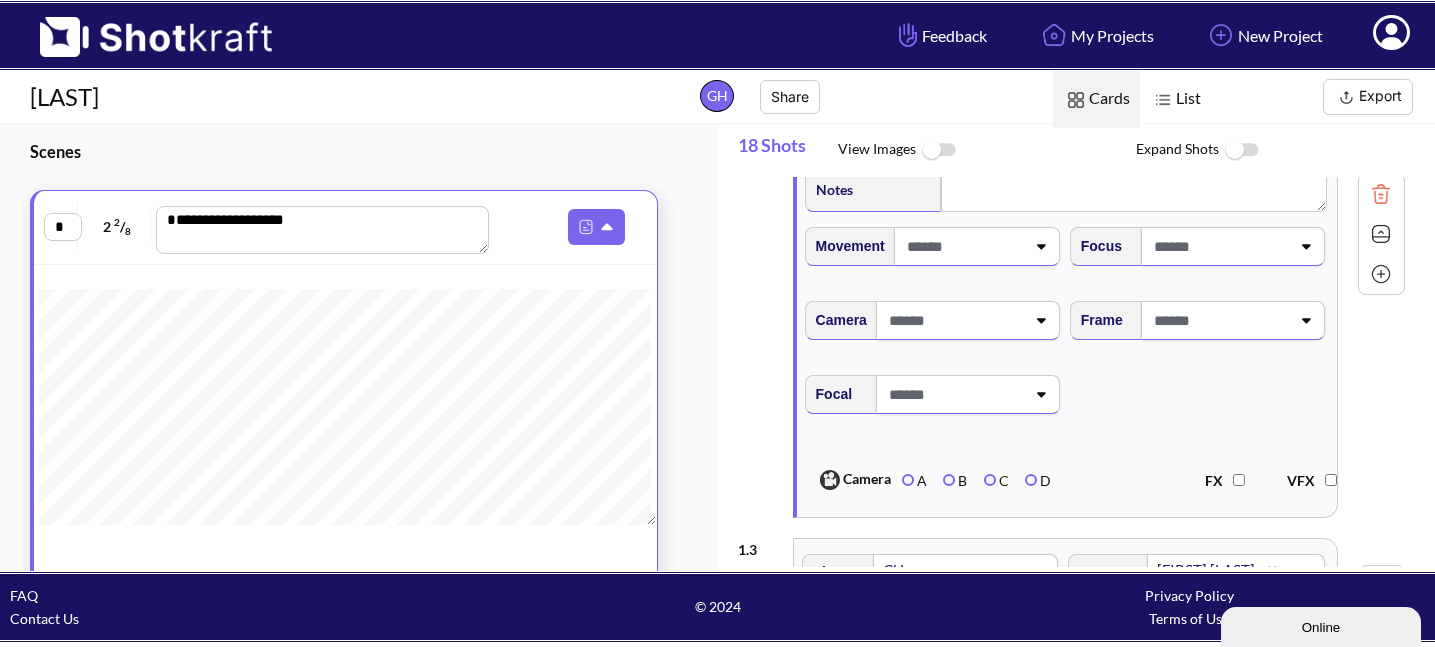 scroll, scrollTop: 912, scrollLeft: 0, axis: vertical 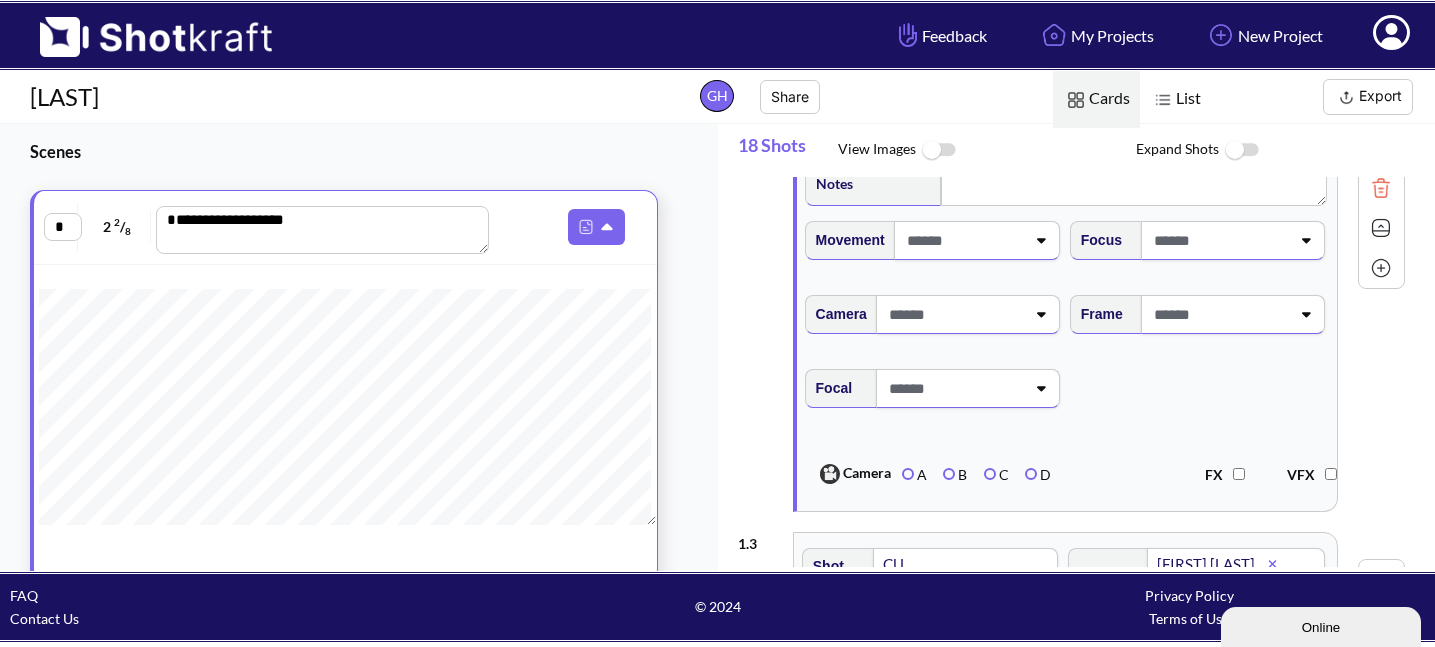 click at bounding box center [1381, 268] 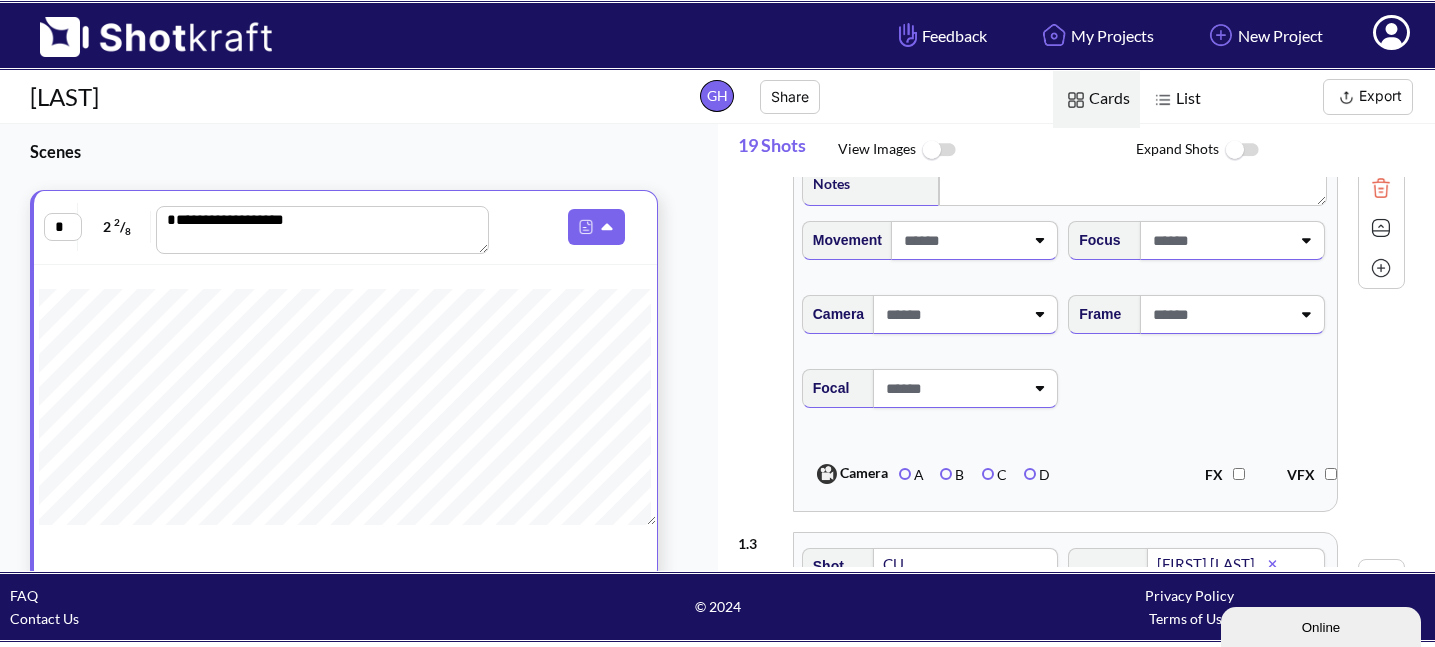type 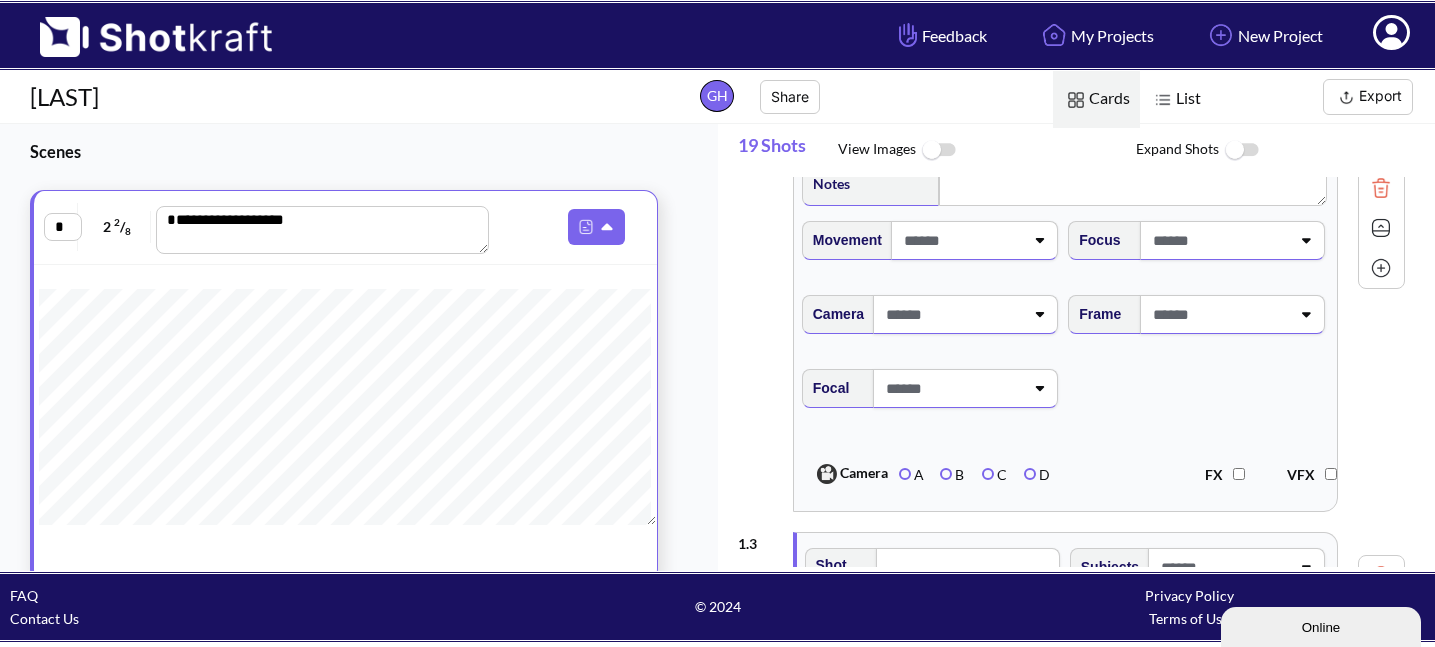 click at bounding box center [1381, 268] 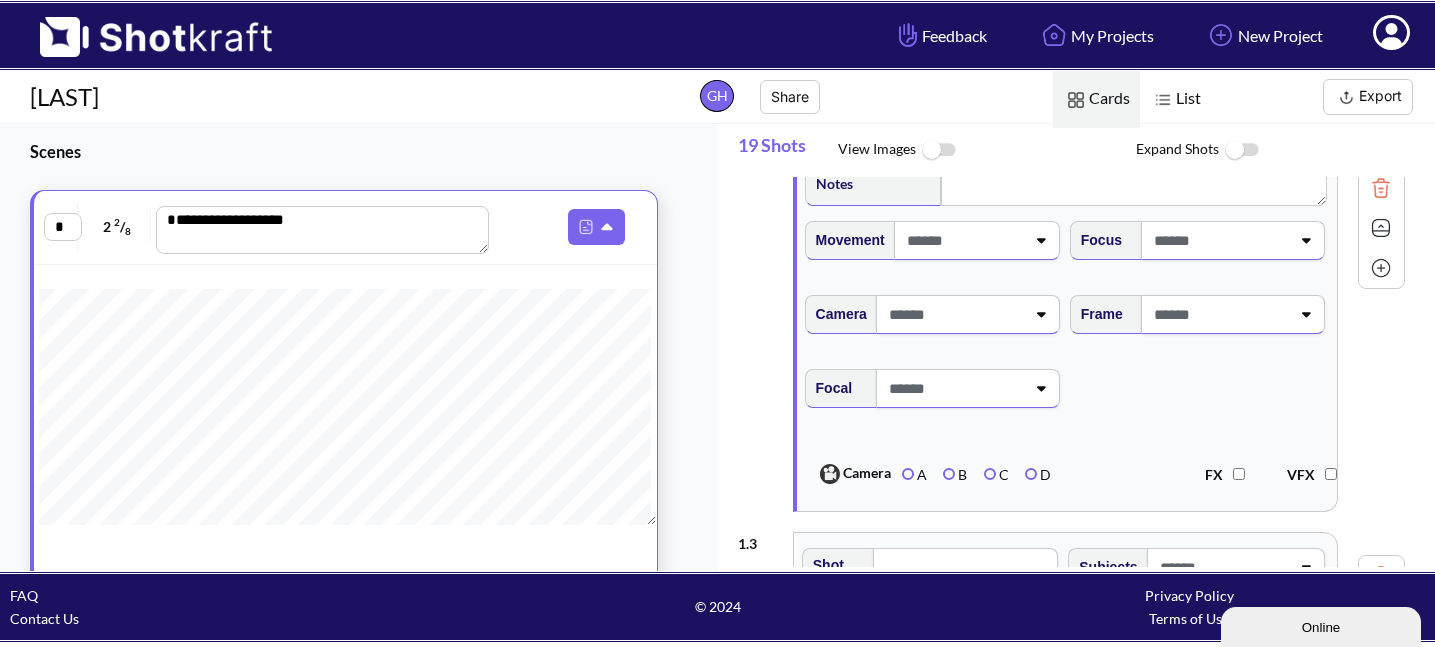 type 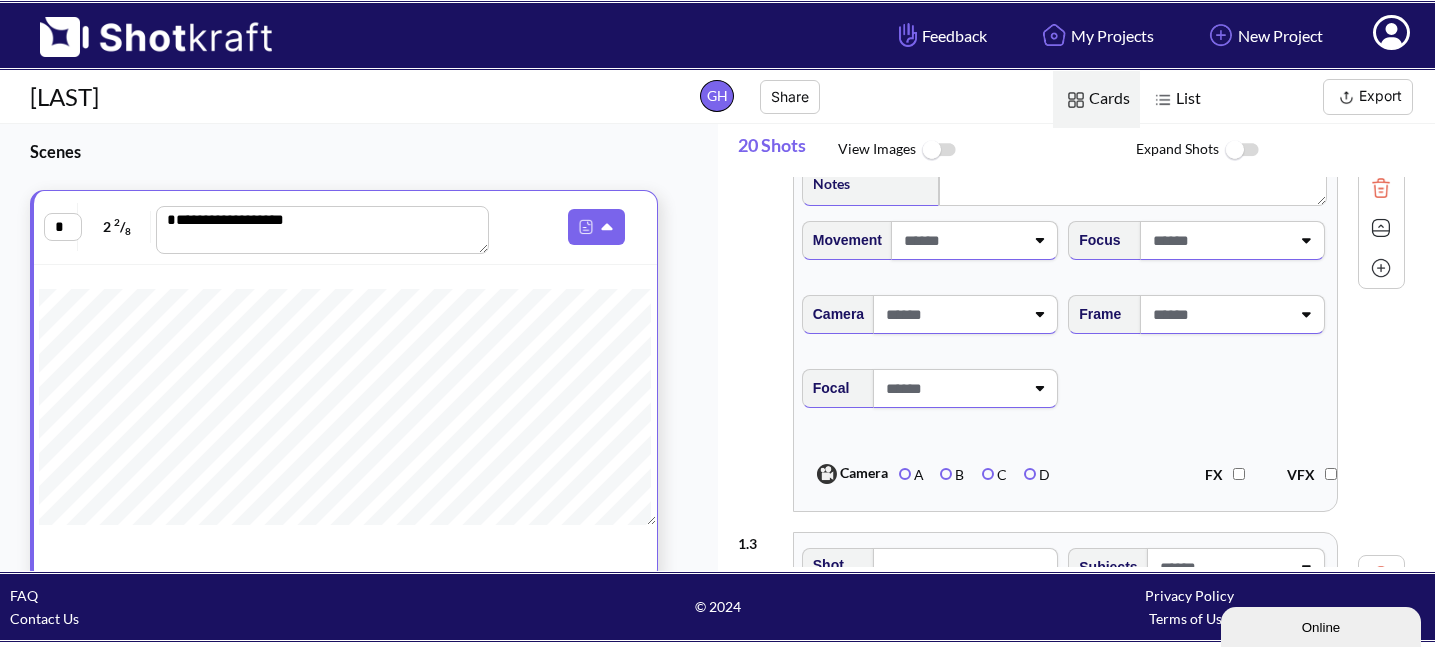 click at bounding box center [1381, 268] 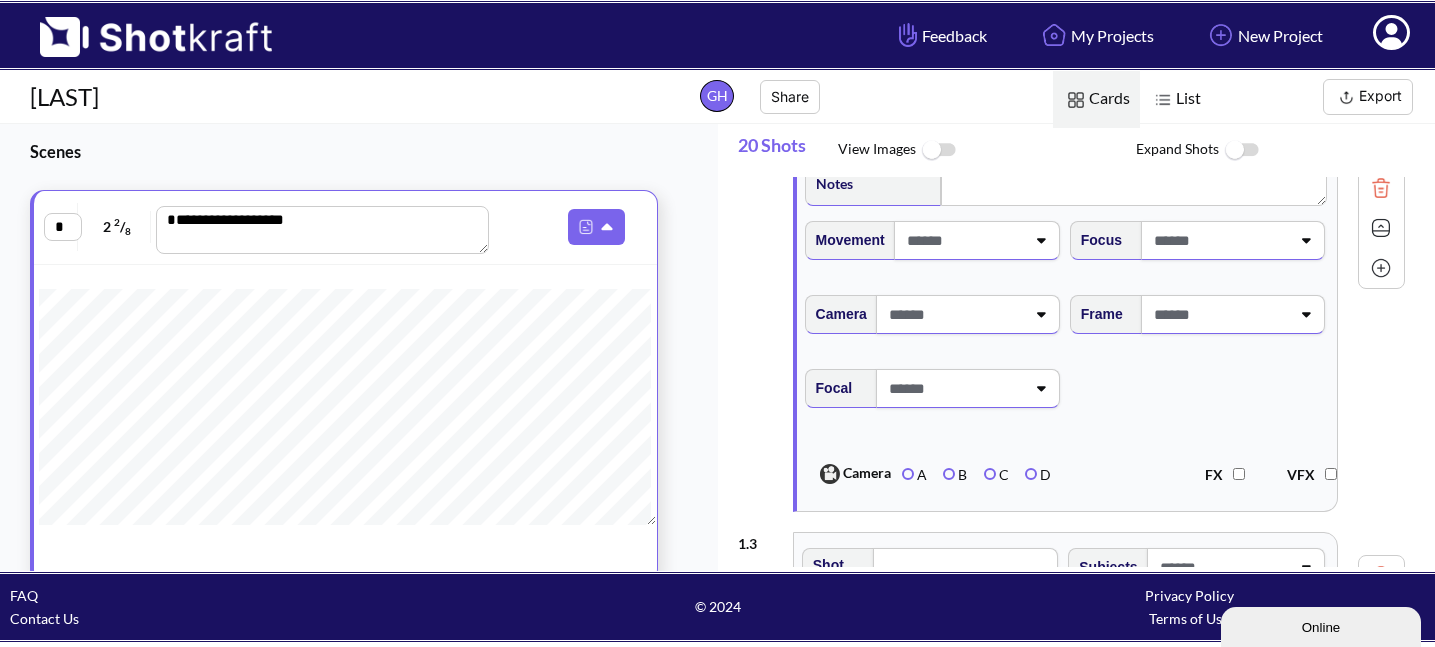type 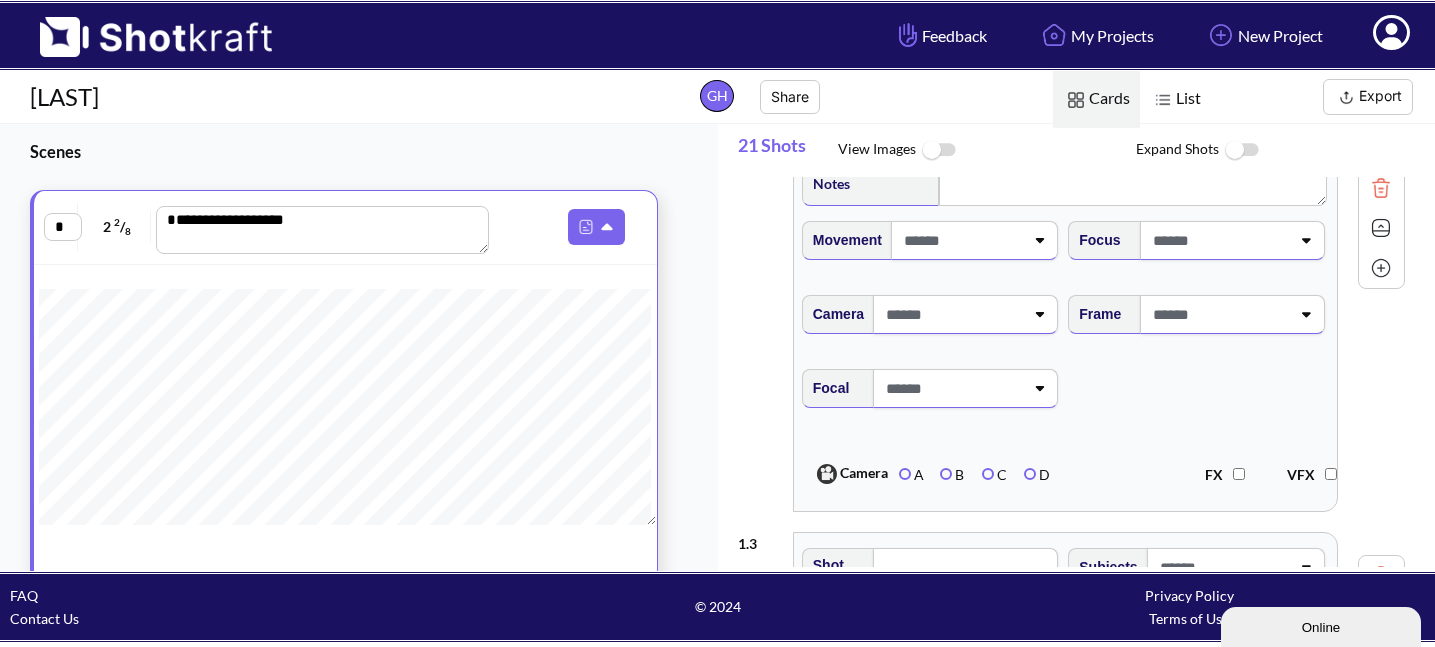 type on "**********" 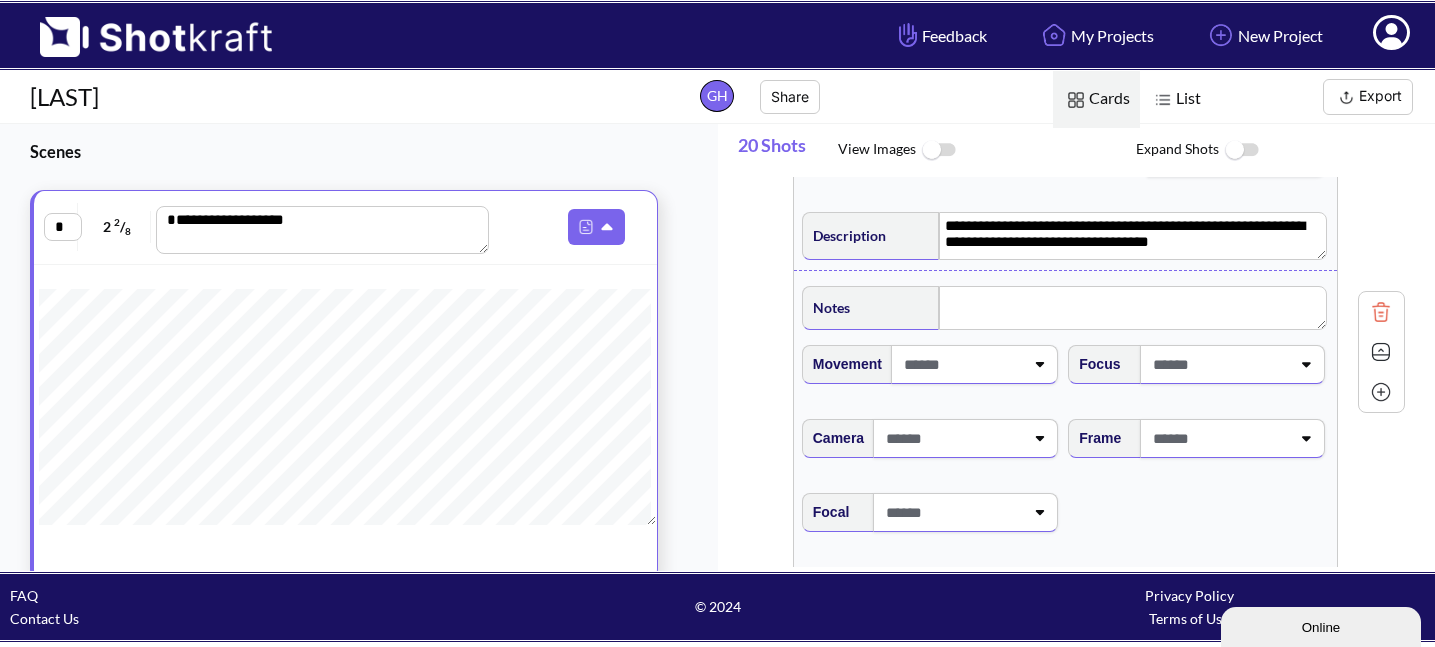 type 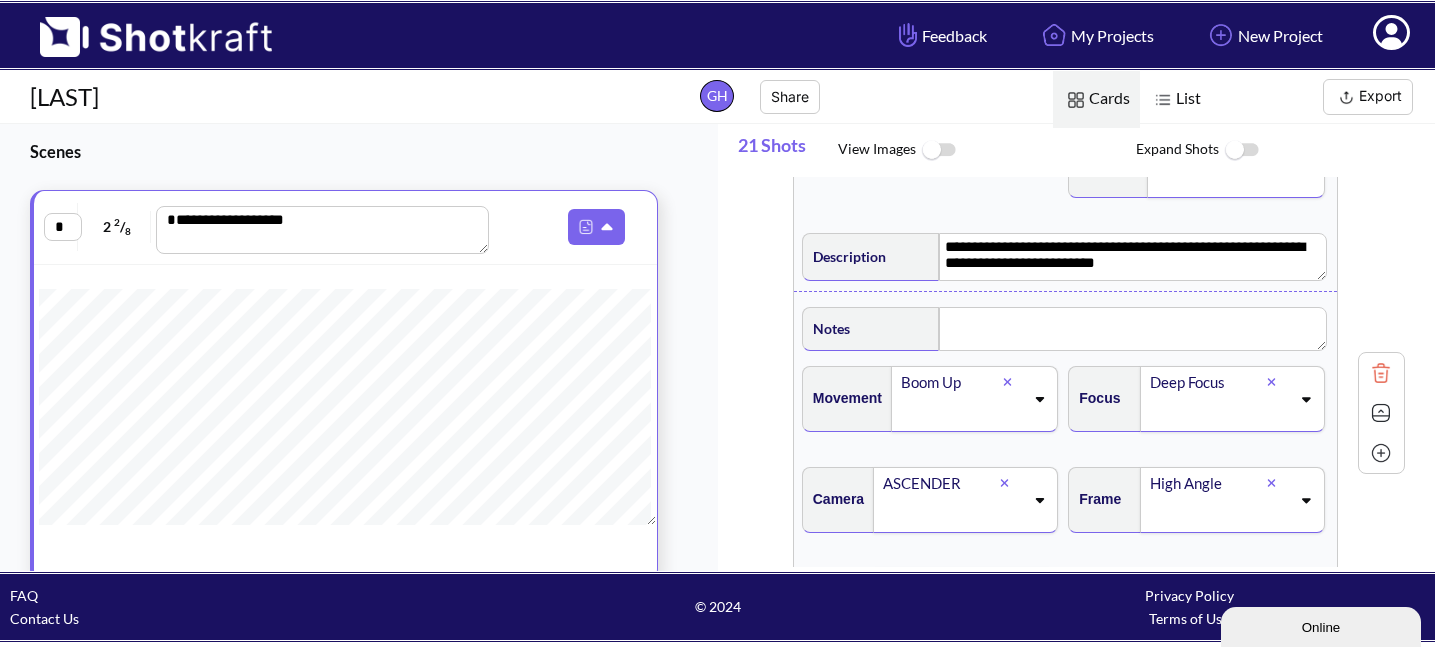 scroll, scrollTop: -3, scrollLeft: 0, axis: vertical 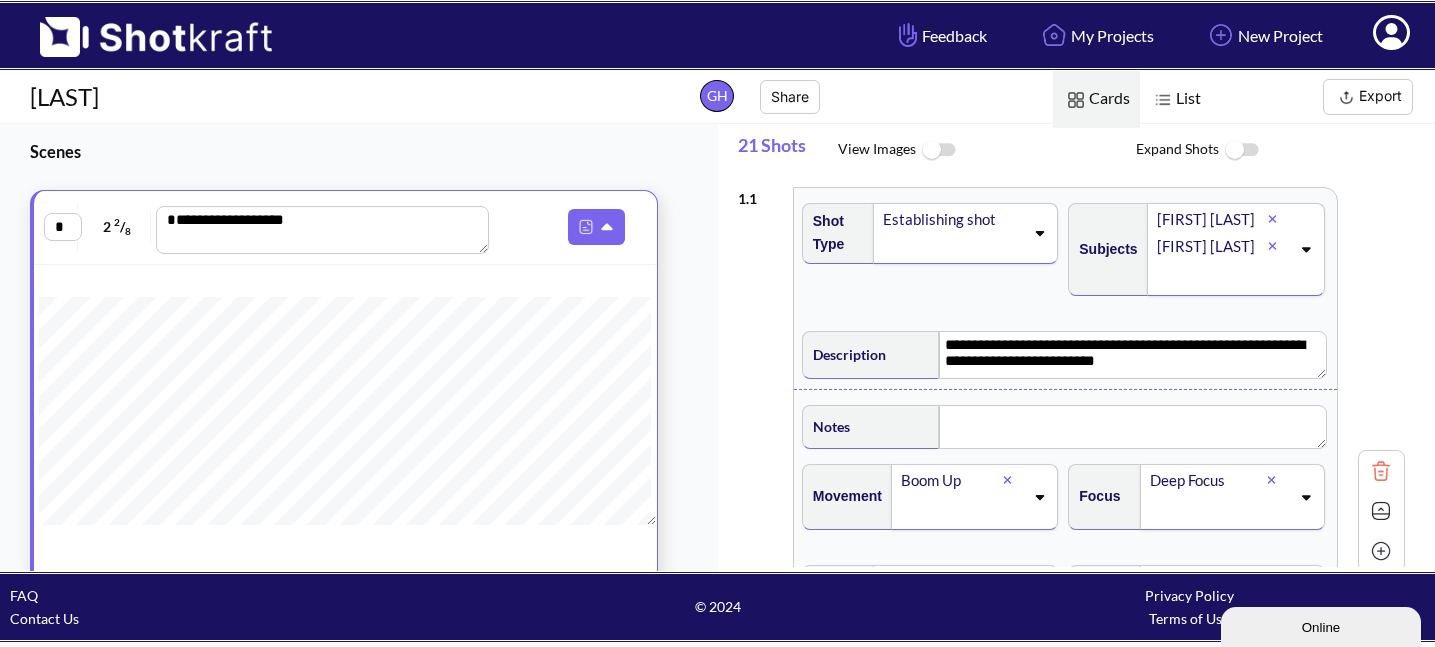 click at bounding box center (1241, 150) 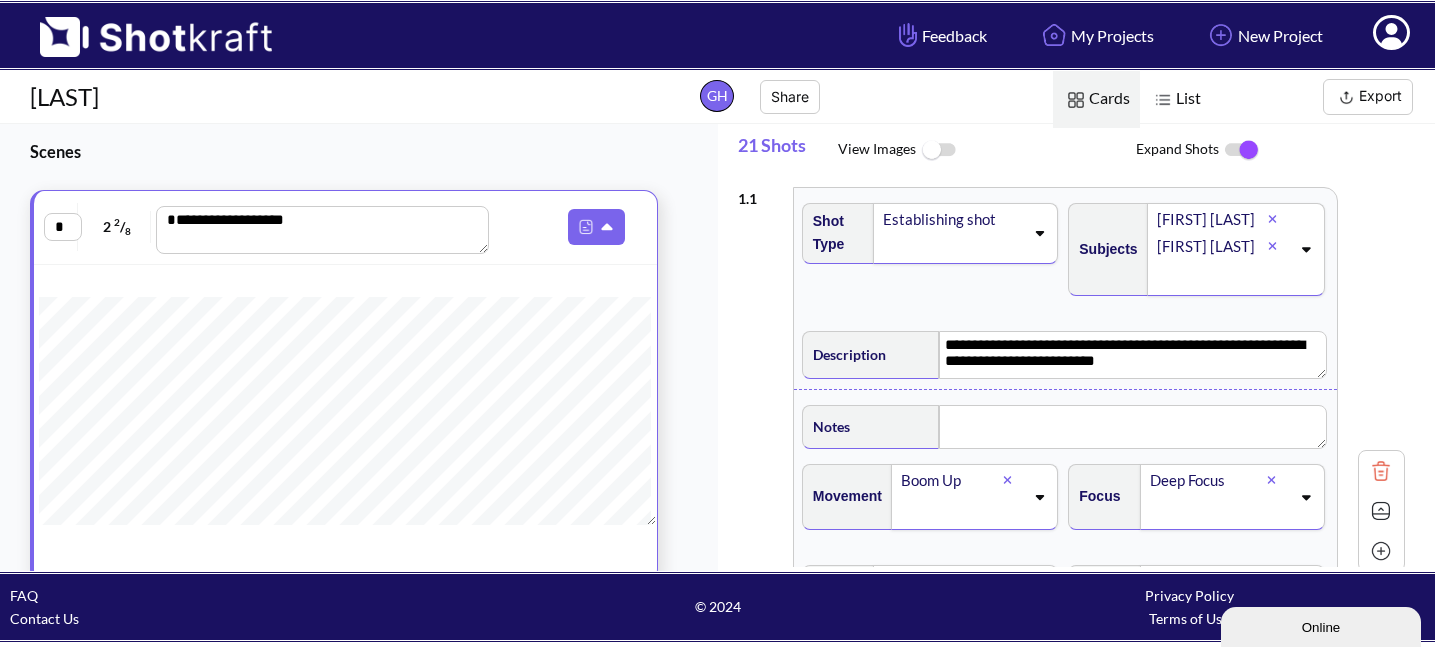 scroll, scrollTop: 0, scrollLeft: 0, axis: both 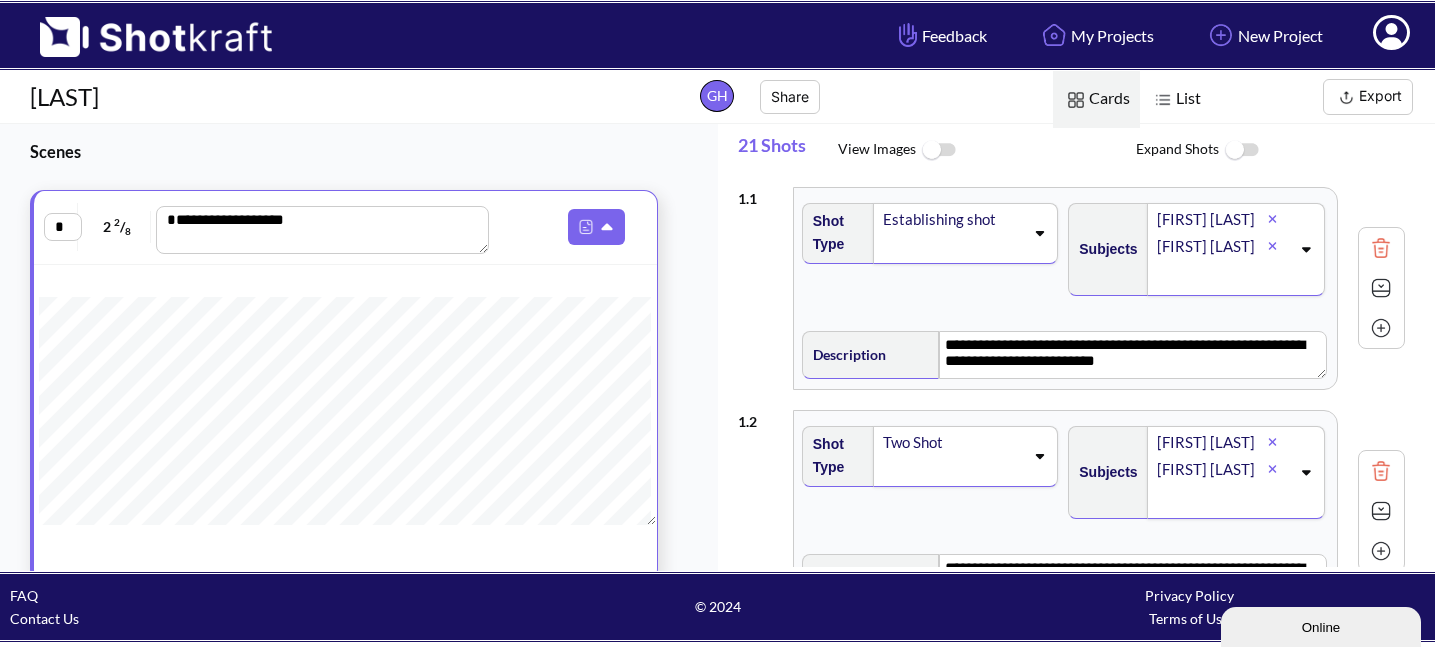 click at bounding box center [938, 150] 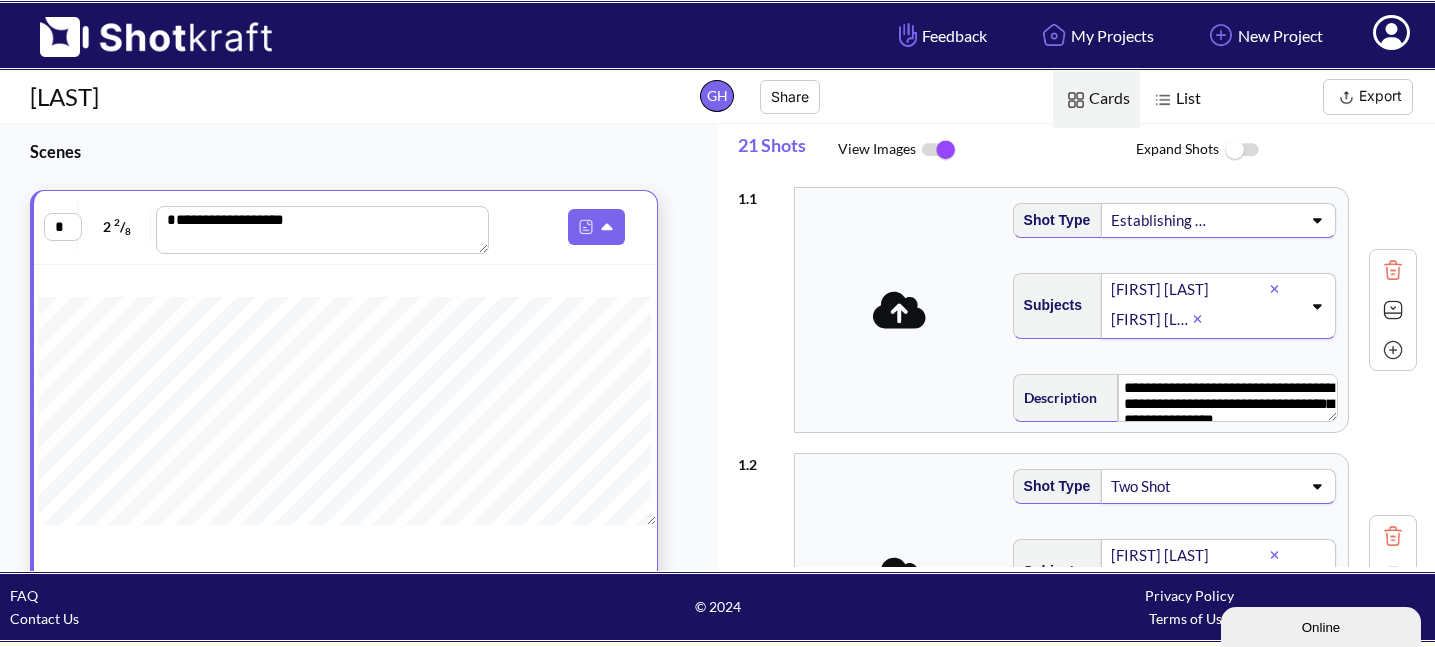 scroll, scrollTop: 0, scrollLeft: 0, axis: both 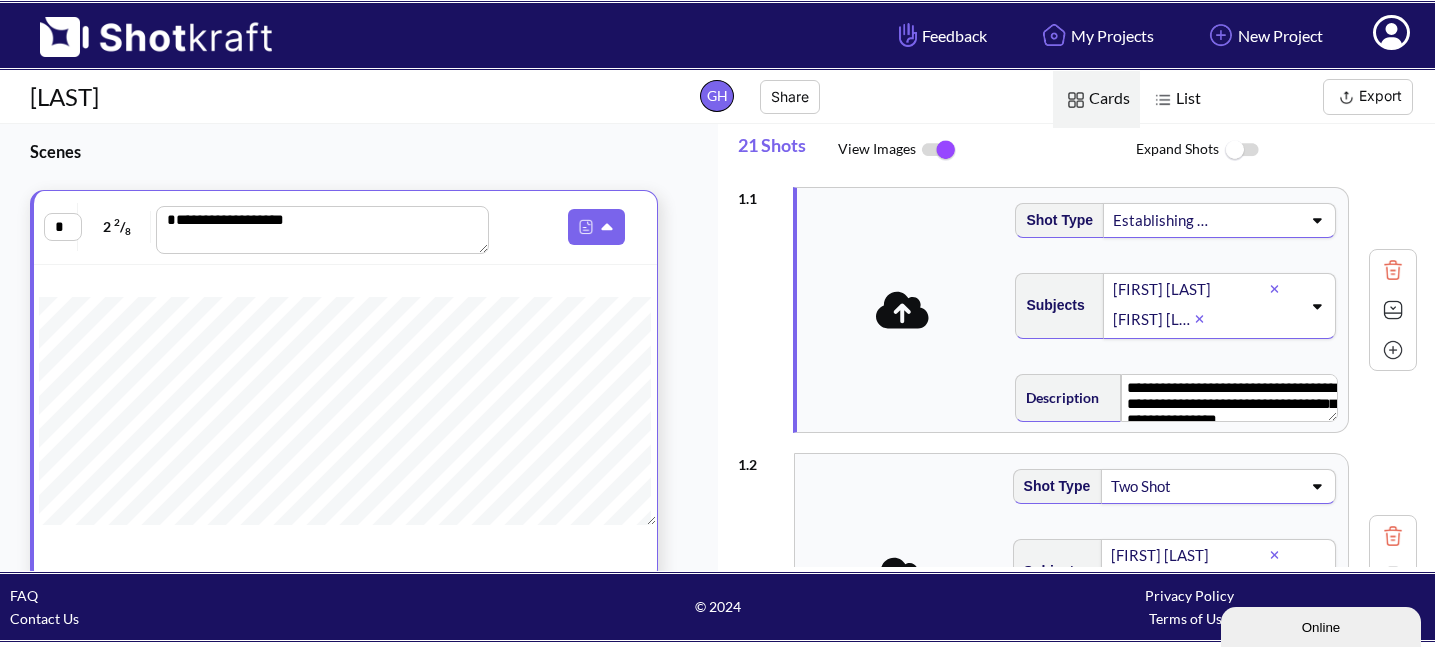 click 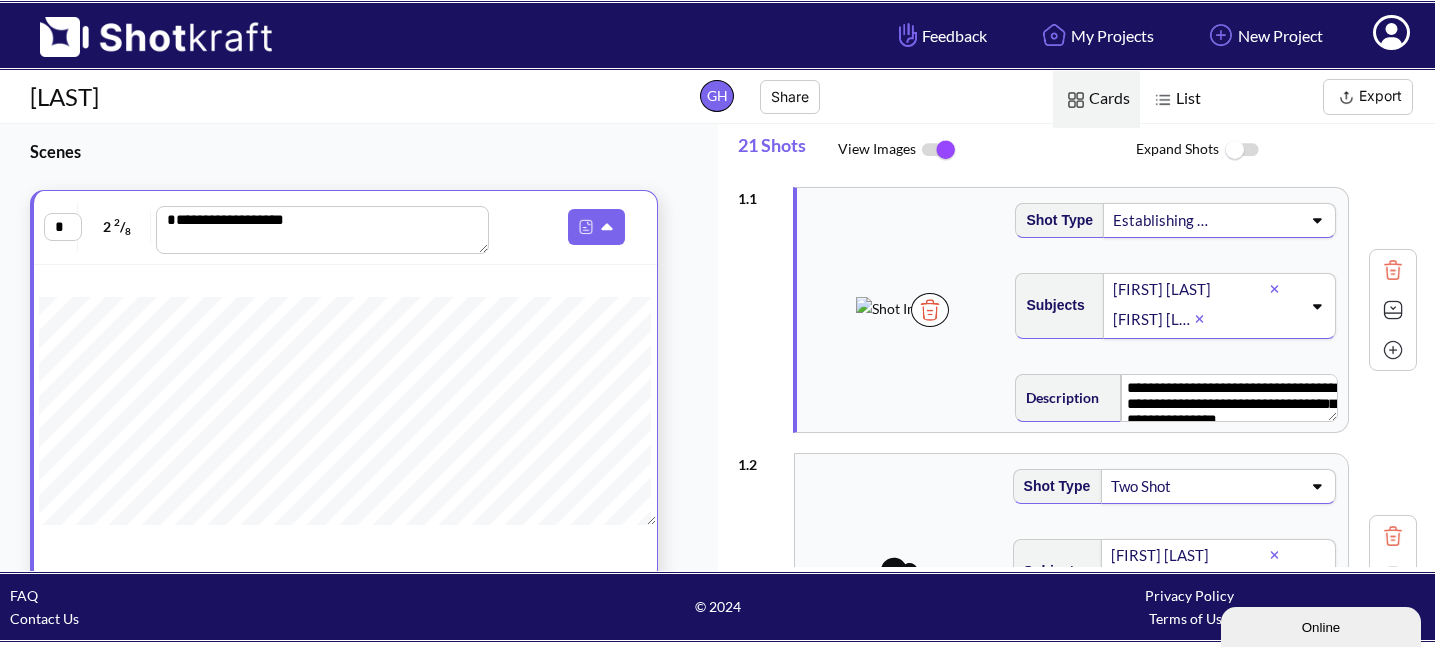 scroll, scrollTop: 0, scrollLeft: 0, axis: both 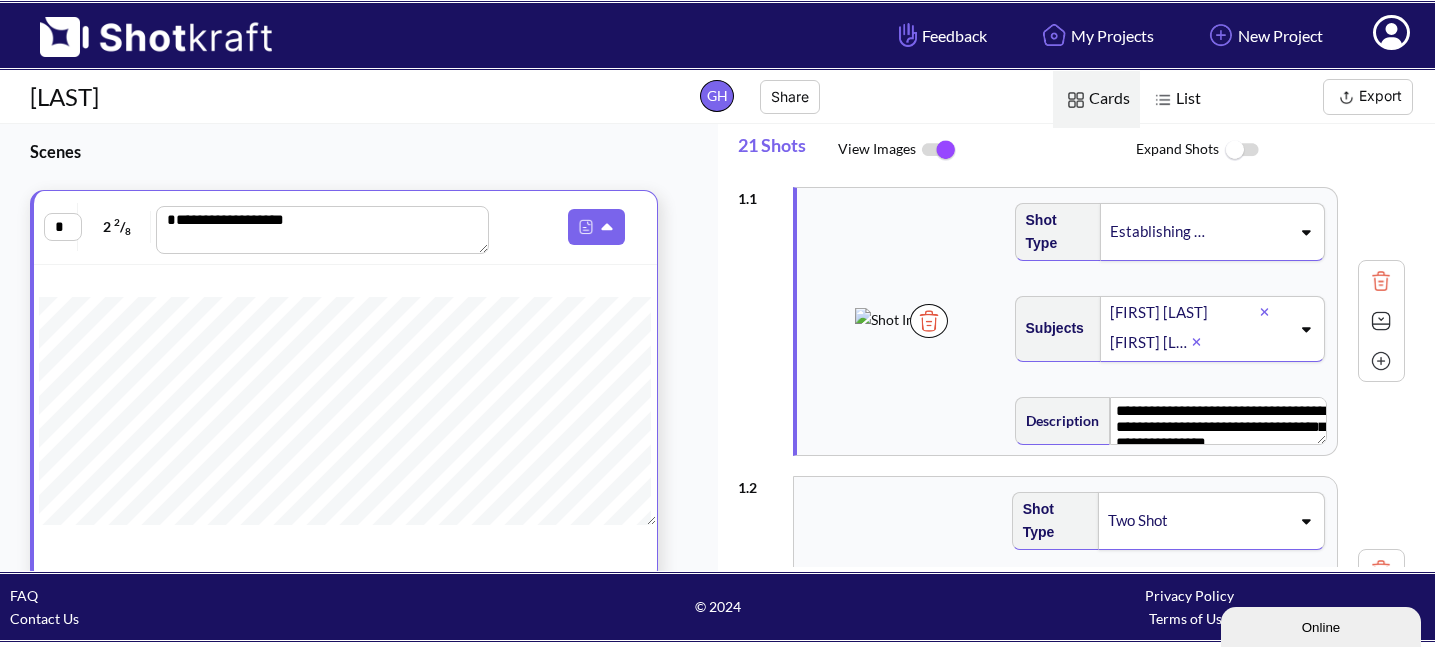 click 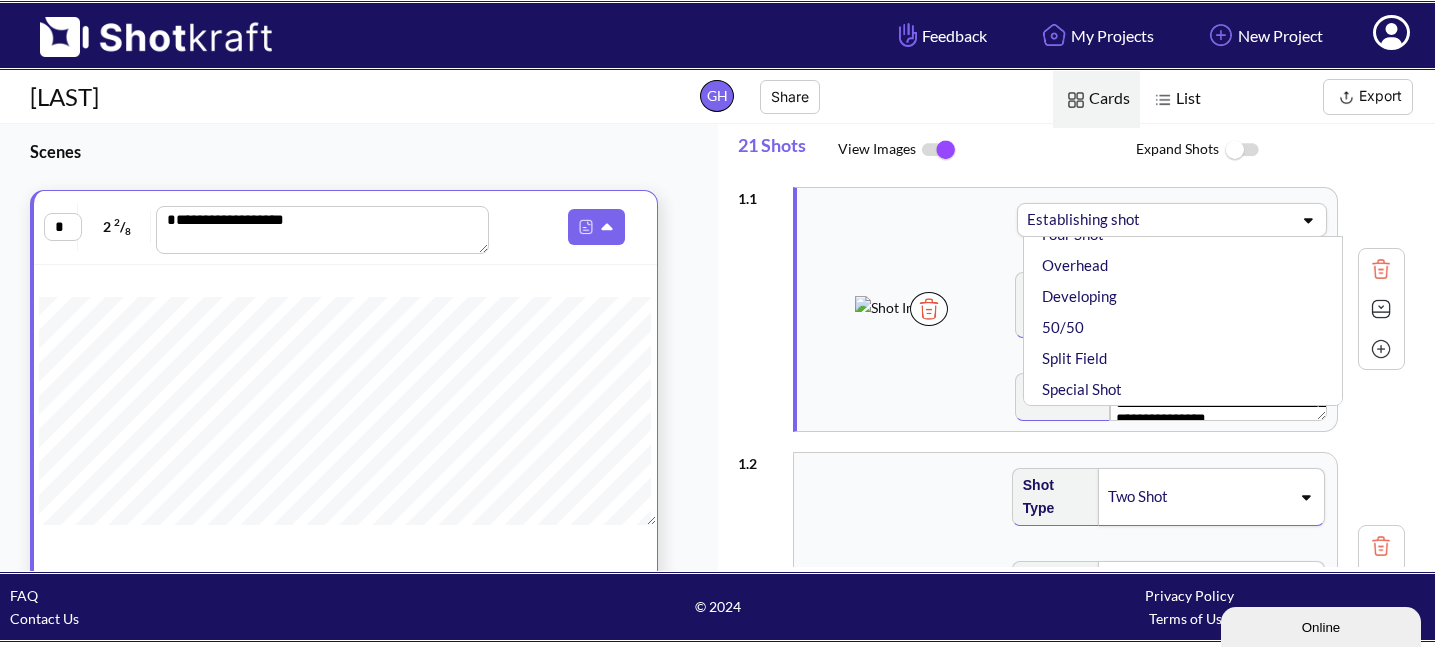 scroll, scrollTop: 471, scrollLeft: 0, axis: vertical 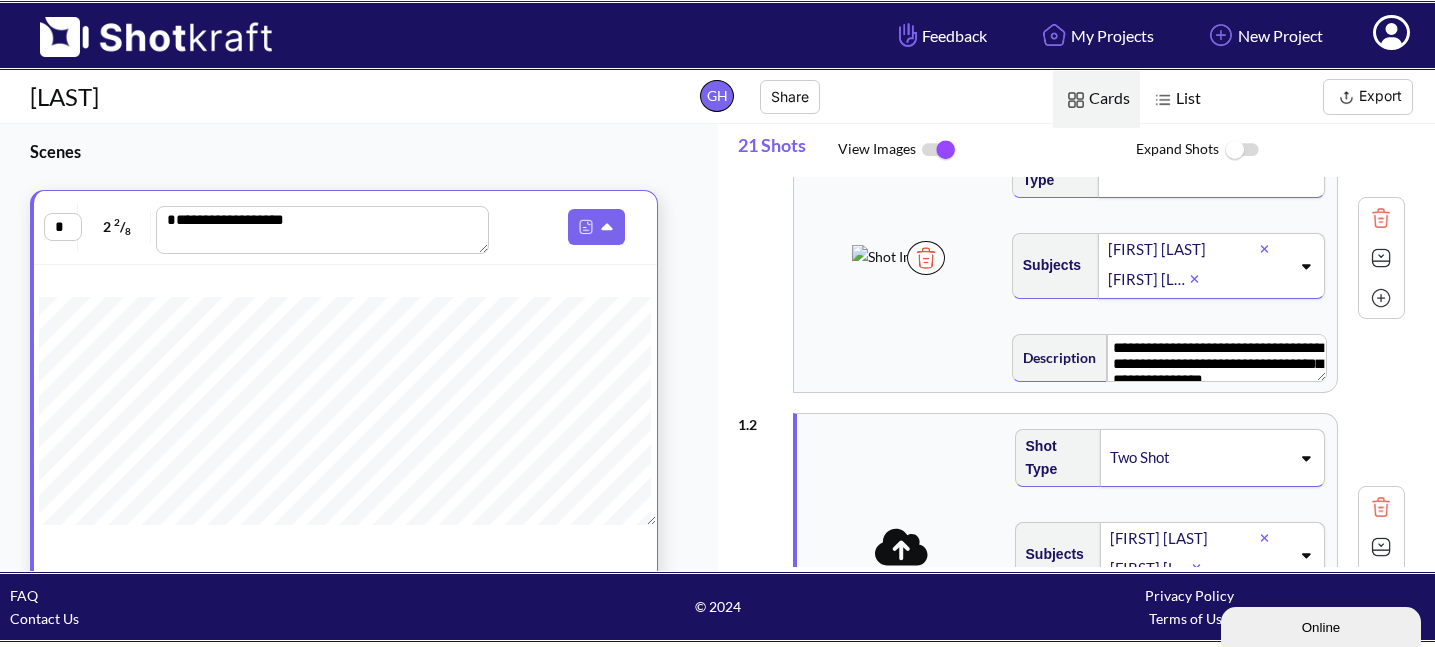 click on "Share" at bounding box center [790, 97] 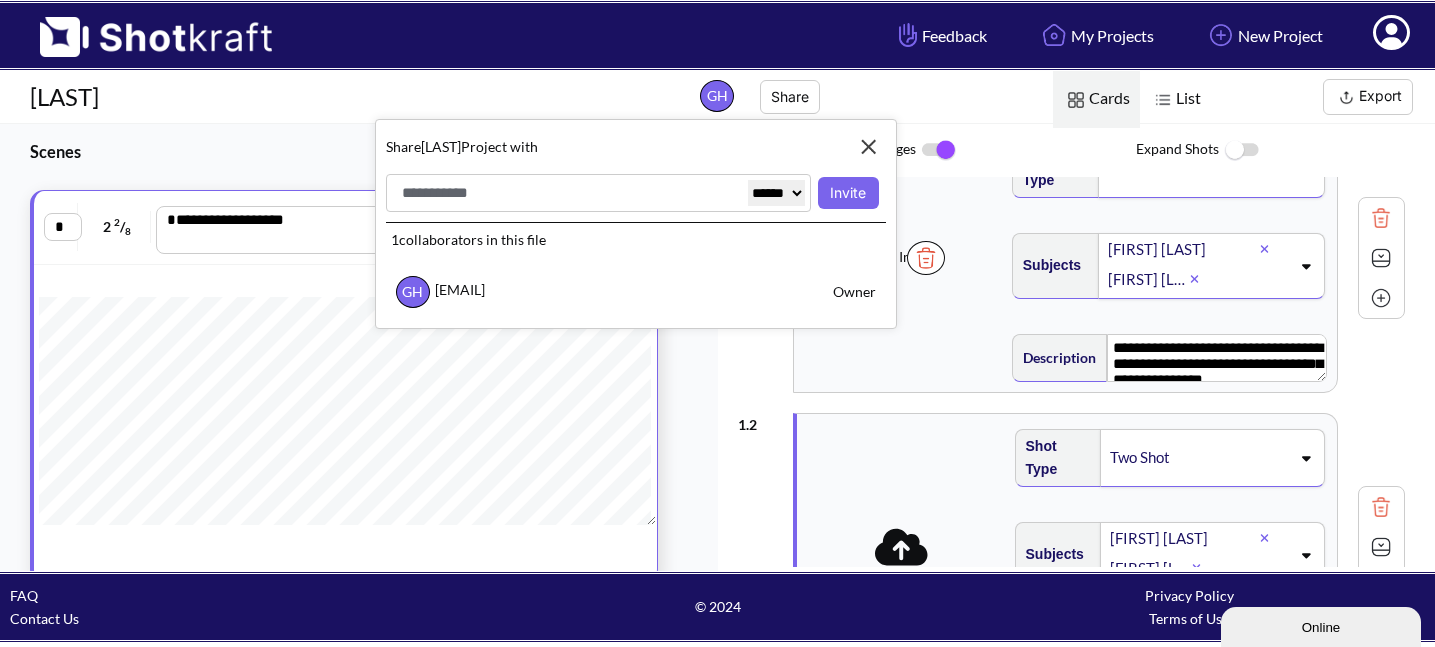 click at bounding box center (869, 147) 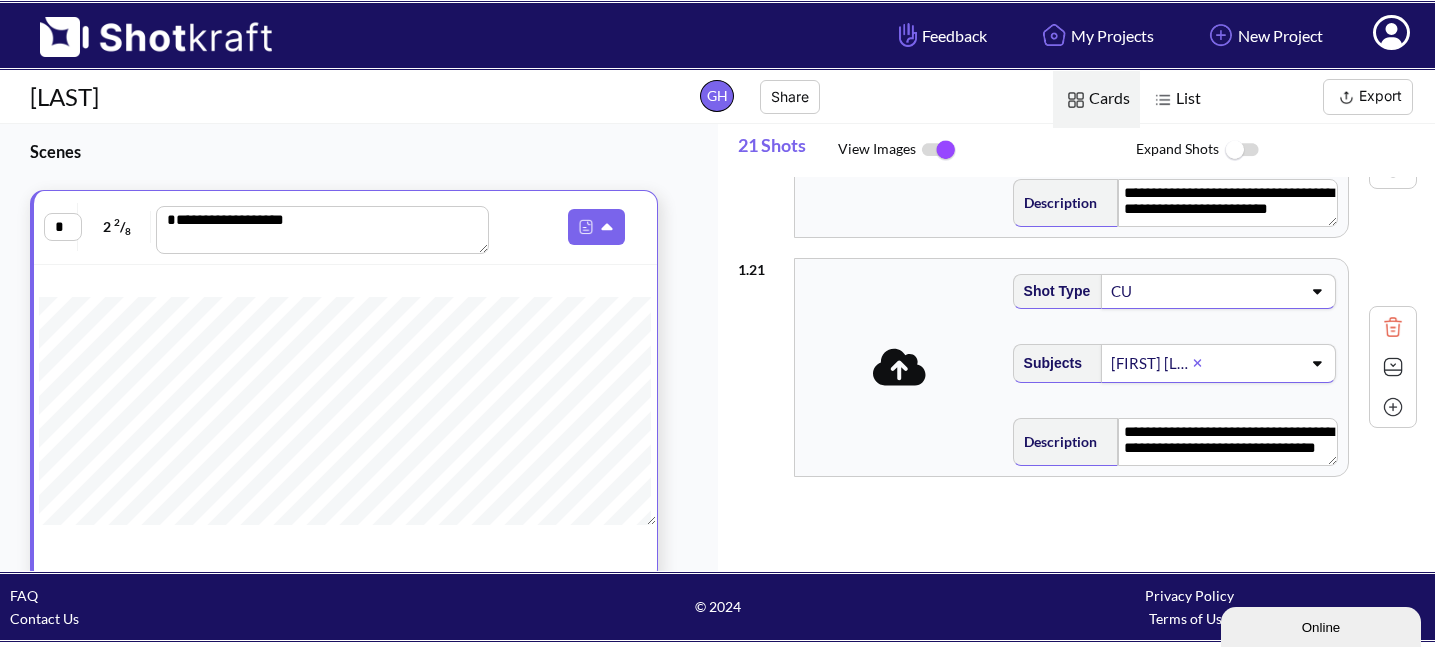 scroll, scrollTop: 5427, scrollLeft: 0, axis: vertical 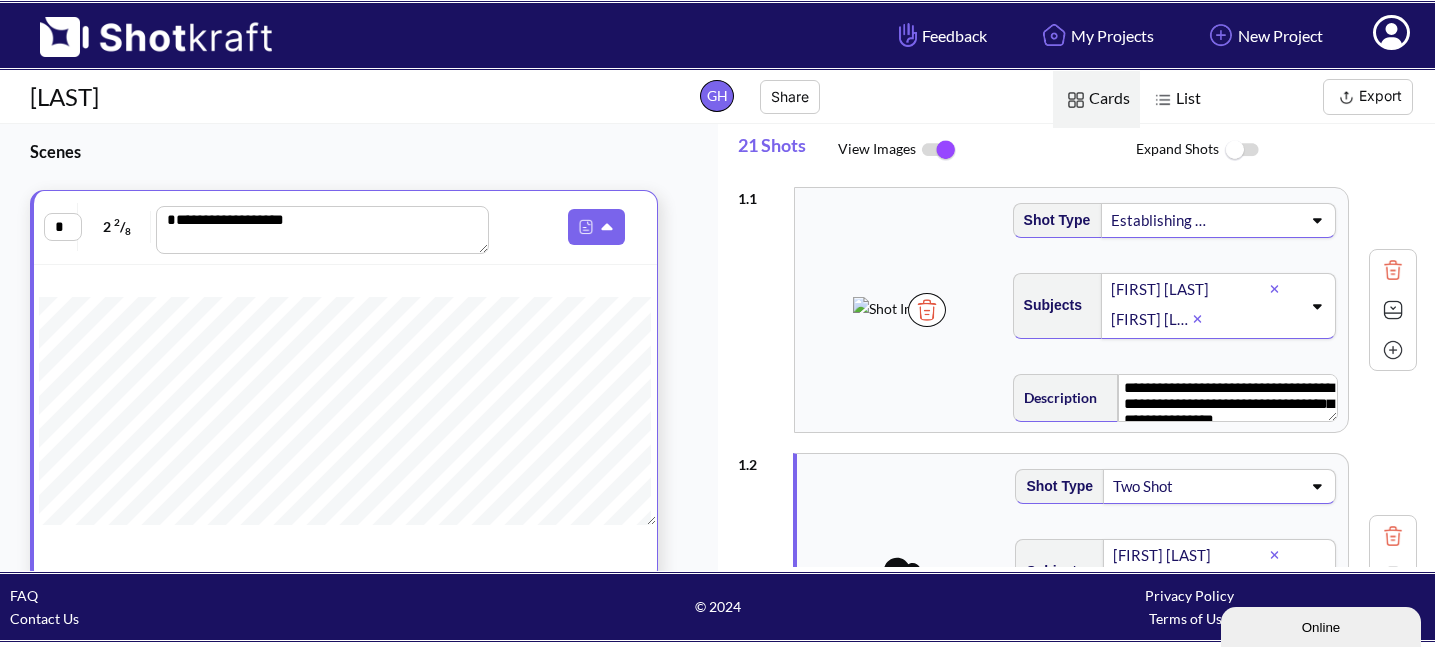 click at bounding box center [1393, 310] 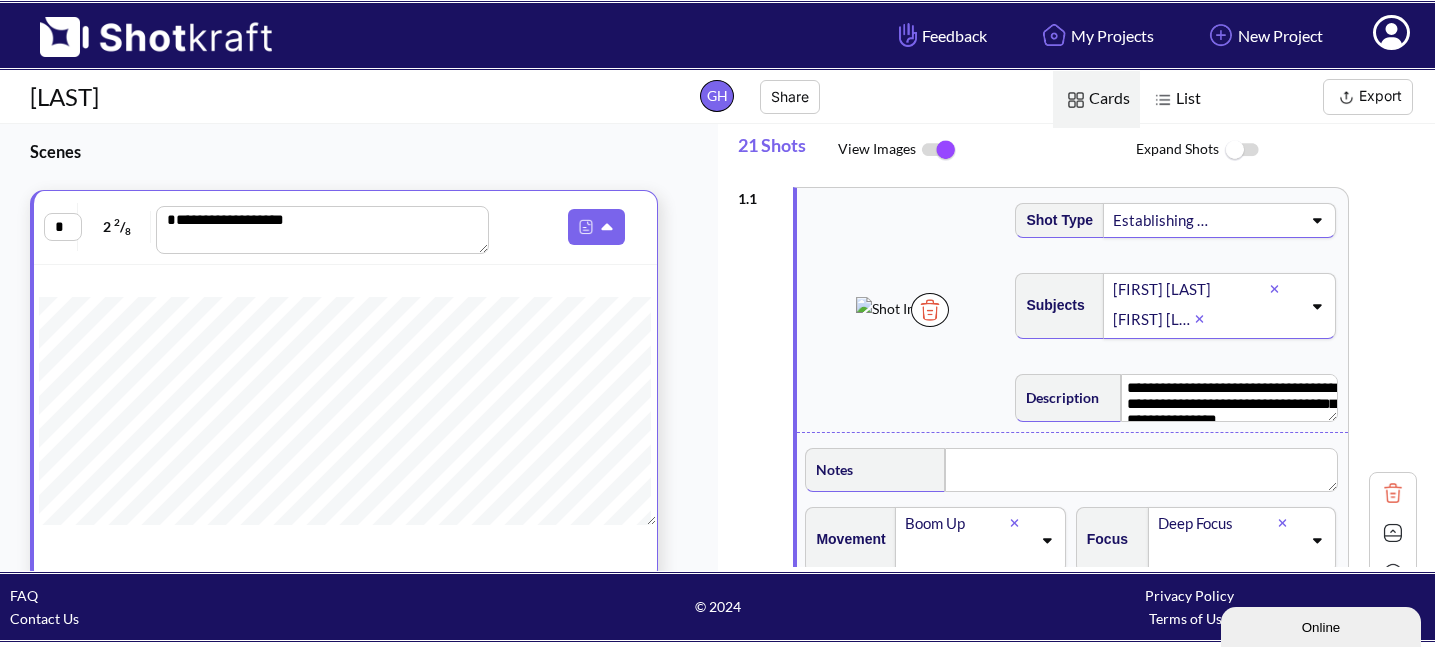 scroll, scrollTop: 0, scrollLeft: 0, axis: both 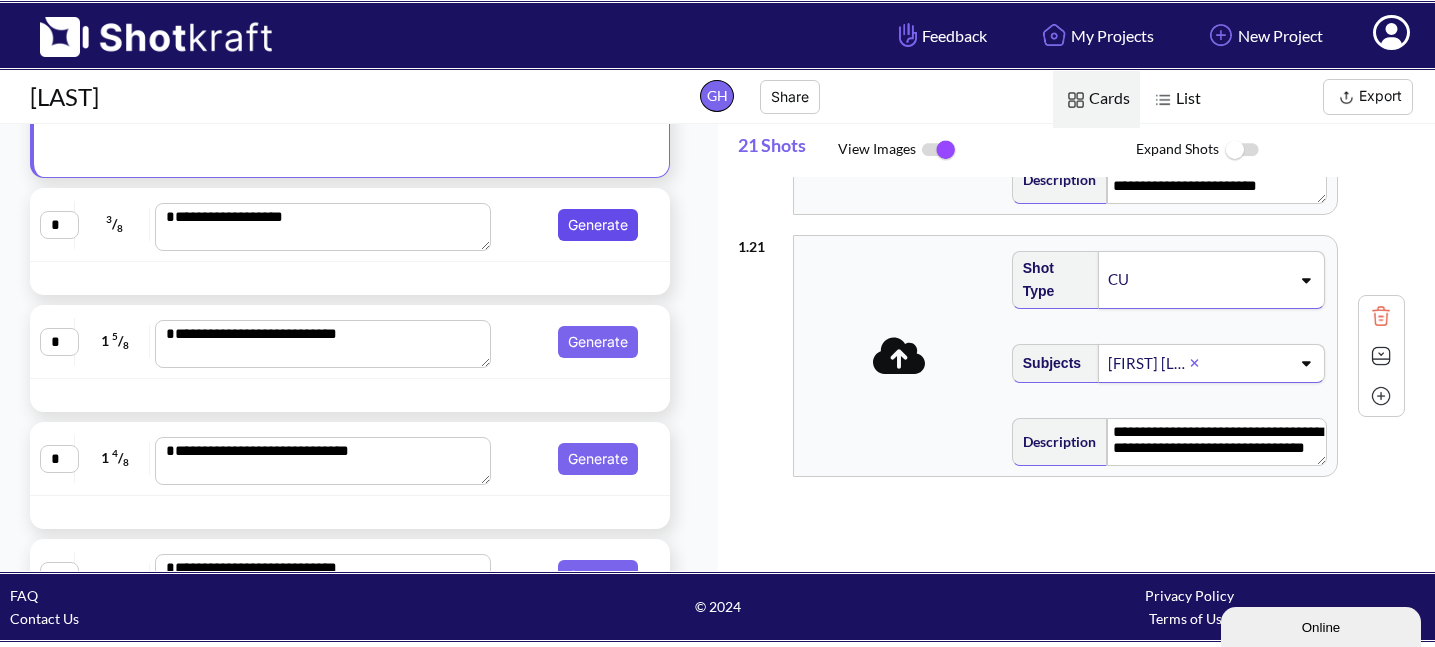 click on "Generate" at bounding box center [598, 225] 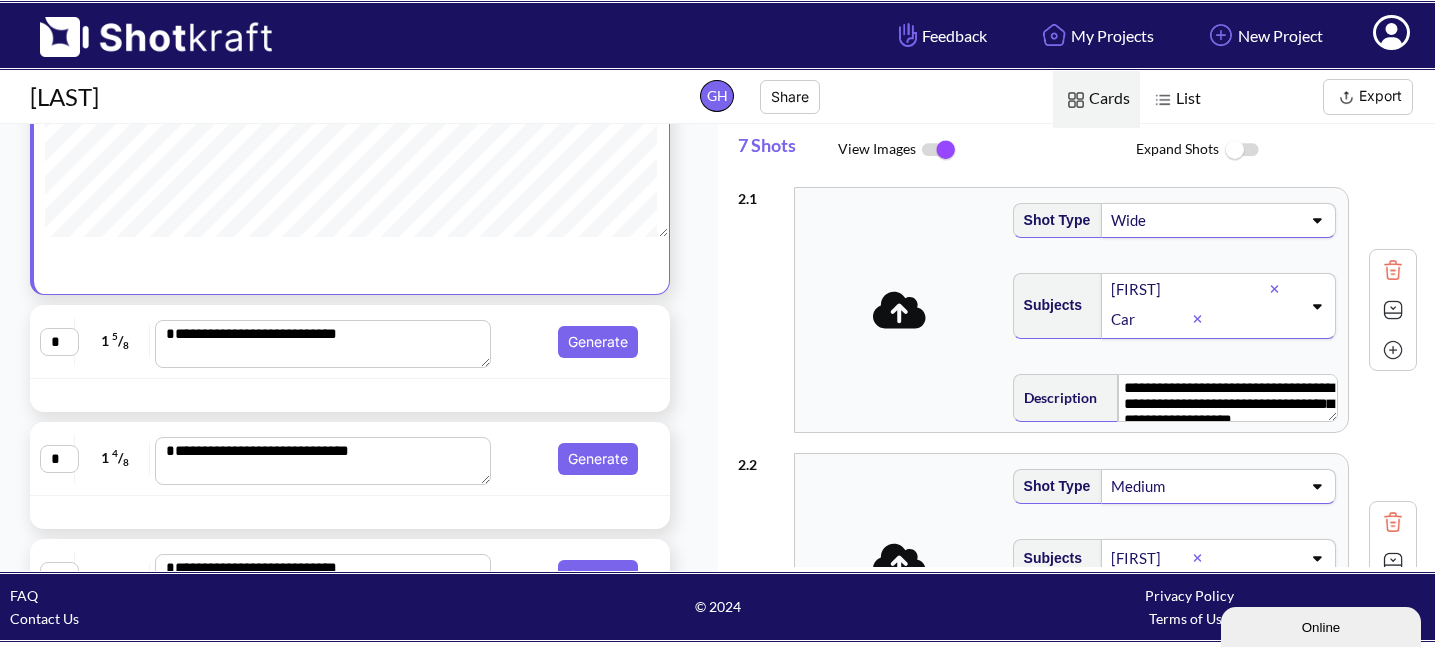 scroll, scrollTop: 0, scrollLeft: 0, axis: both 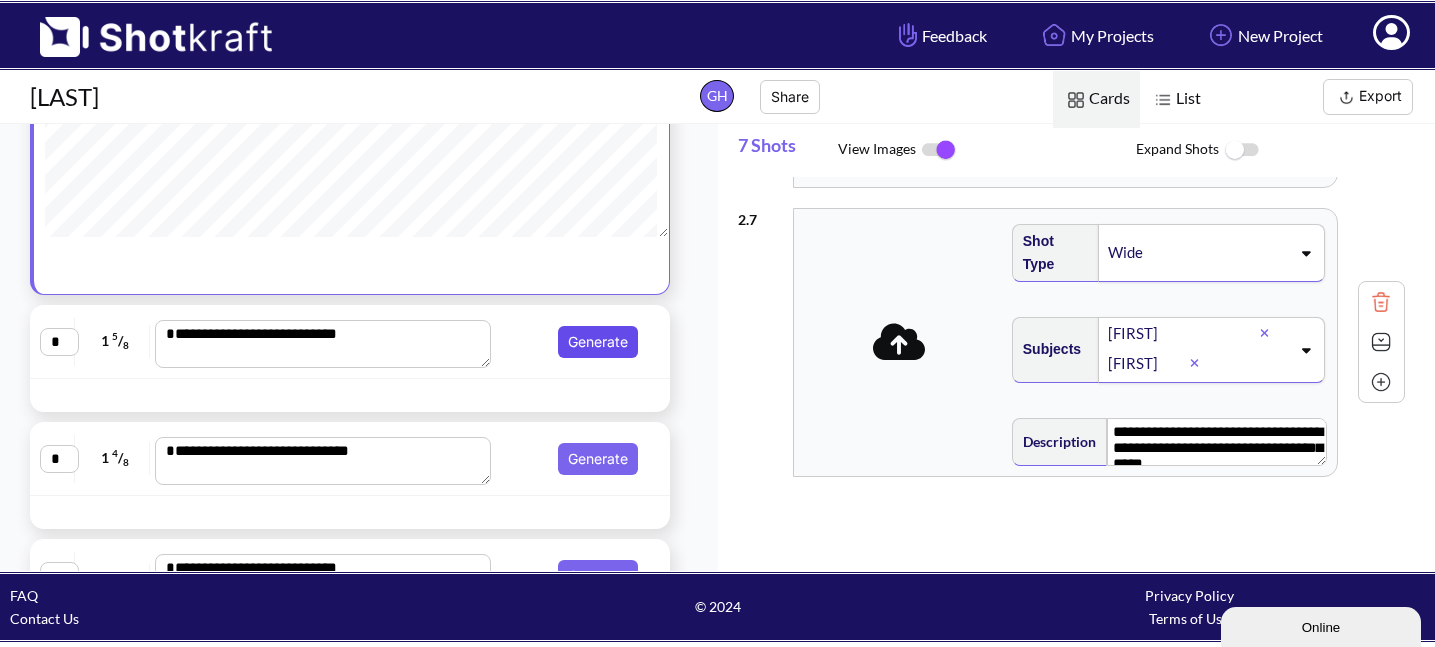 click on "Generate" at bounding box center [598, 342] 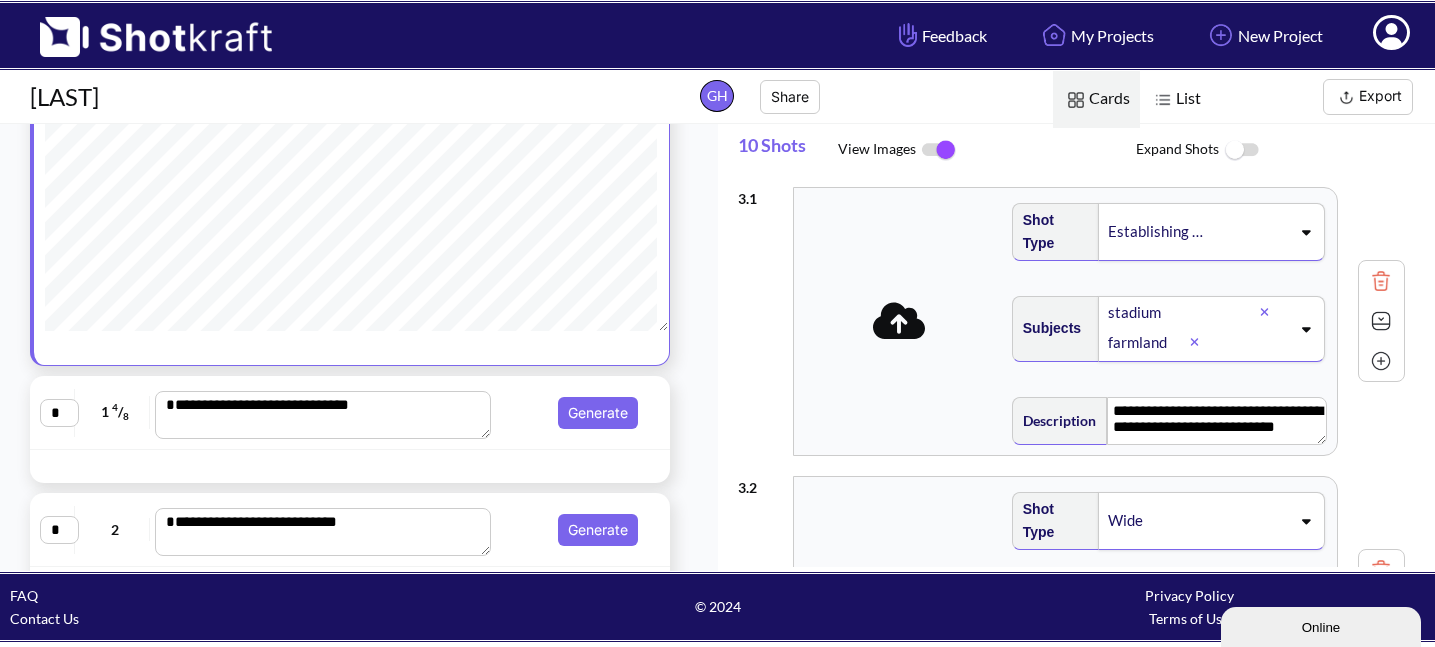 scroll, scrollTop: 51, scrollLeft: 0, axis: vertical 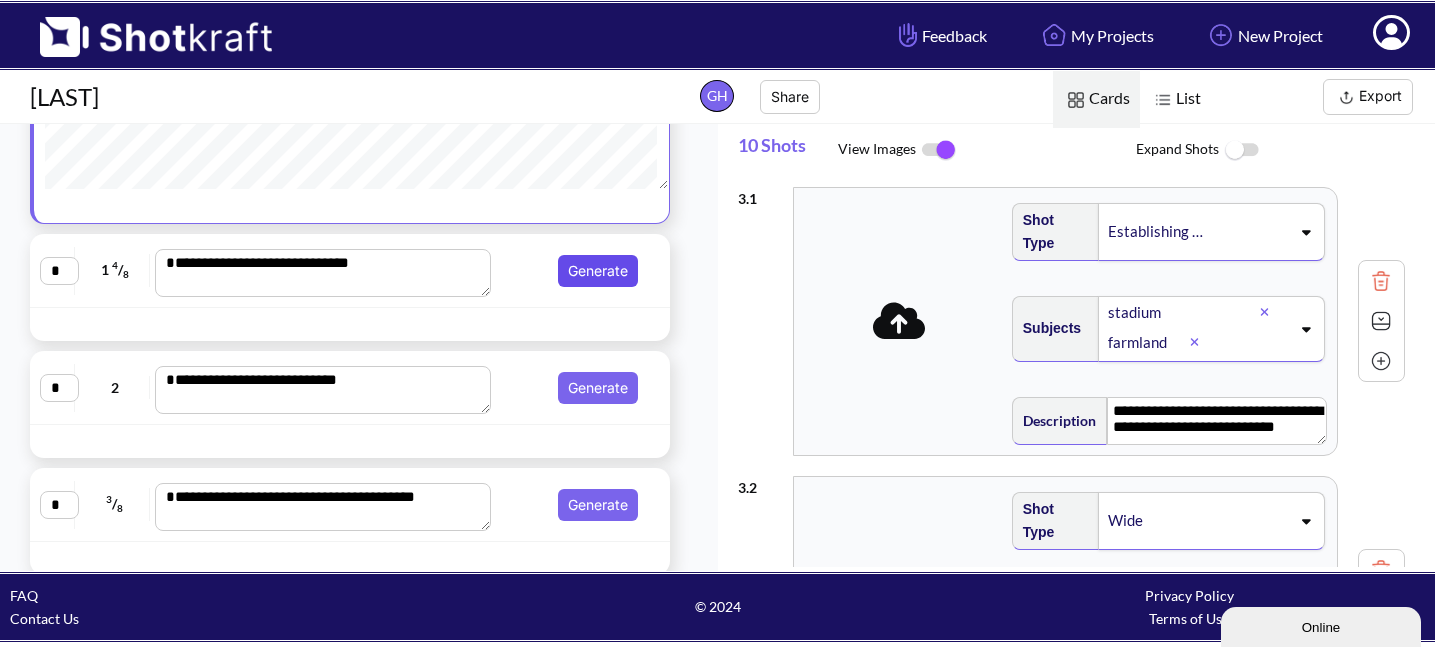 click on "Generate" at bounding box center (598, 271) 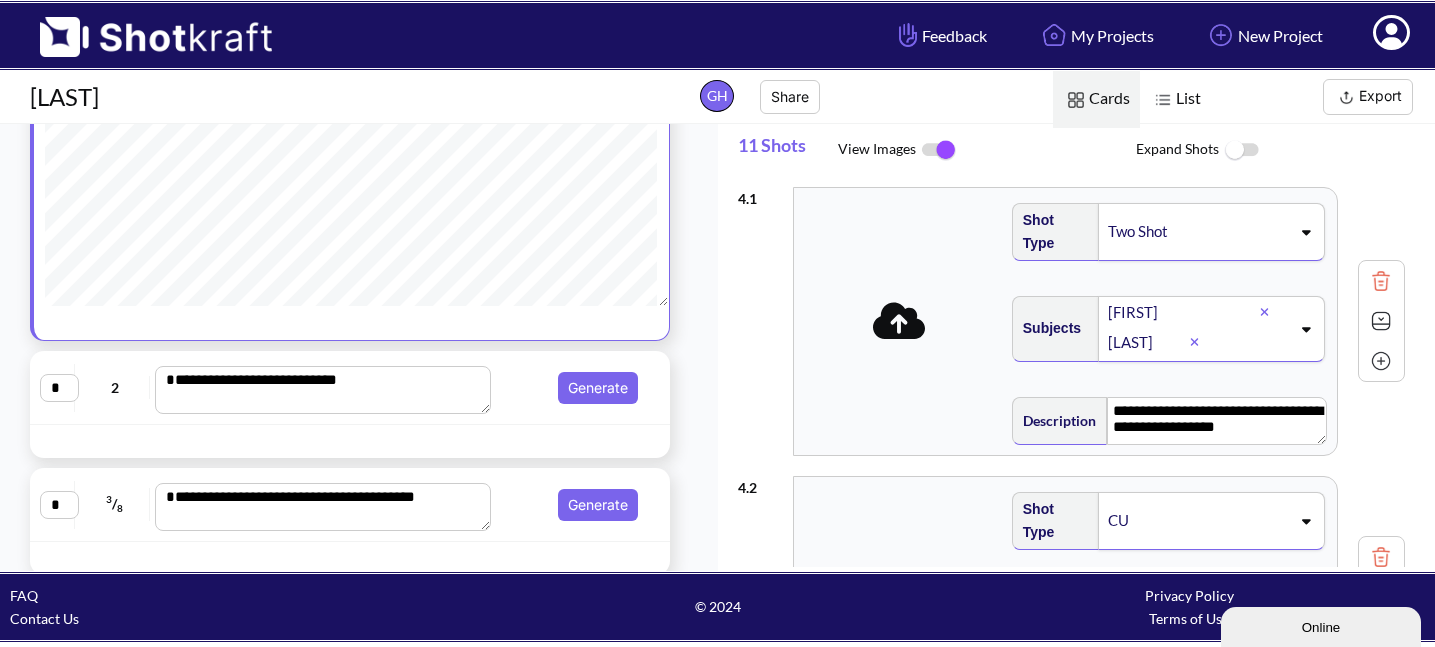 scroll, scrollTop: 37, scrollLeft: 0, axis: vertical 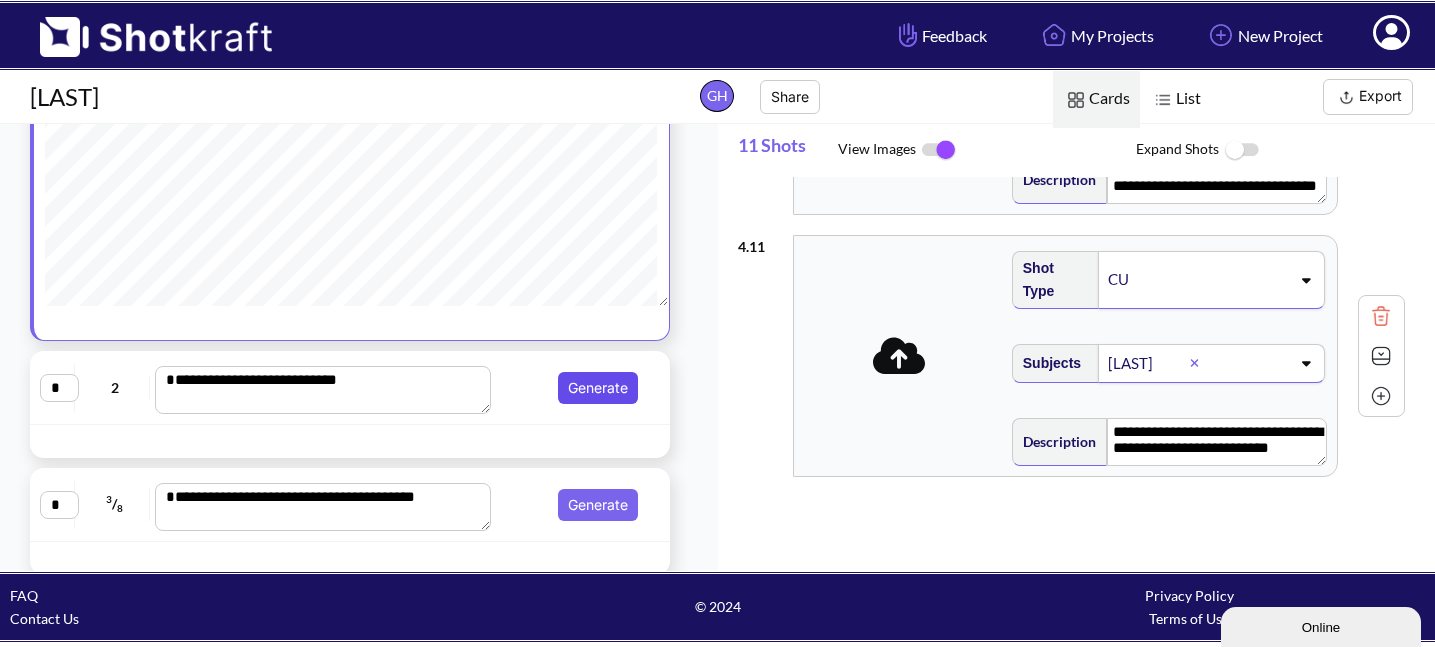 click on "Generate" at bounding box center (598, 388) 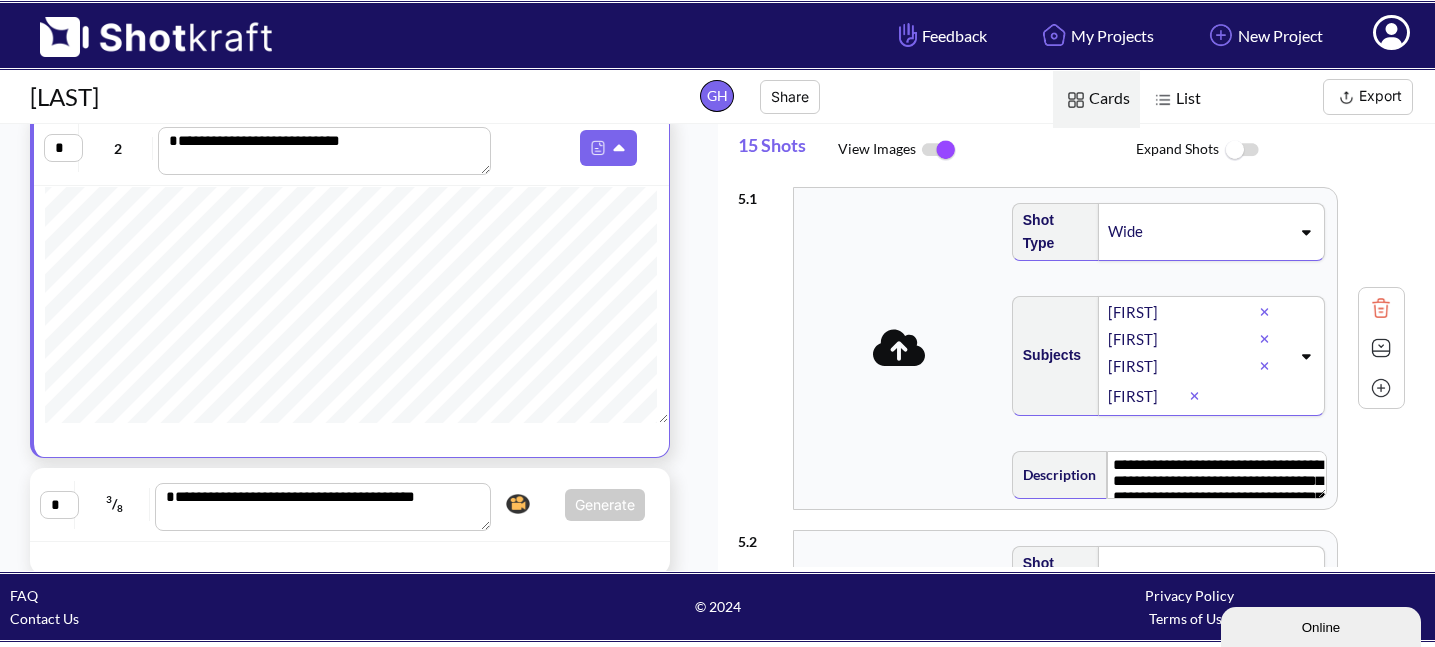 scroll, scrollTop: 25, scrollLeft: 0, axis: vertical 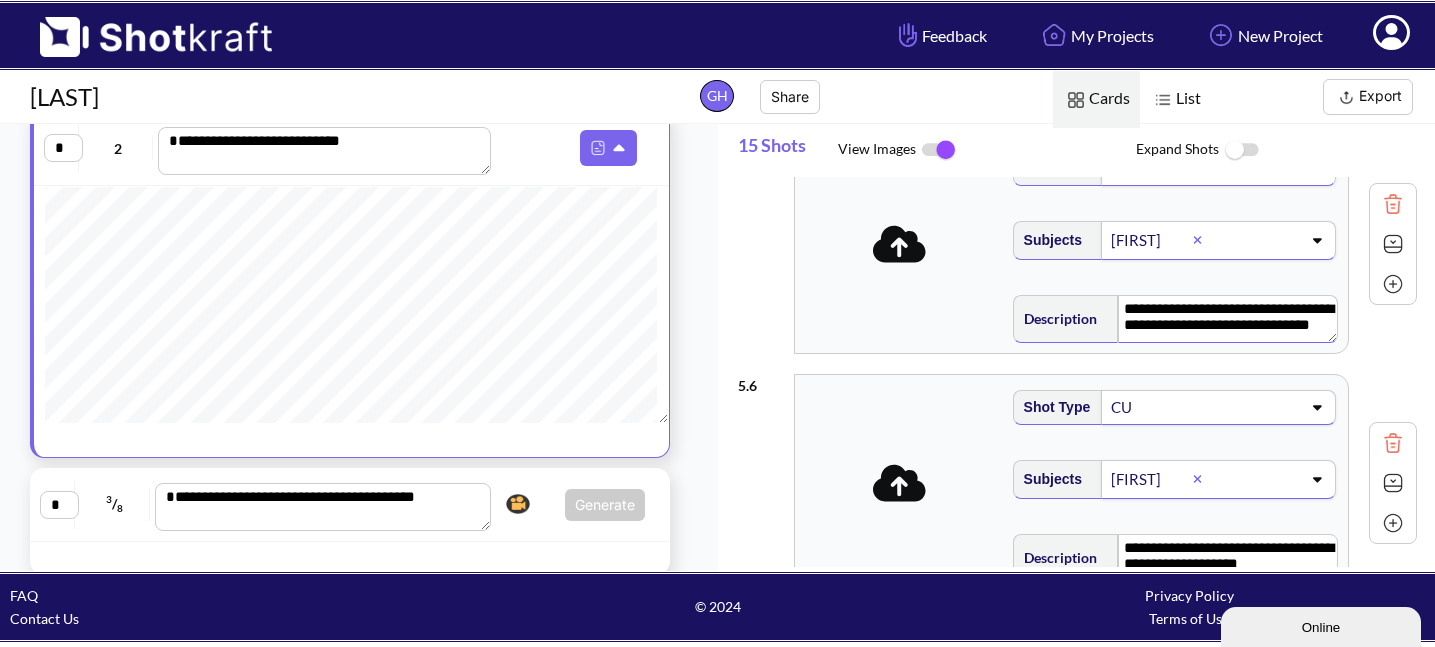 click on "**********" at bounding box center (1228, 319) 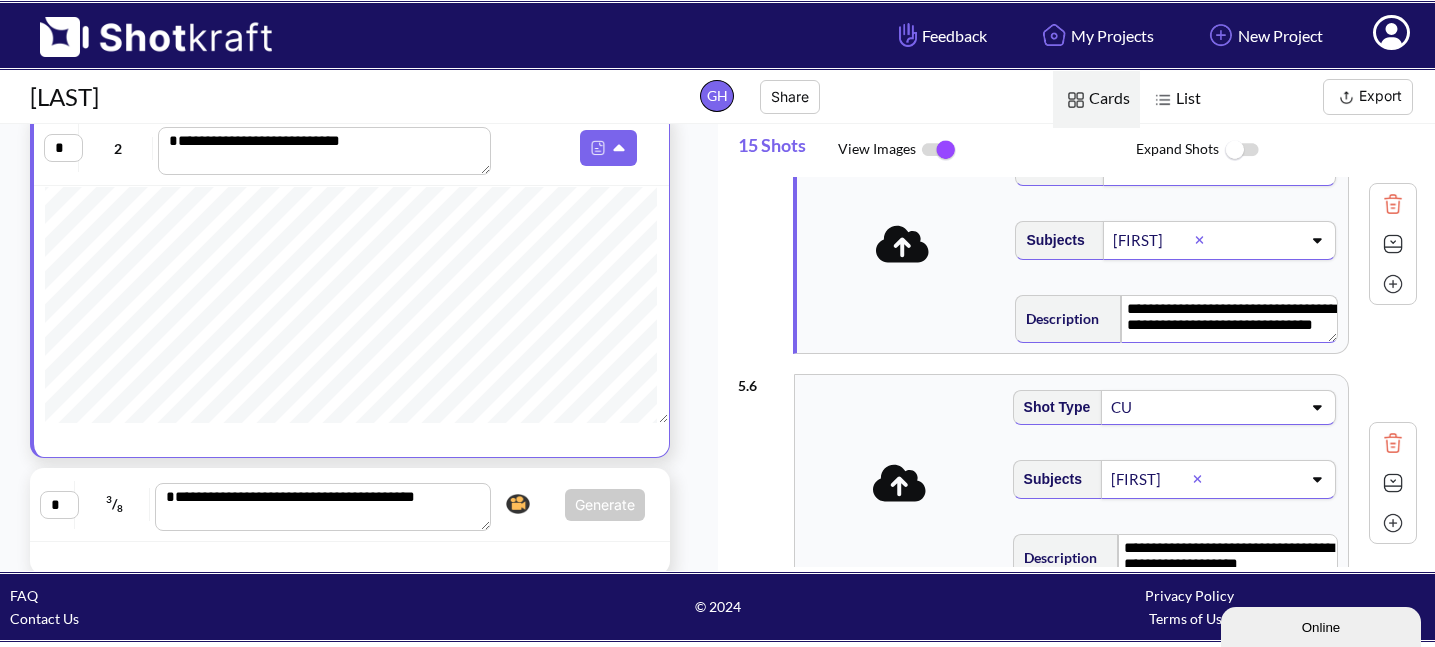 scroll, scrollTop: 18, scrollLeft: 0, axis: vertical 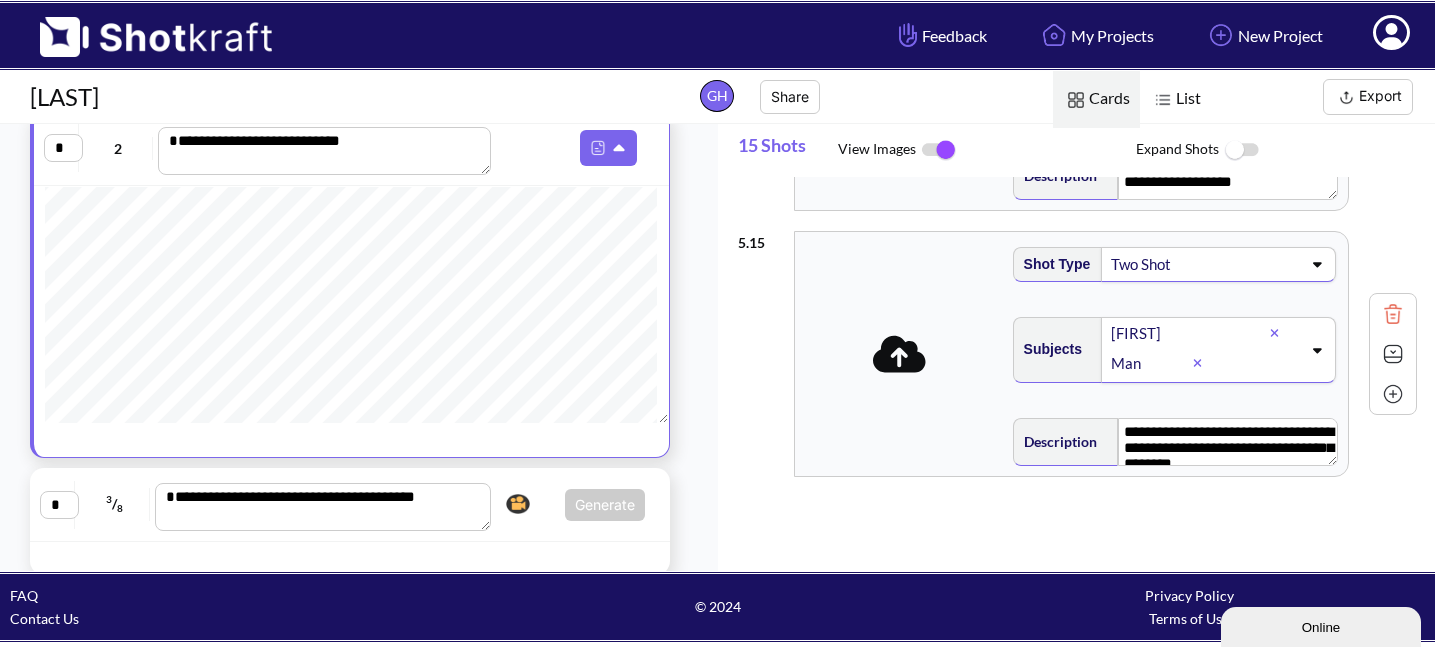 click at bounding box center [1255, 25] 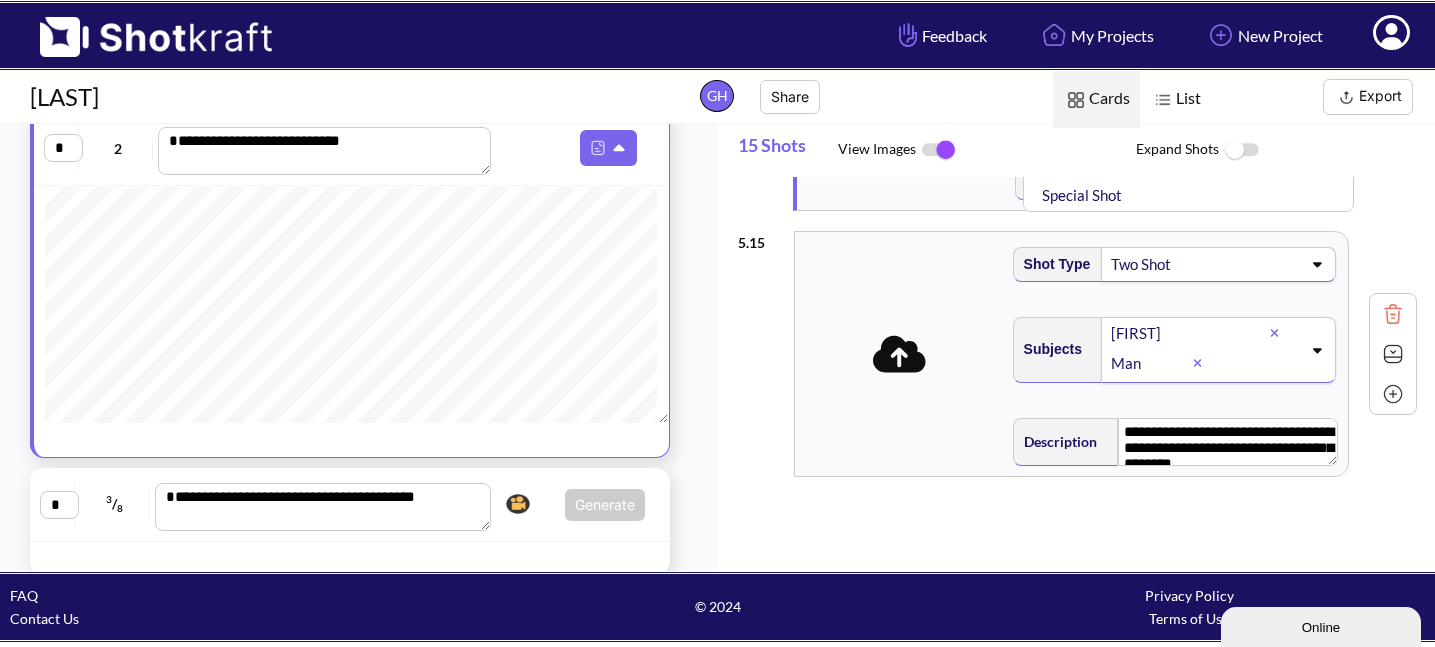 scroll, scrollTop: 471, scrollLeft: 0, axis: vertical 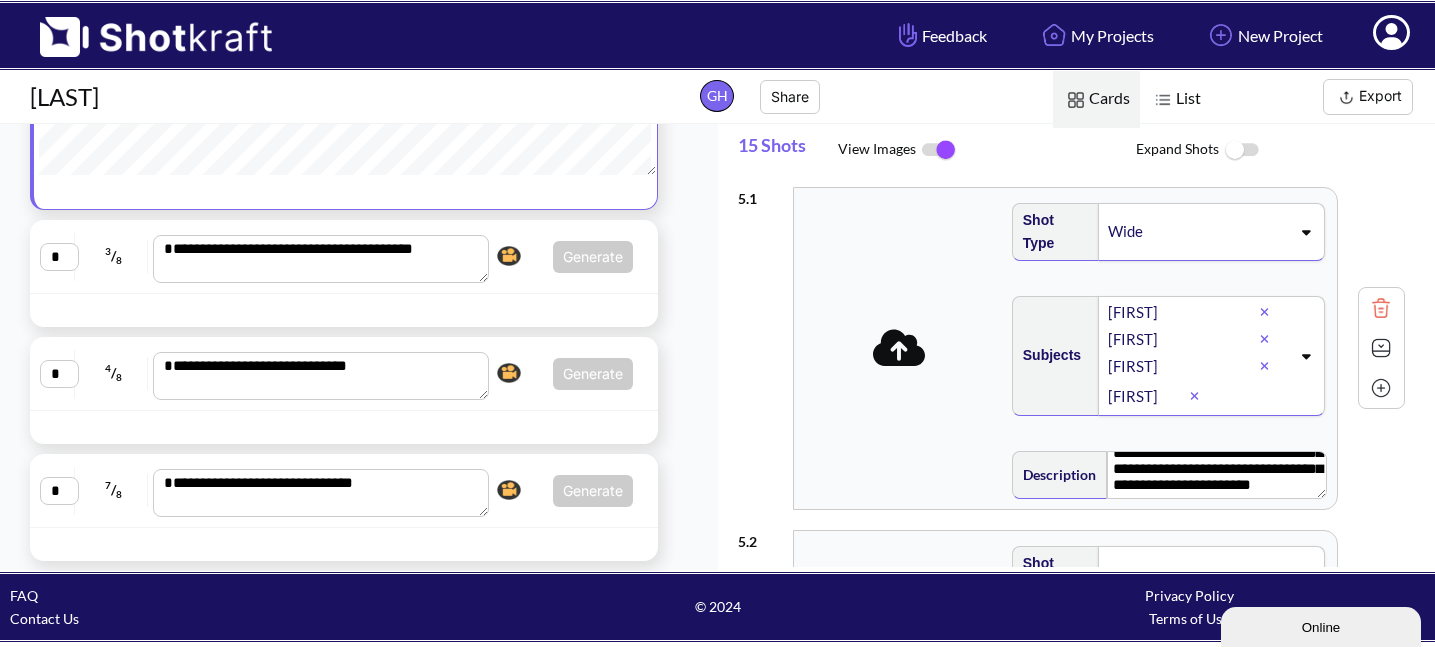 click on "Export" at bounding box center (1368, 97) 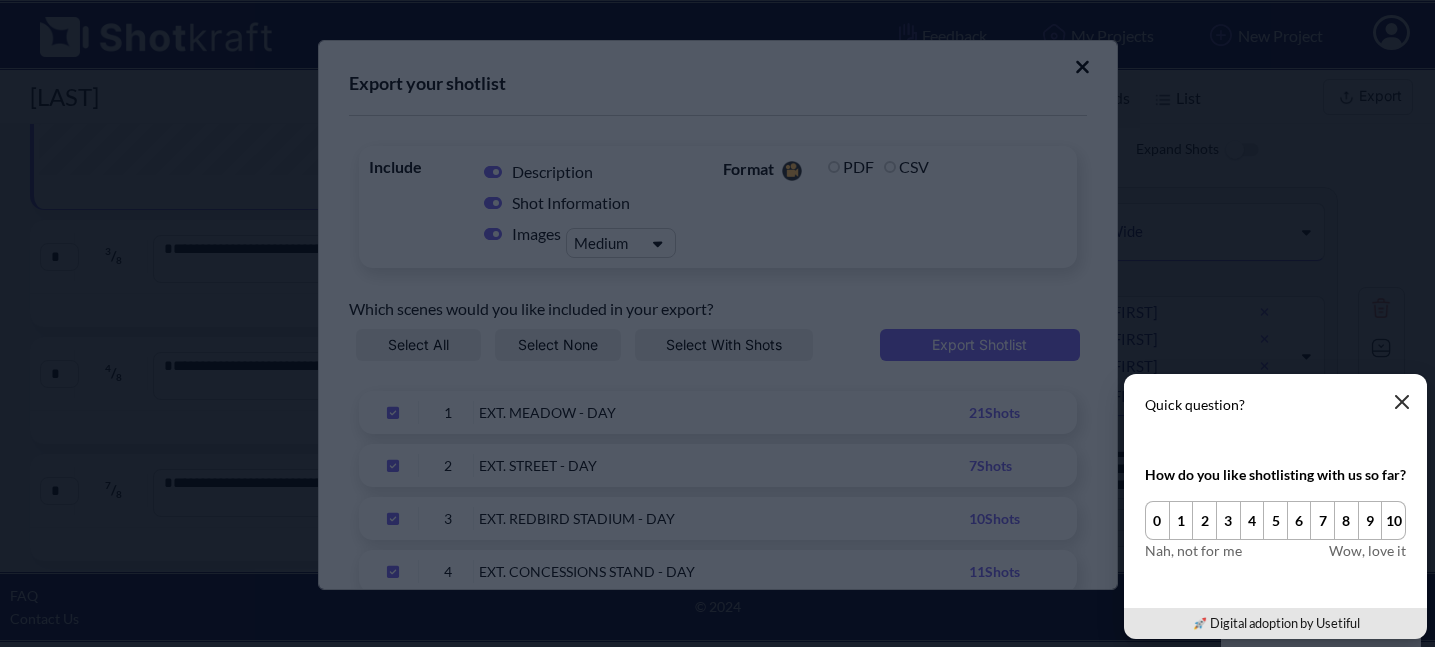 click 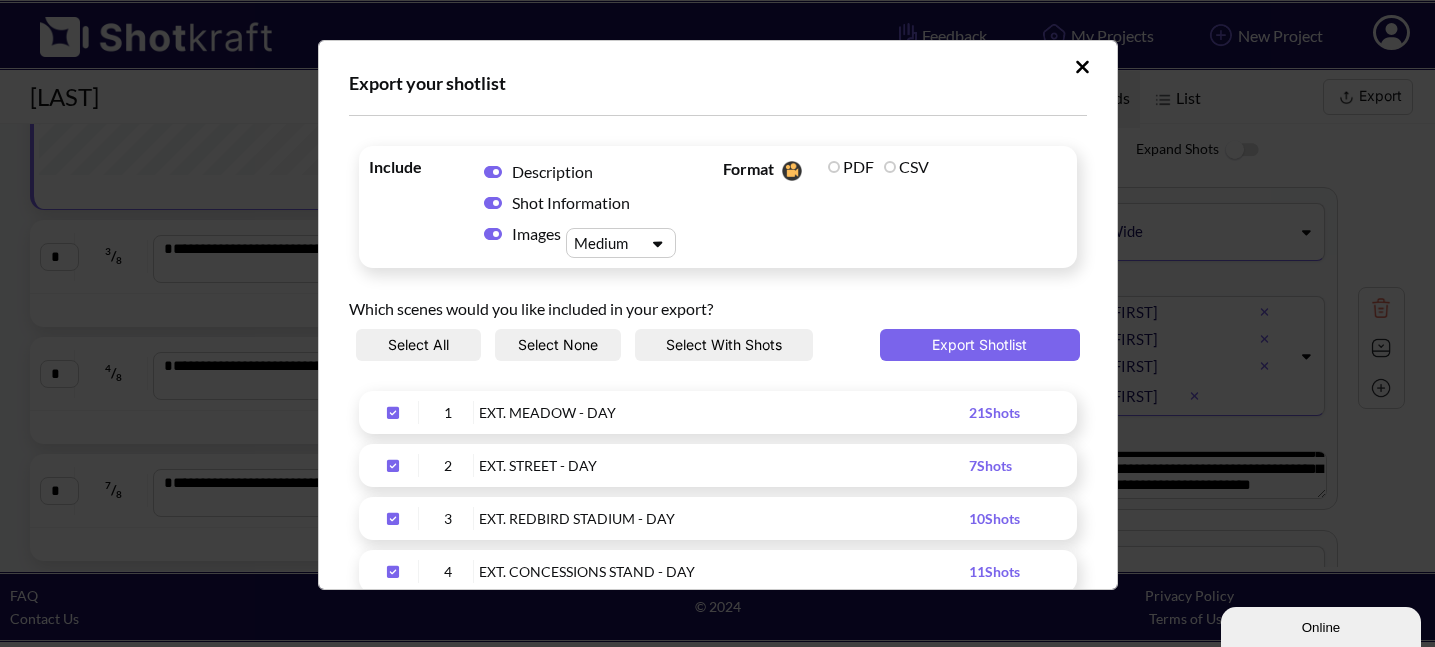 scroll, scrollTop: 0, scrollLeft: 0, axis: both 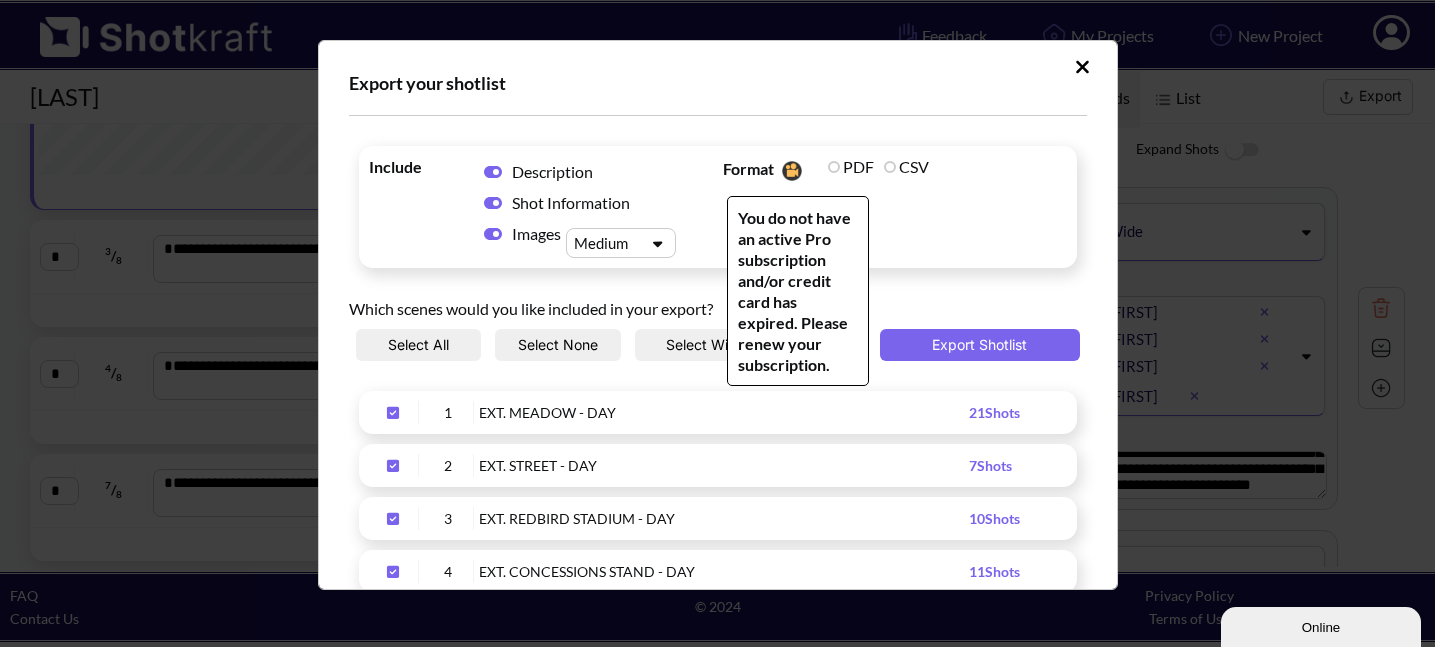 click on "PDF" at bounding box center [851, 166] 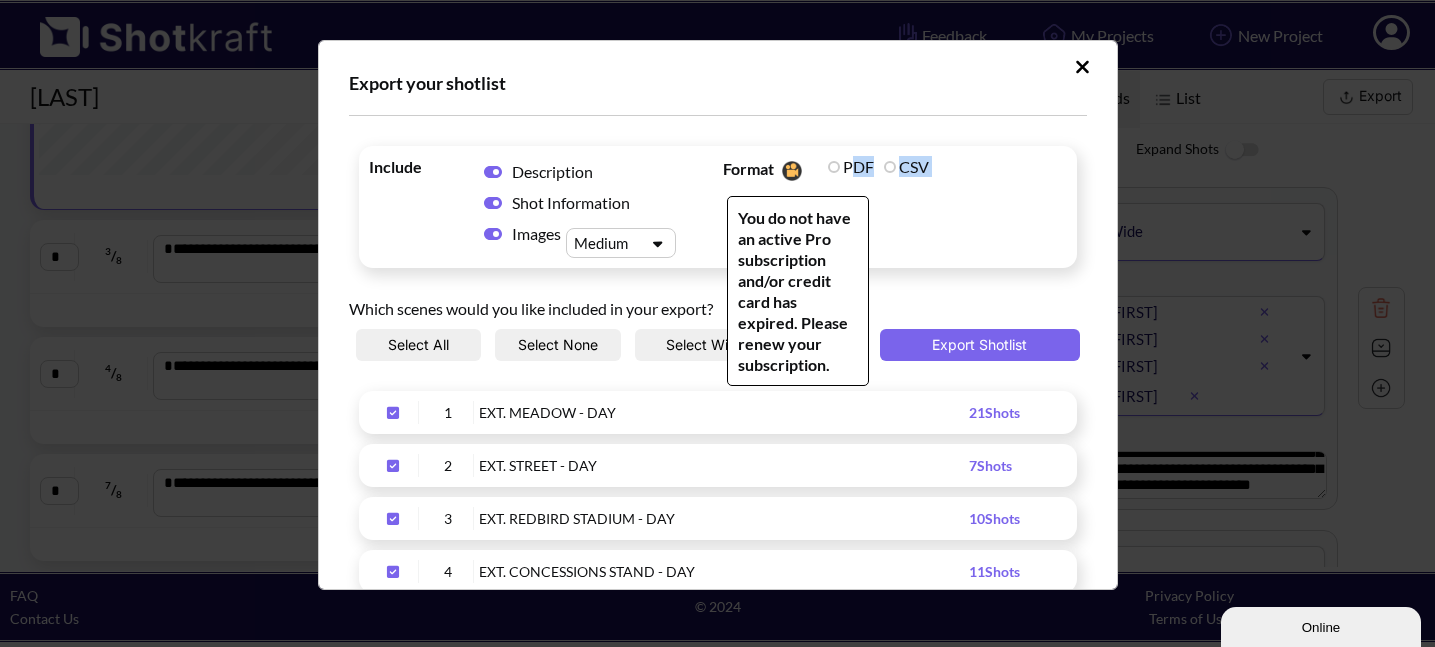 click on "PDF" at bounding box center [851, 166] 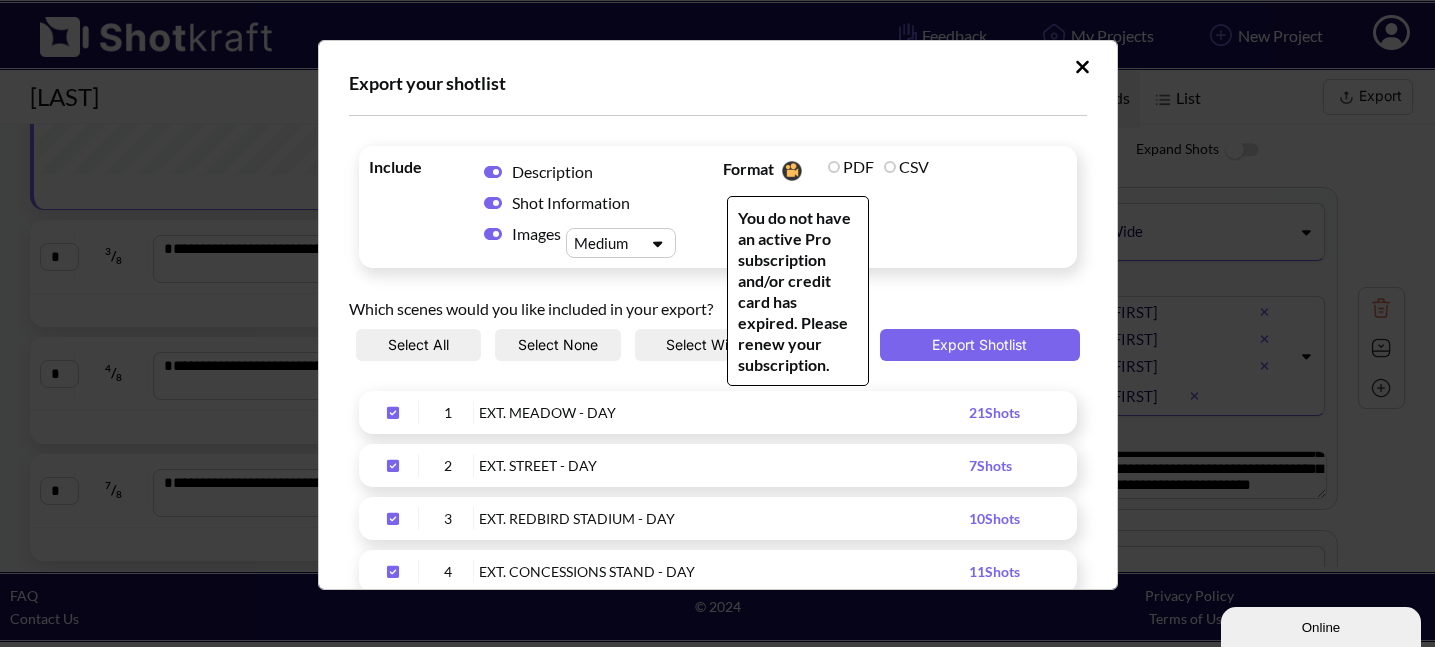 click at bounding box center [791, 171] 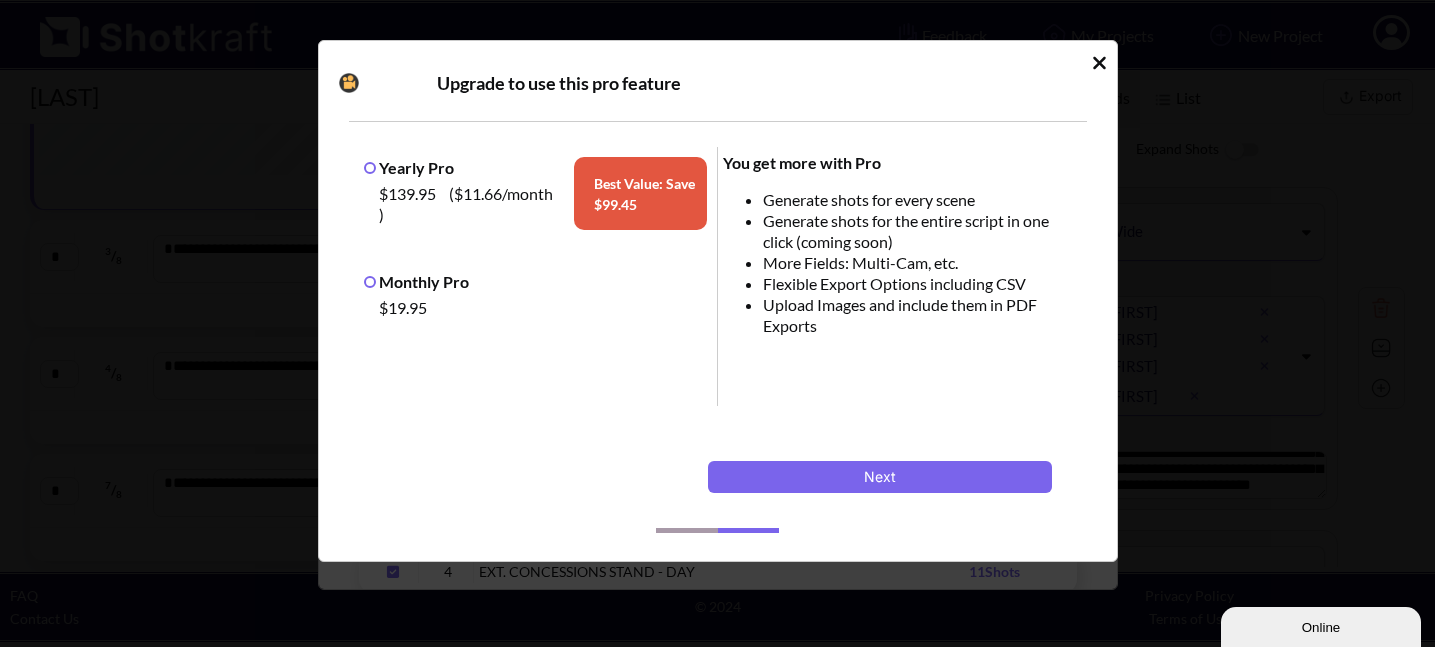 click 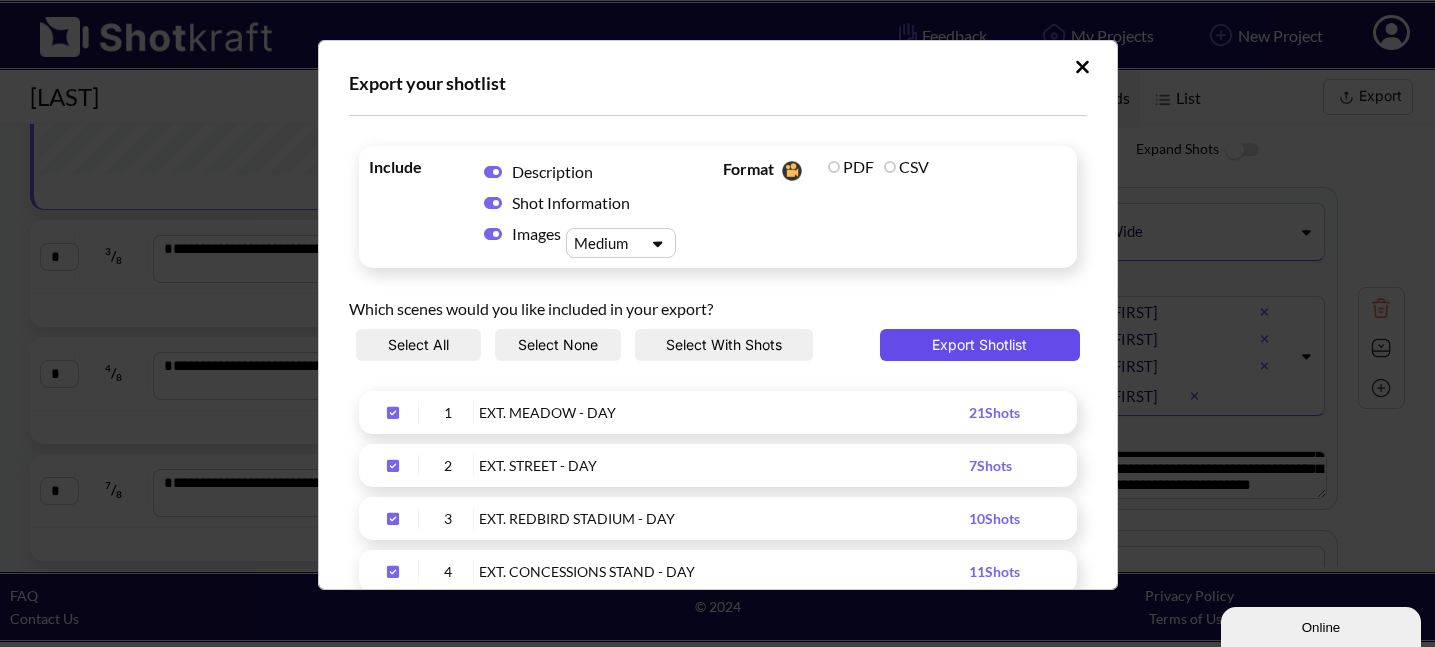 click on "Export Shotlist" at bounding box center [980, 345] 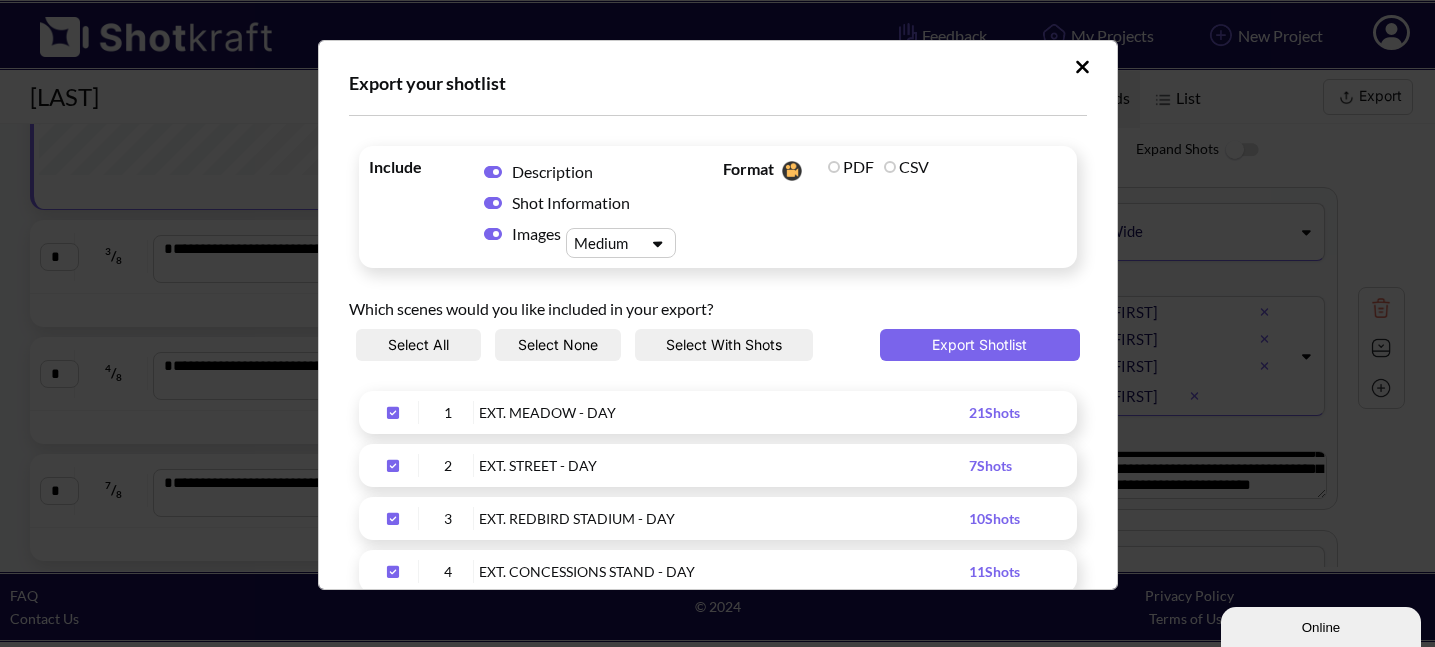 click on "EXT. MEADOW - DAY" at bounding box center (724, 412) 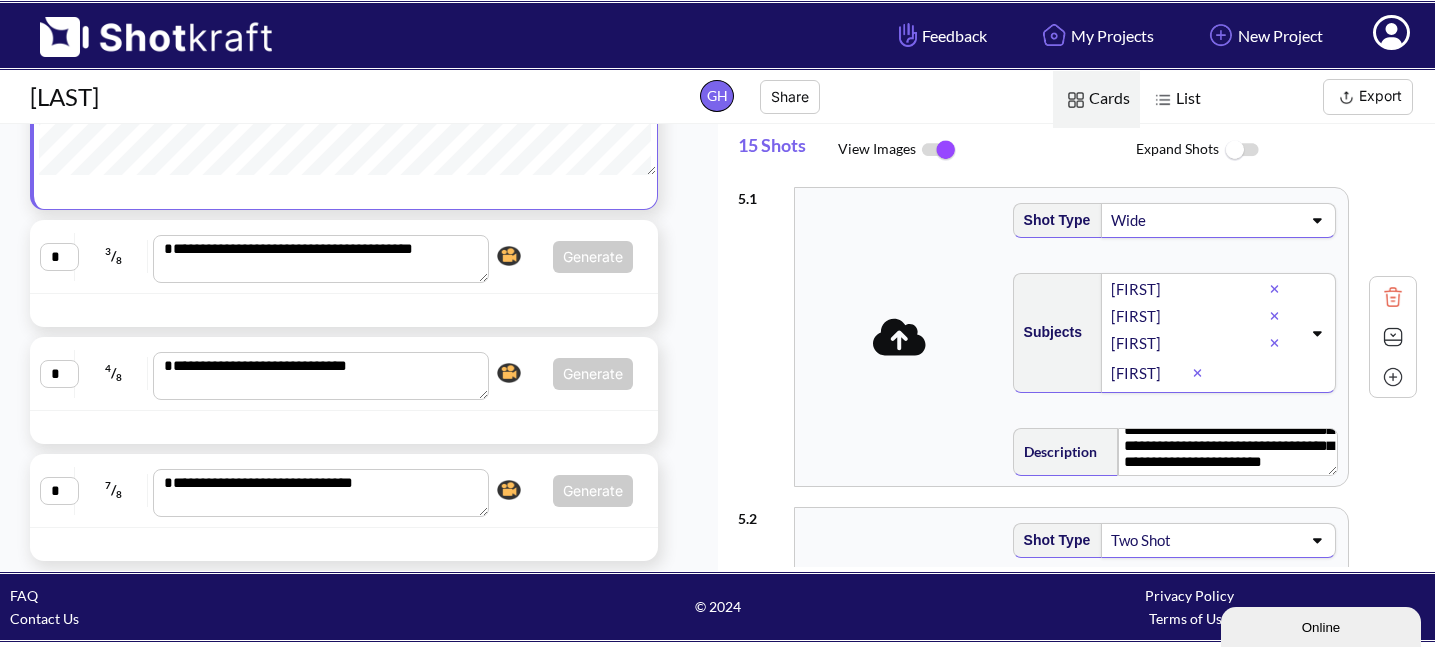 scroll, scrollTop: 0, scrollLeft: 0, axis: both 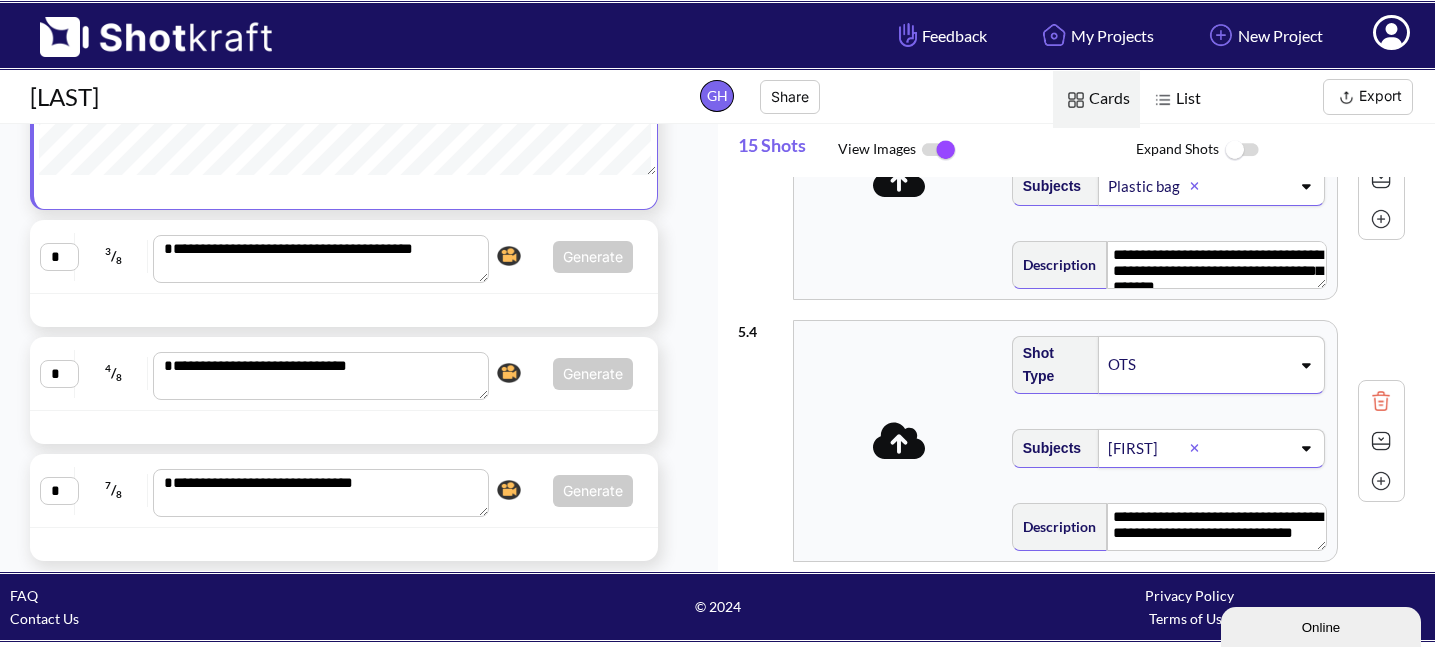 click 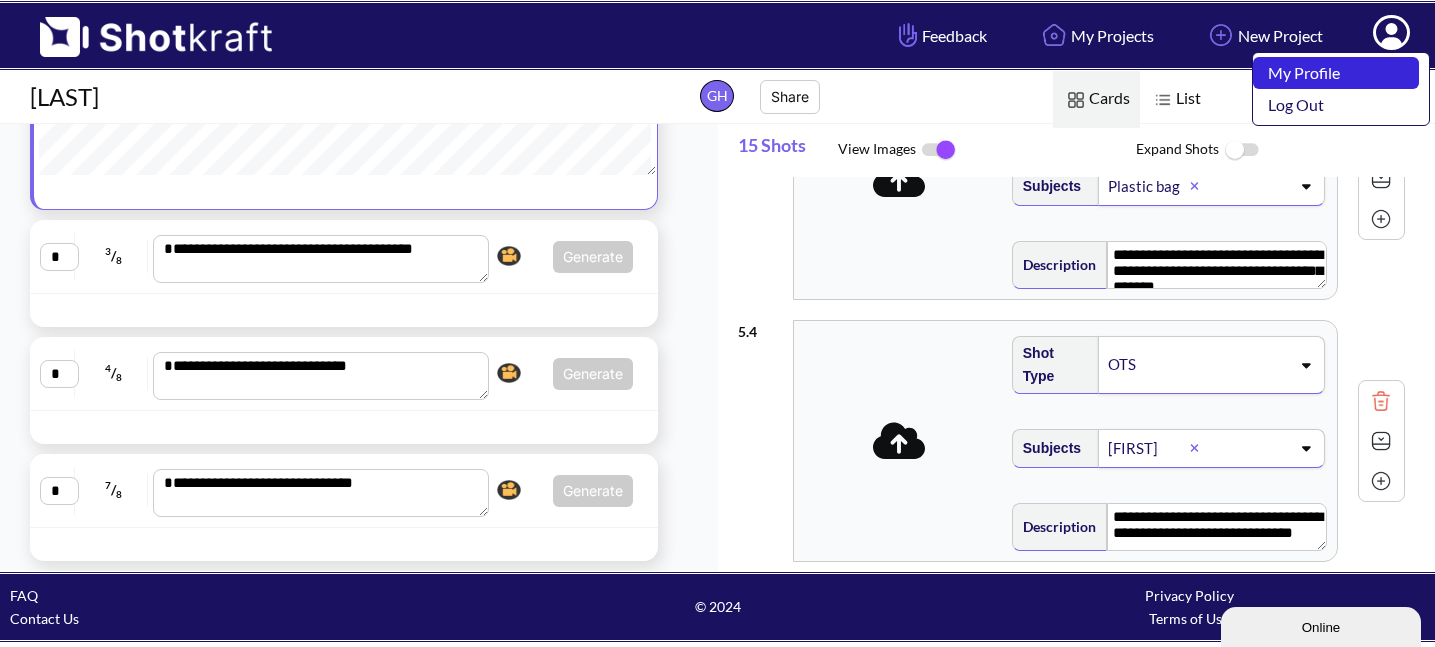 click on "My Profile" at bounding box center (1336, 73) 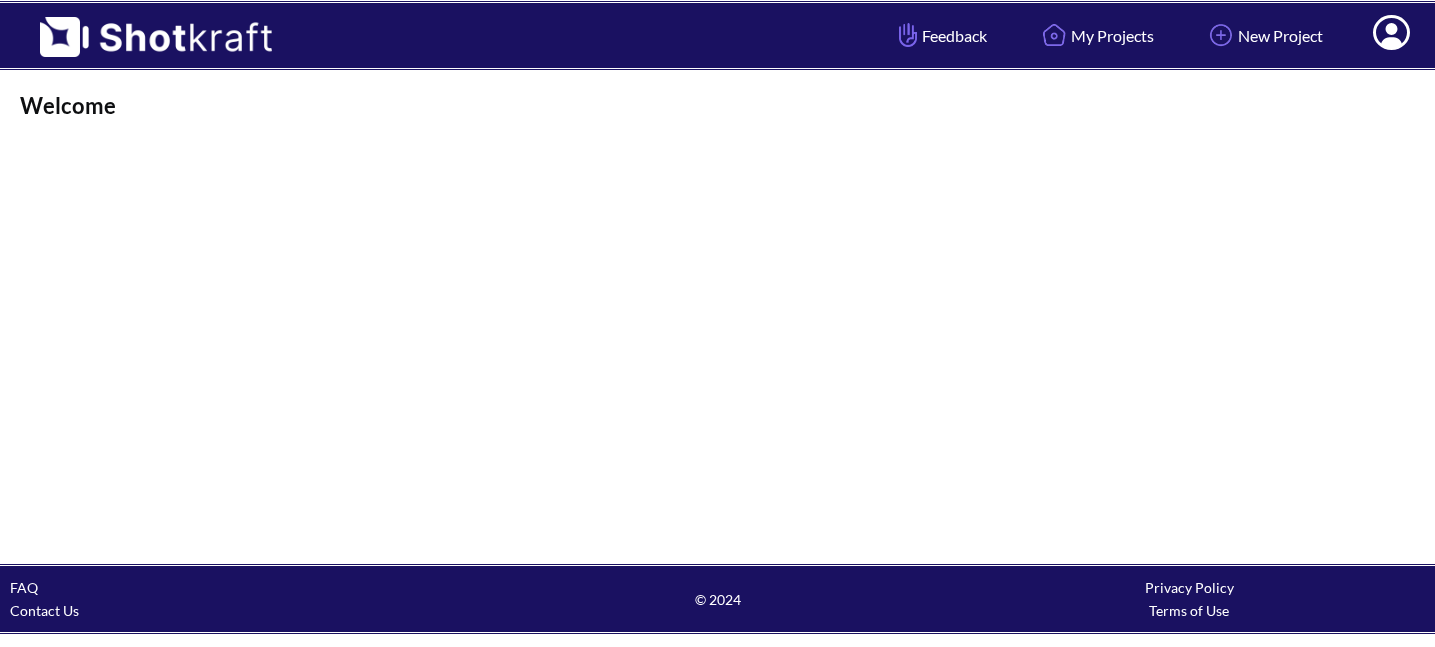 scroll, scrollTop: 0, scrollLeft: 0, axis: both 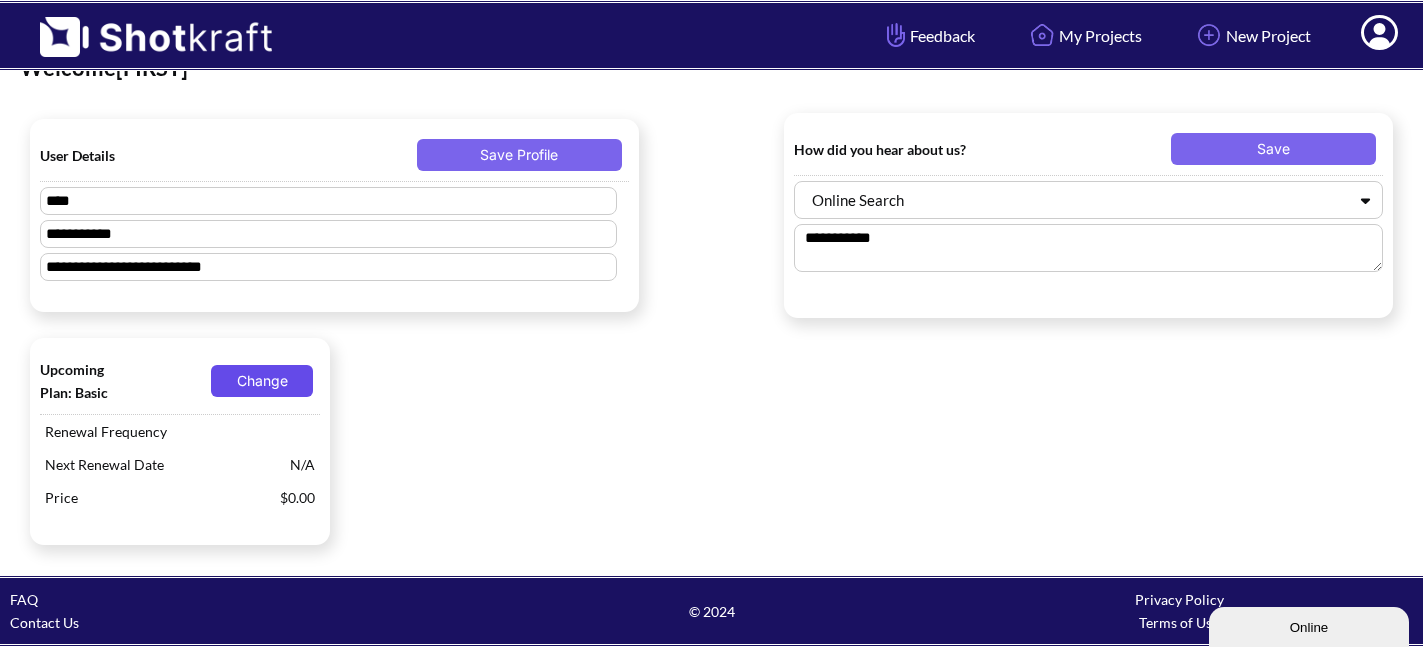click on "Change" at bounding box center [262, 381] 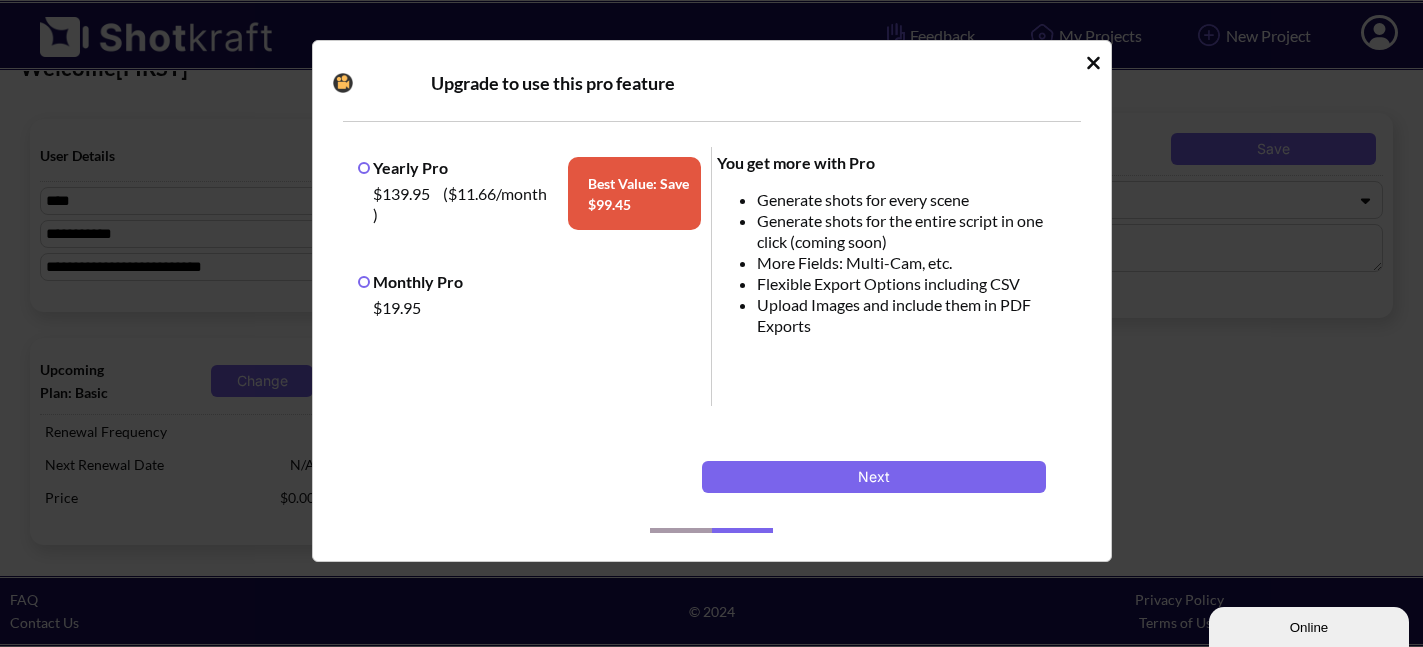 click on "Monthly Pro" at bounding box center [410, 281] 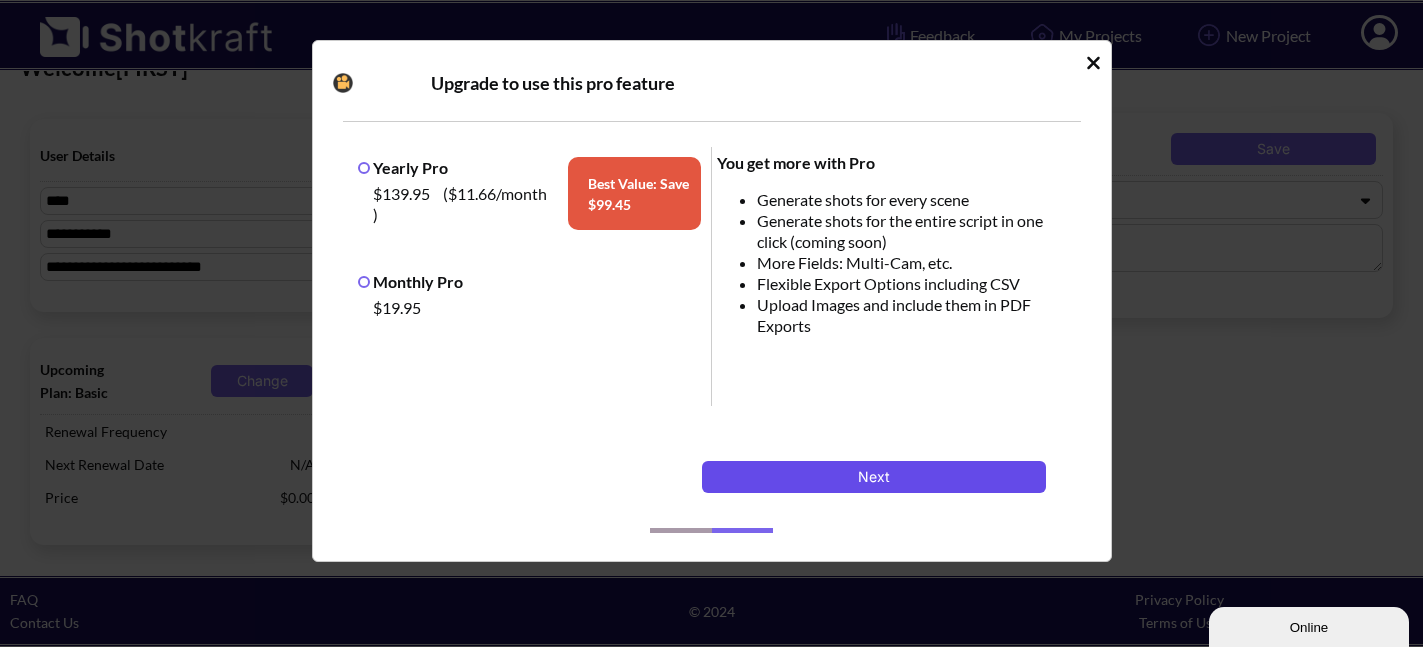click on "Next" at bounding box center [874, 477] 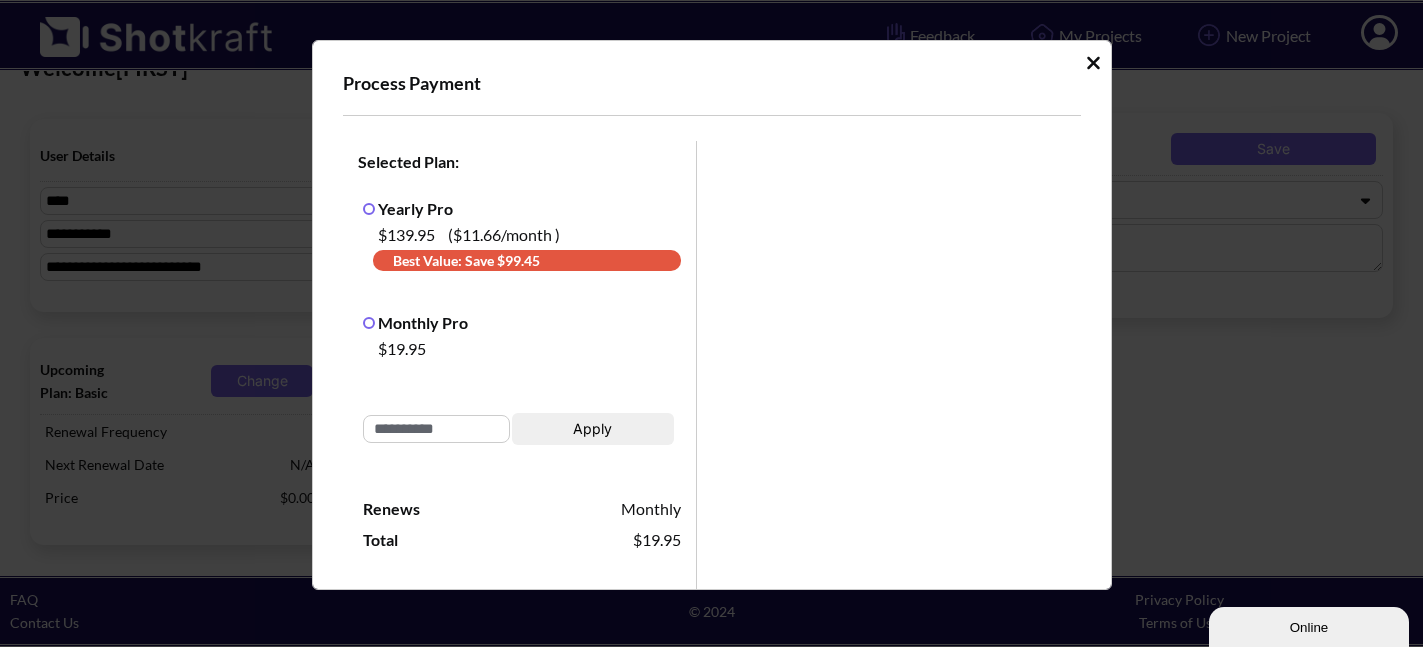 scroll, scrollTop: 0, scrollLeft: 0, axis: both 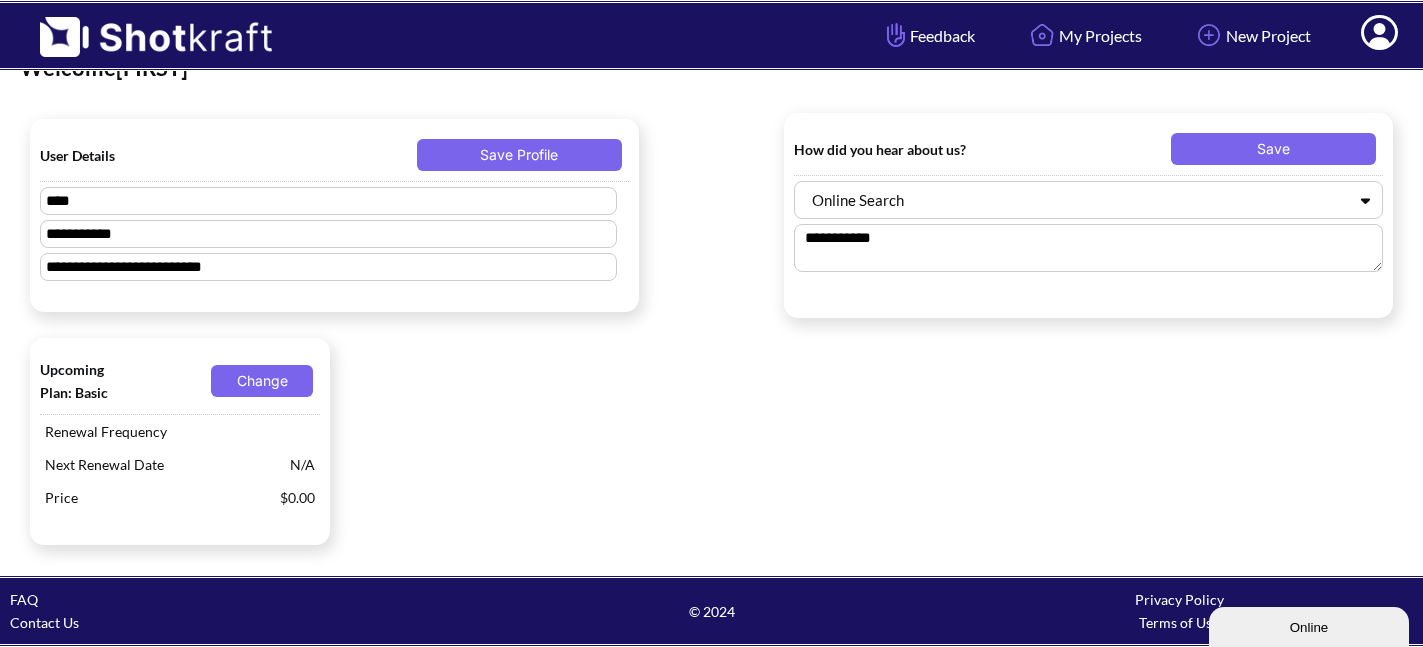 click 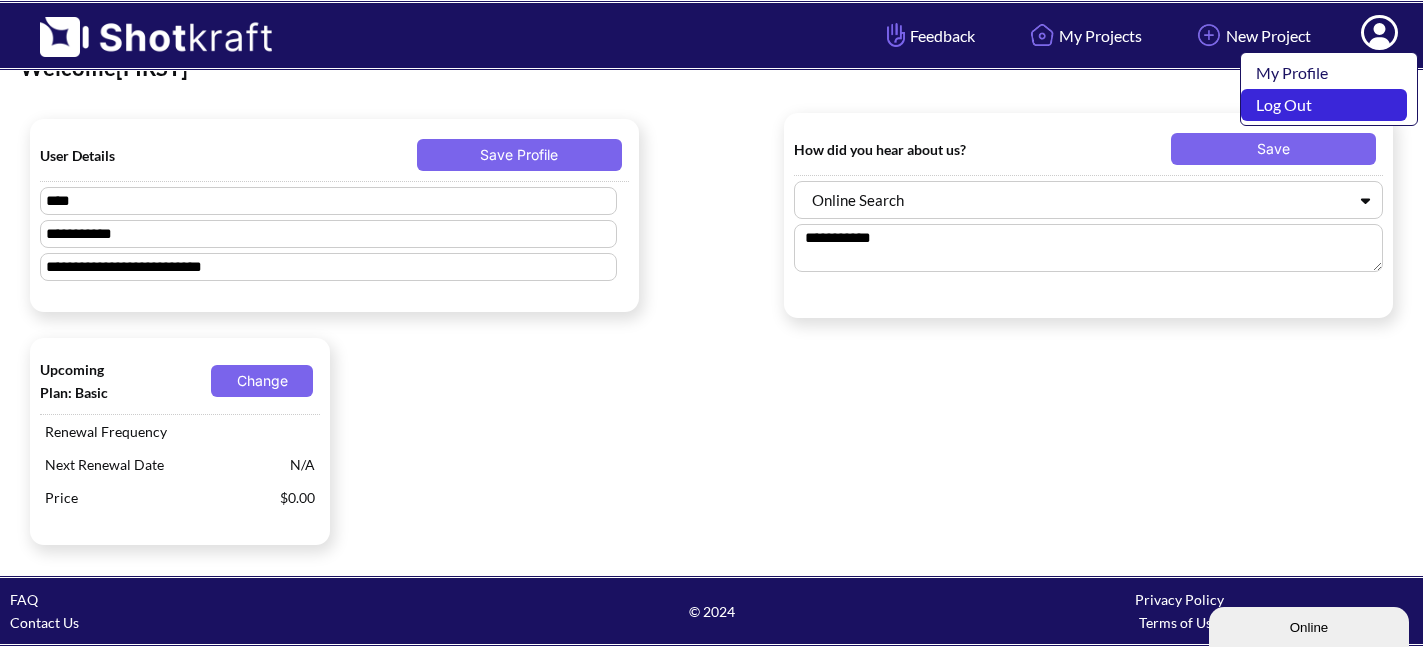 click on "Log Out" at bounding box center (1324, 105) 